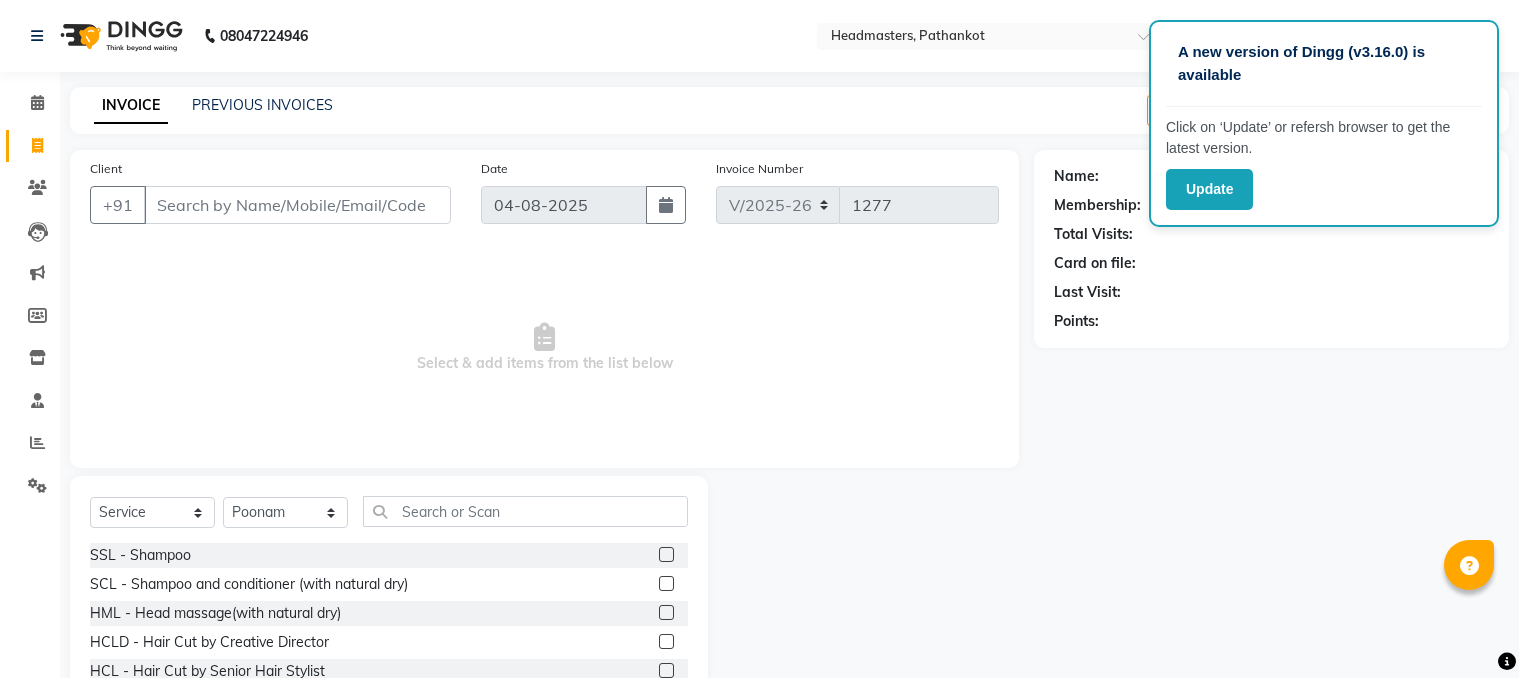 select on "service" 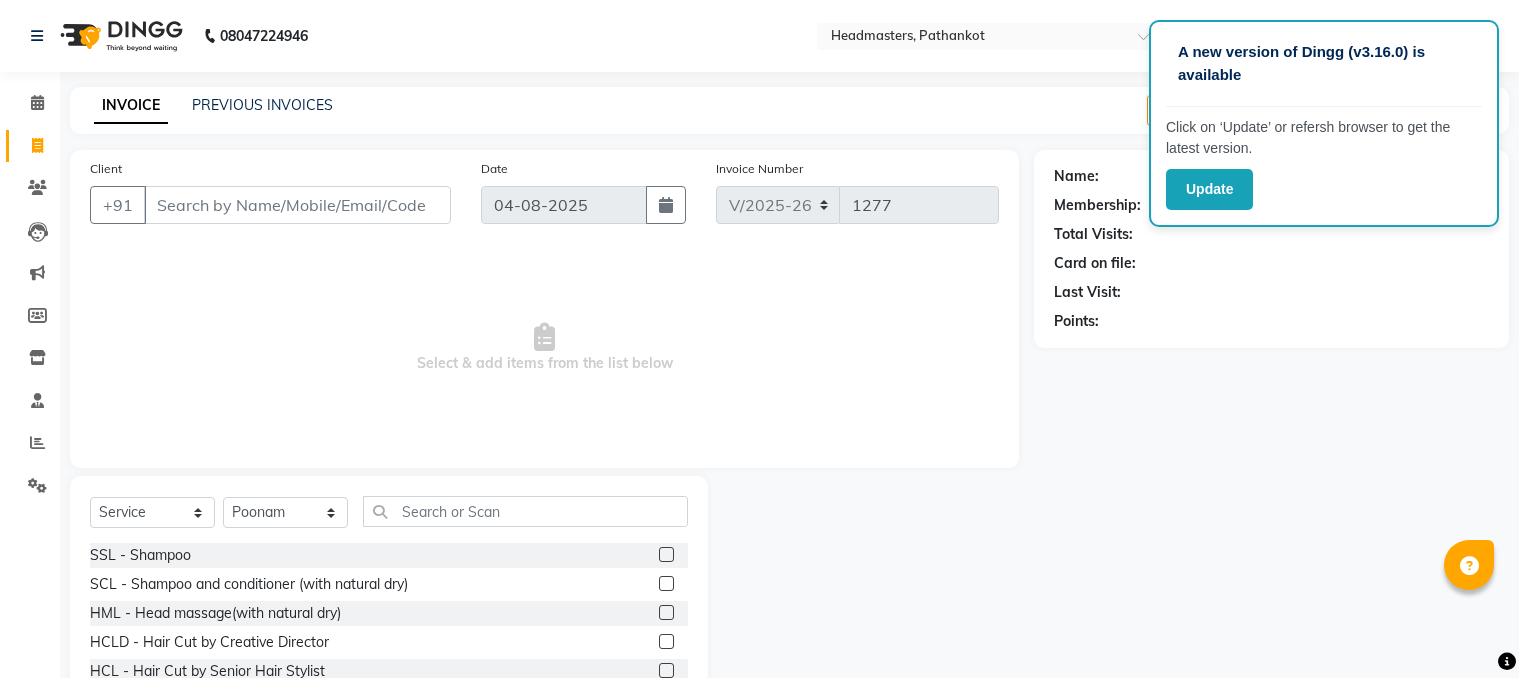scroll, scrollTop: 0, scrollLeft: 0, axis: both 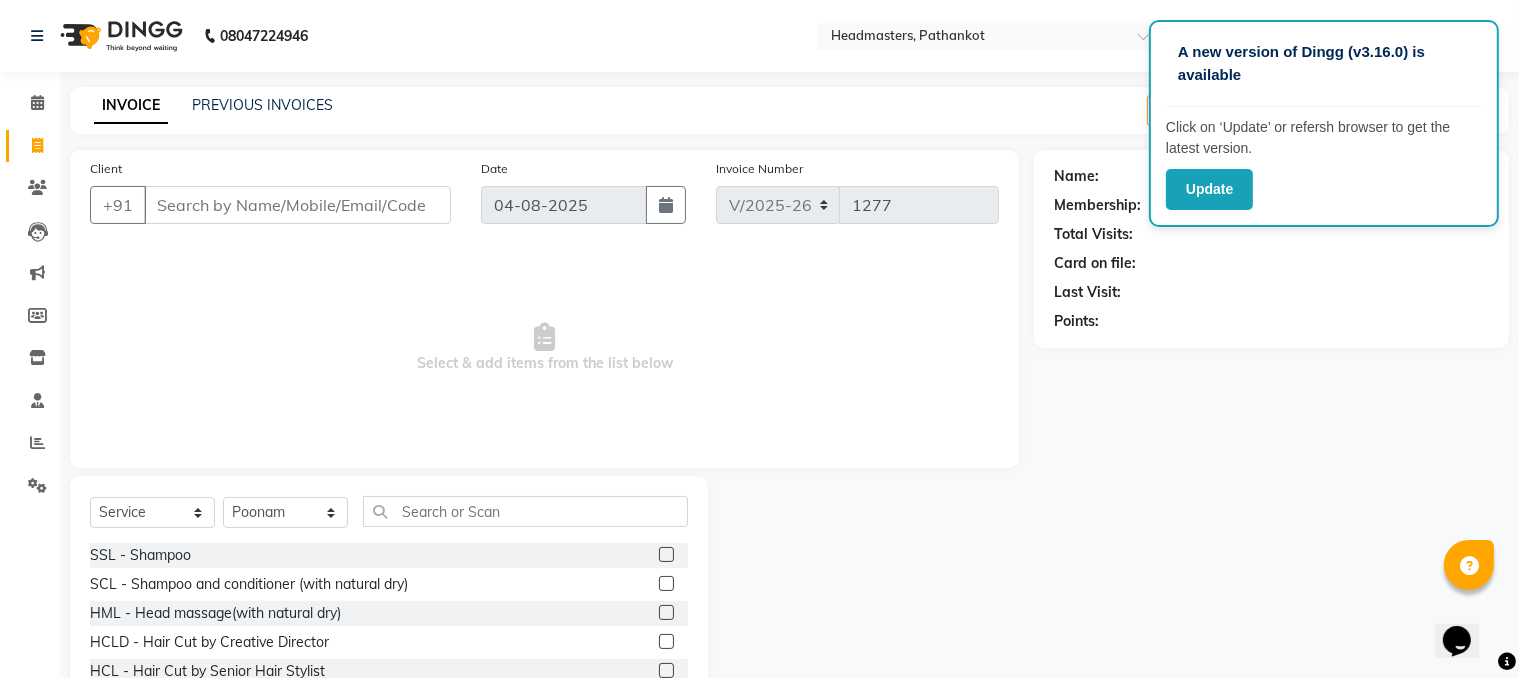 click on "Client" at bounding box center (297, 205) 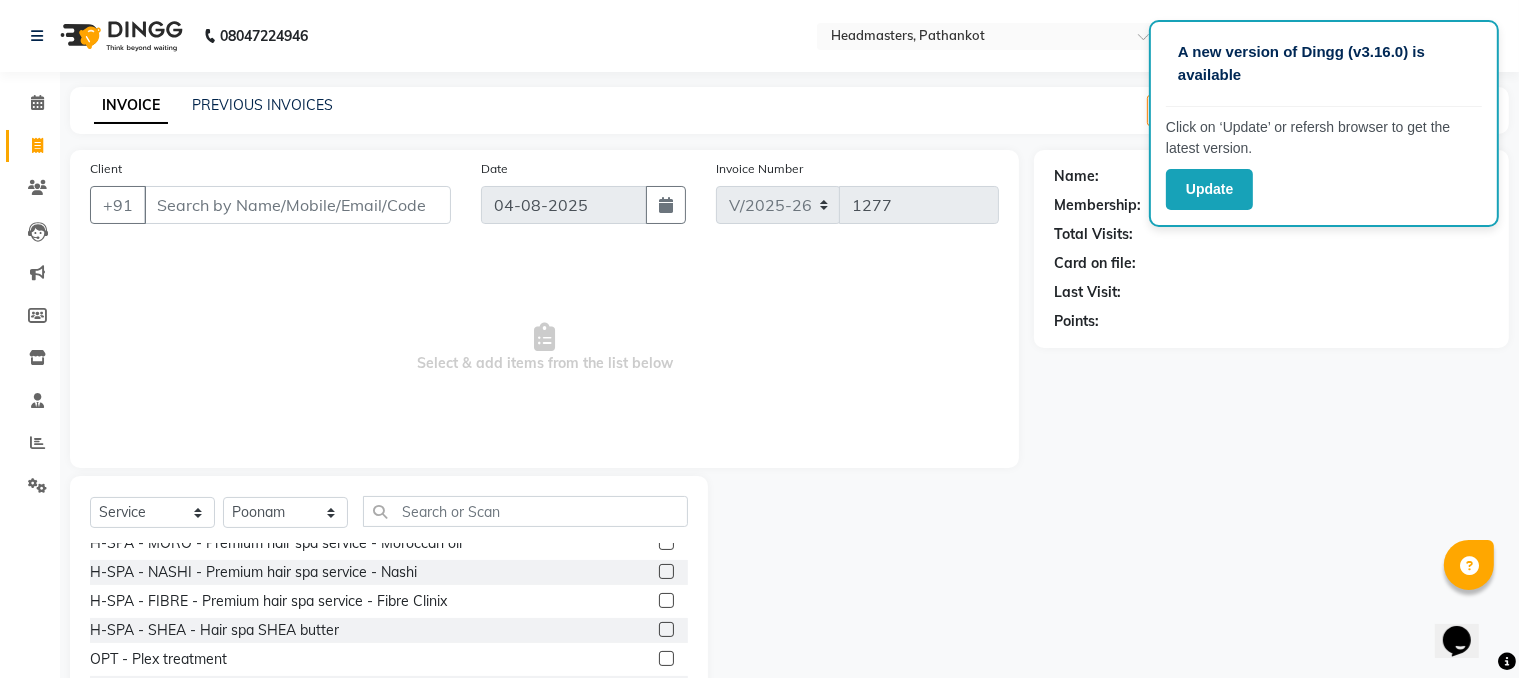scroll, scrollTop: 0, scrollLeft: 0, axis: both 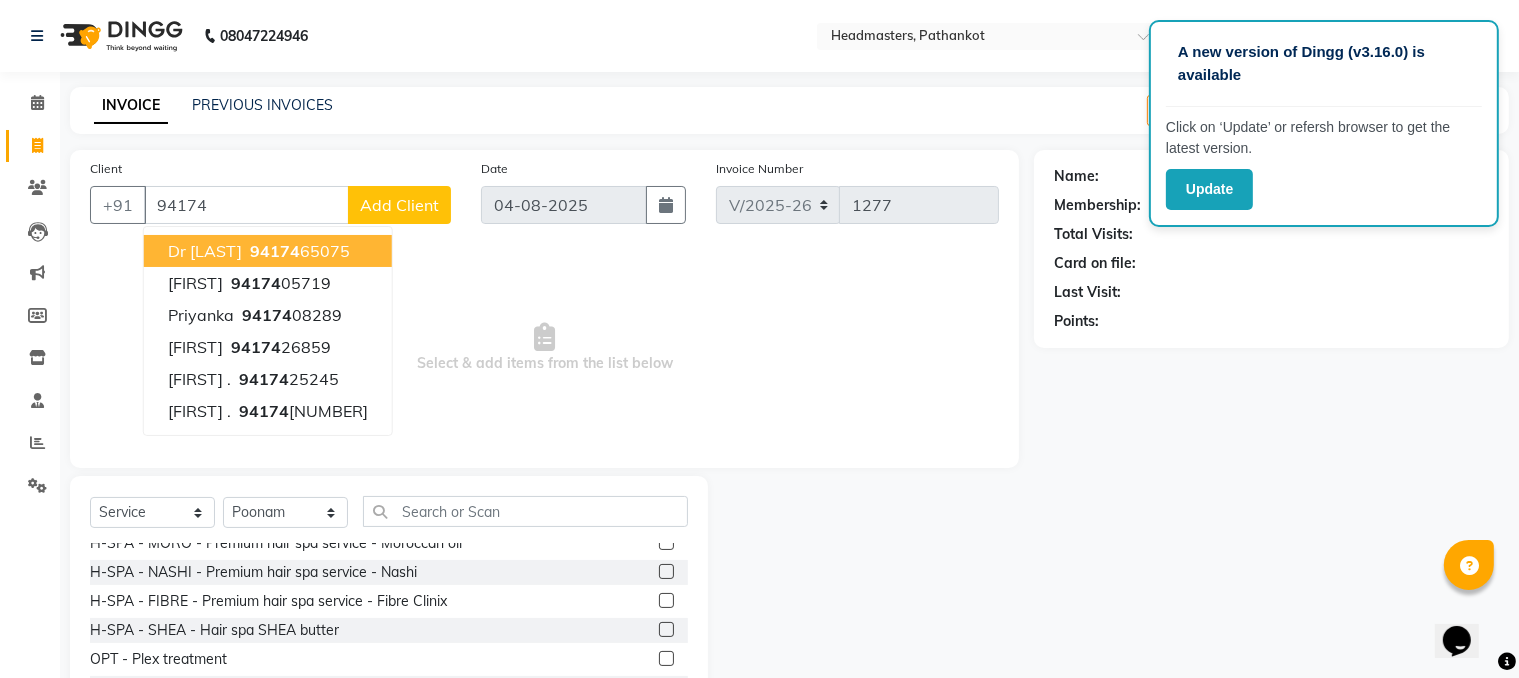 click on "Dr [LAST]" at bounding box center [205, 251] 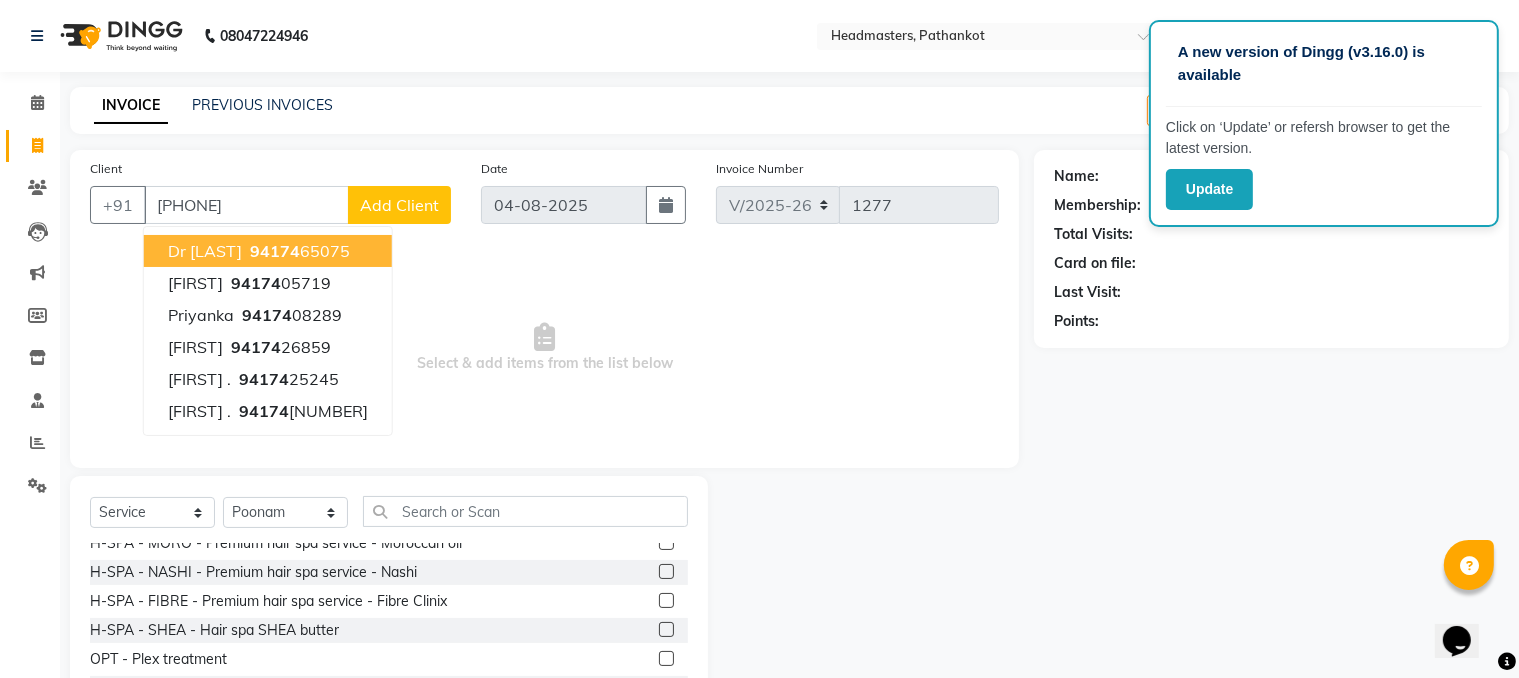 type on "[PHONE]" 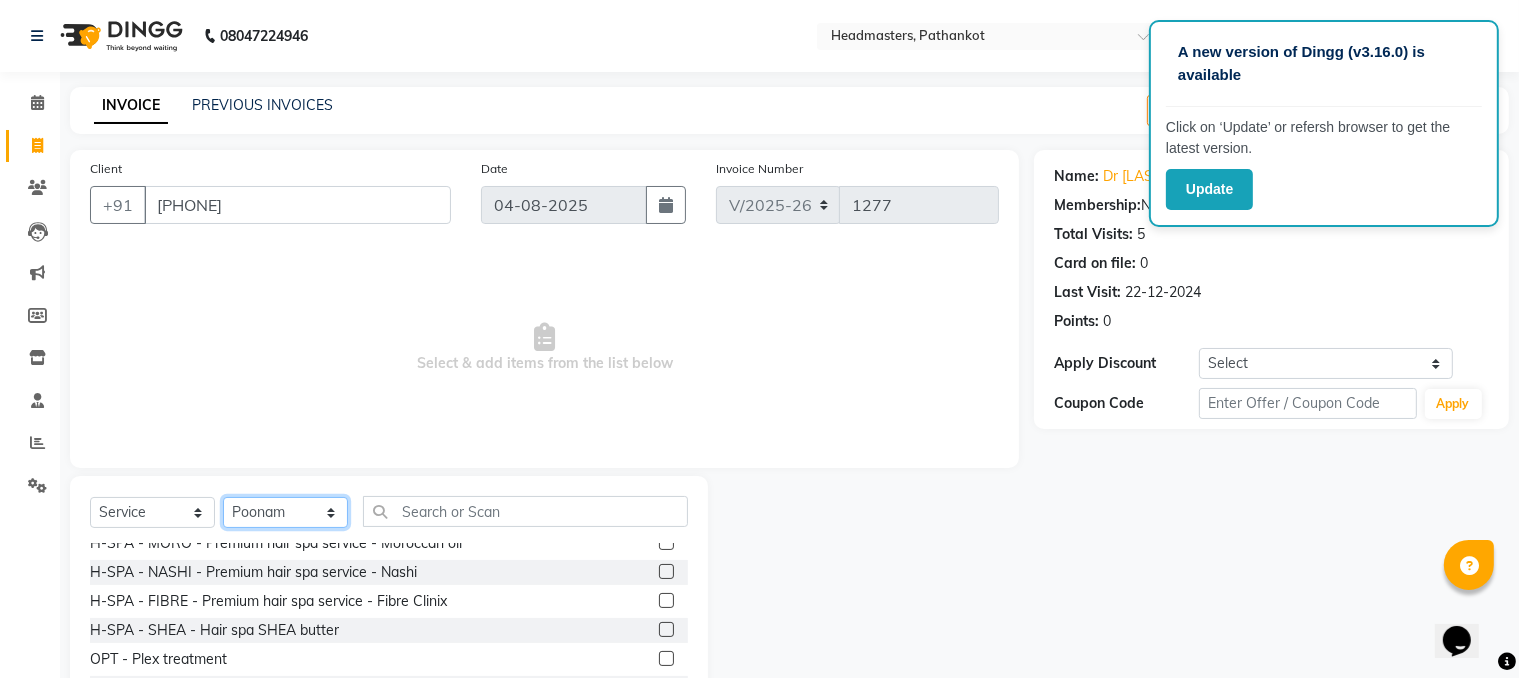 click on "Select Stylist Amir HEAD MASTERS jassi jasvir Singh JB  Joel  Monika sharma Monika Yoseph  nakul NITIN Poonam puja roop Sumit Teji" 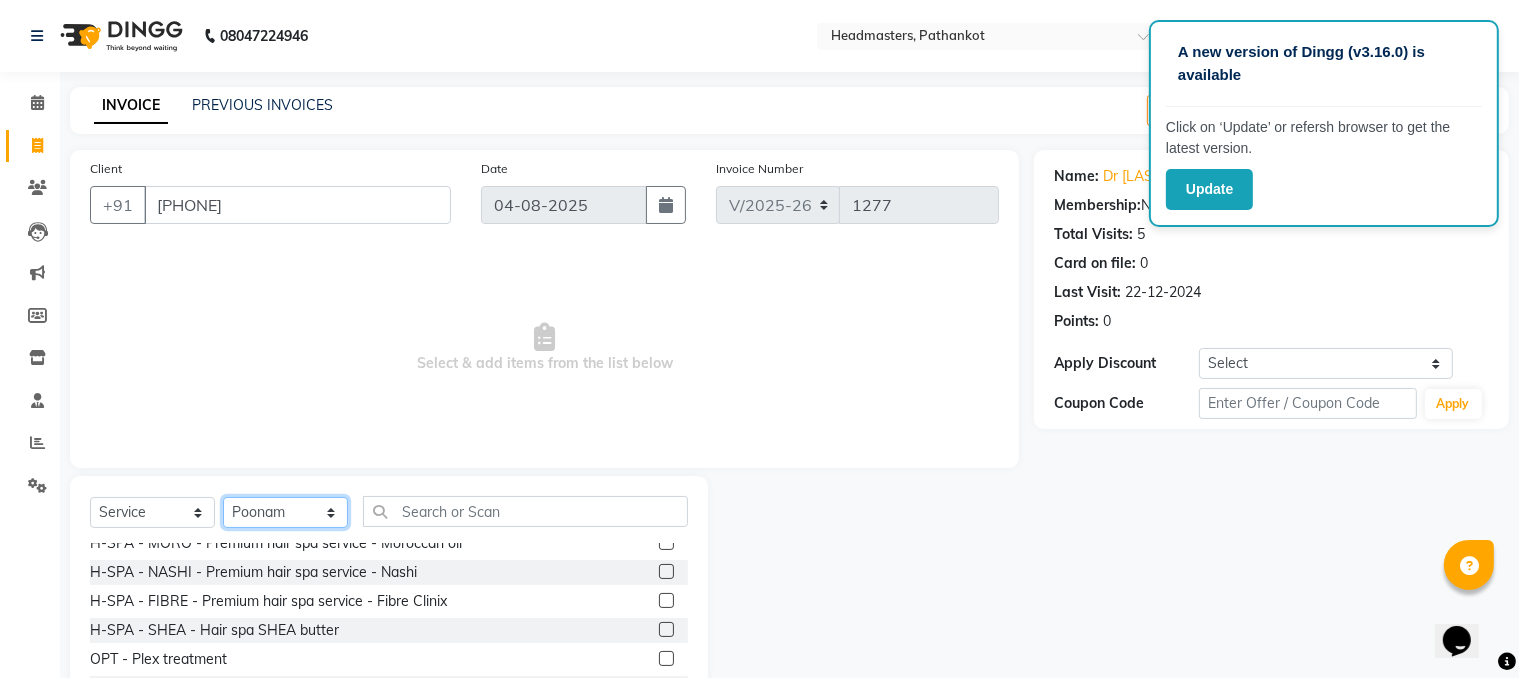 select on "66908" 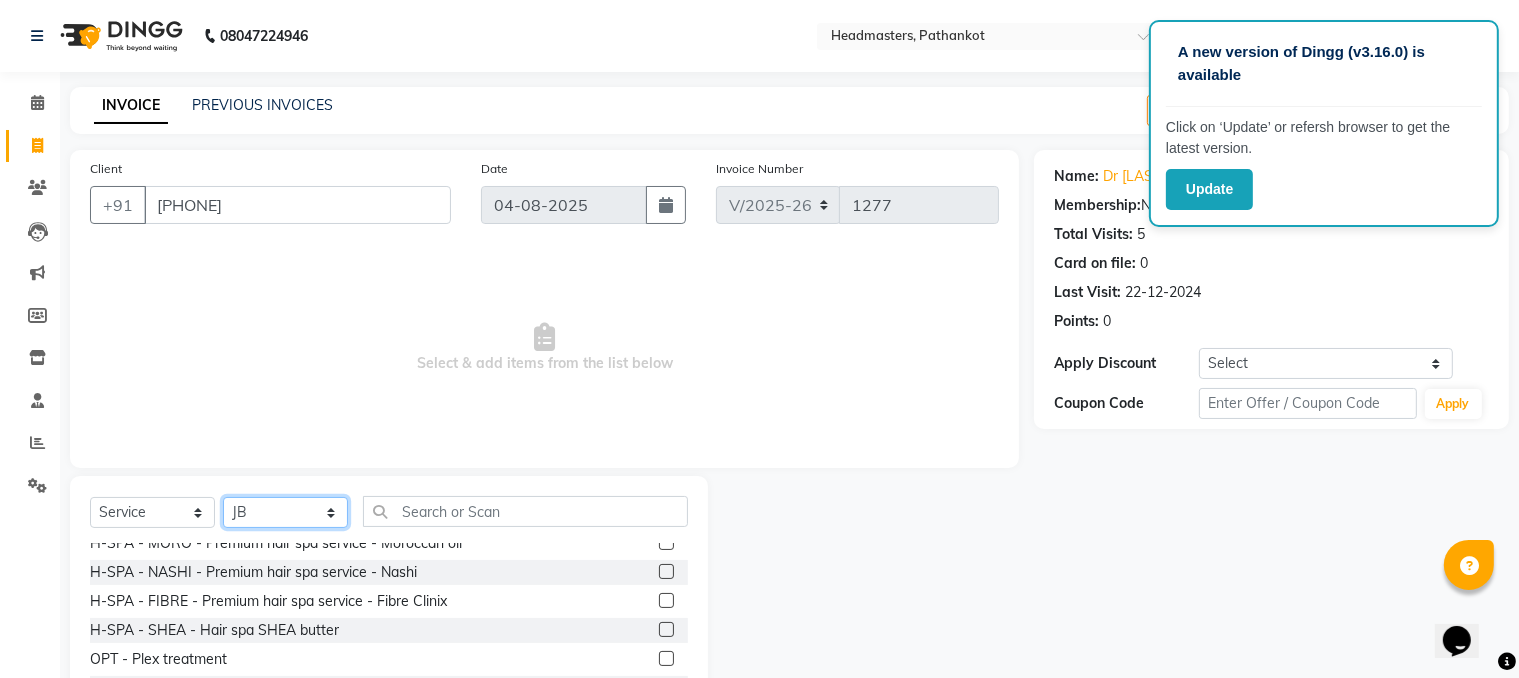 click on "Select Stylist Amir HEAD MASTERS jassi jasvir Singh JB  Joel  Monika sharma Monika Yoseph  nakul NITIN Poonam puja roop Sumit Teji" 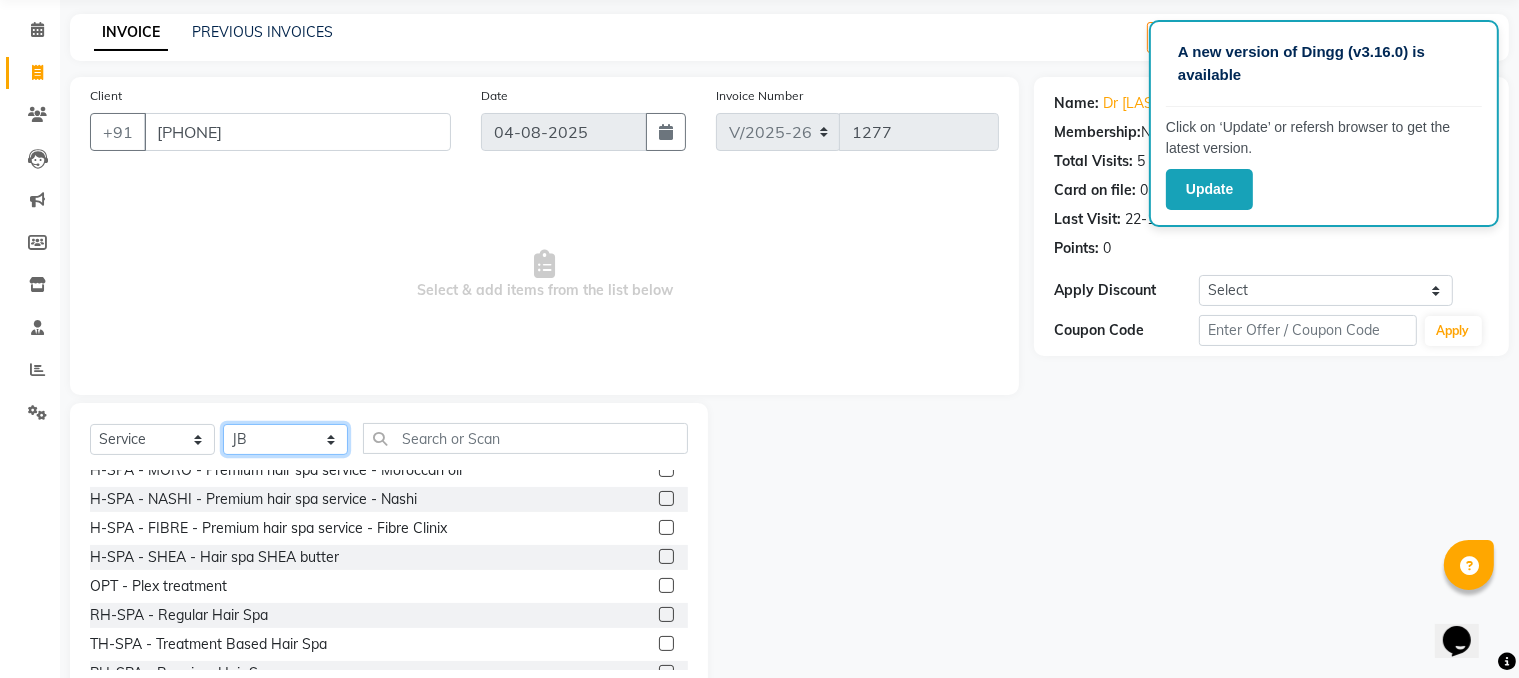 scroll, scrollTop: 123, scrollLeft: 0, axis: vertical 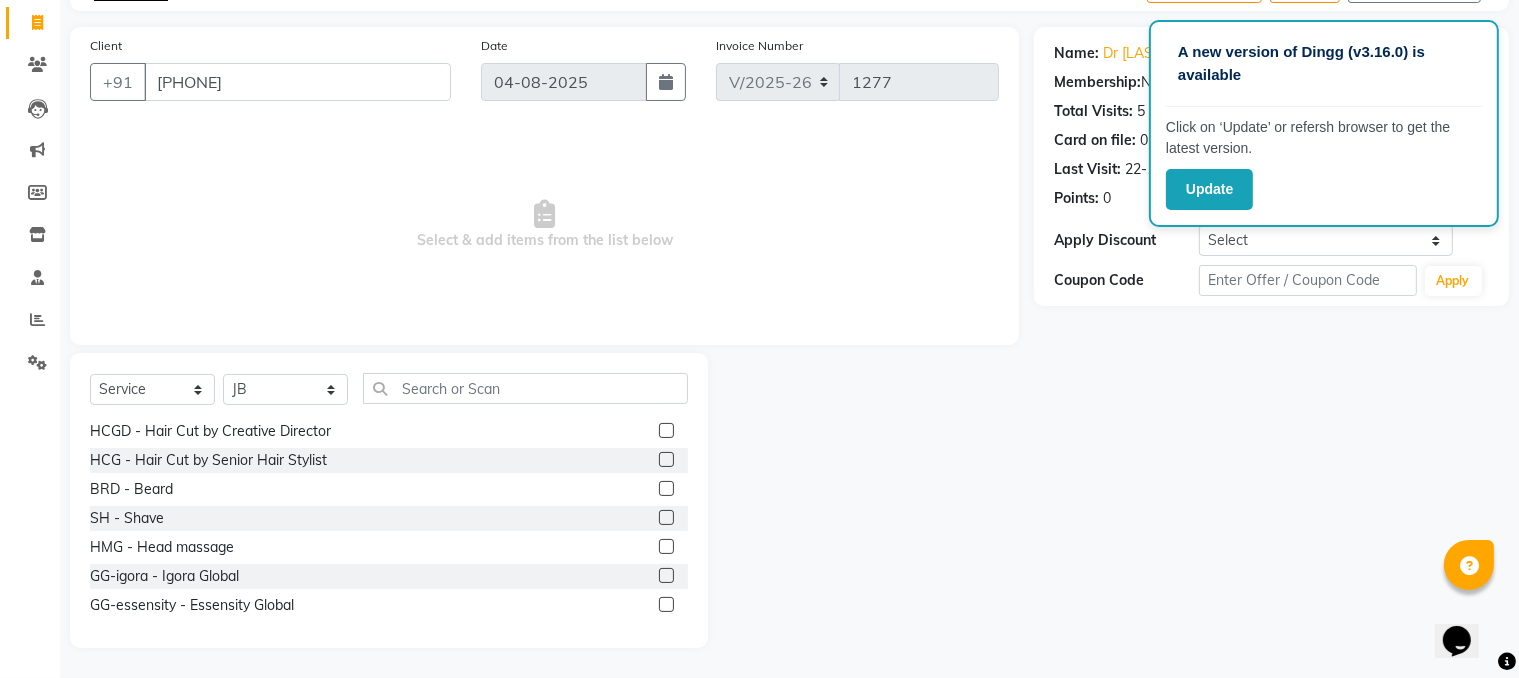 click 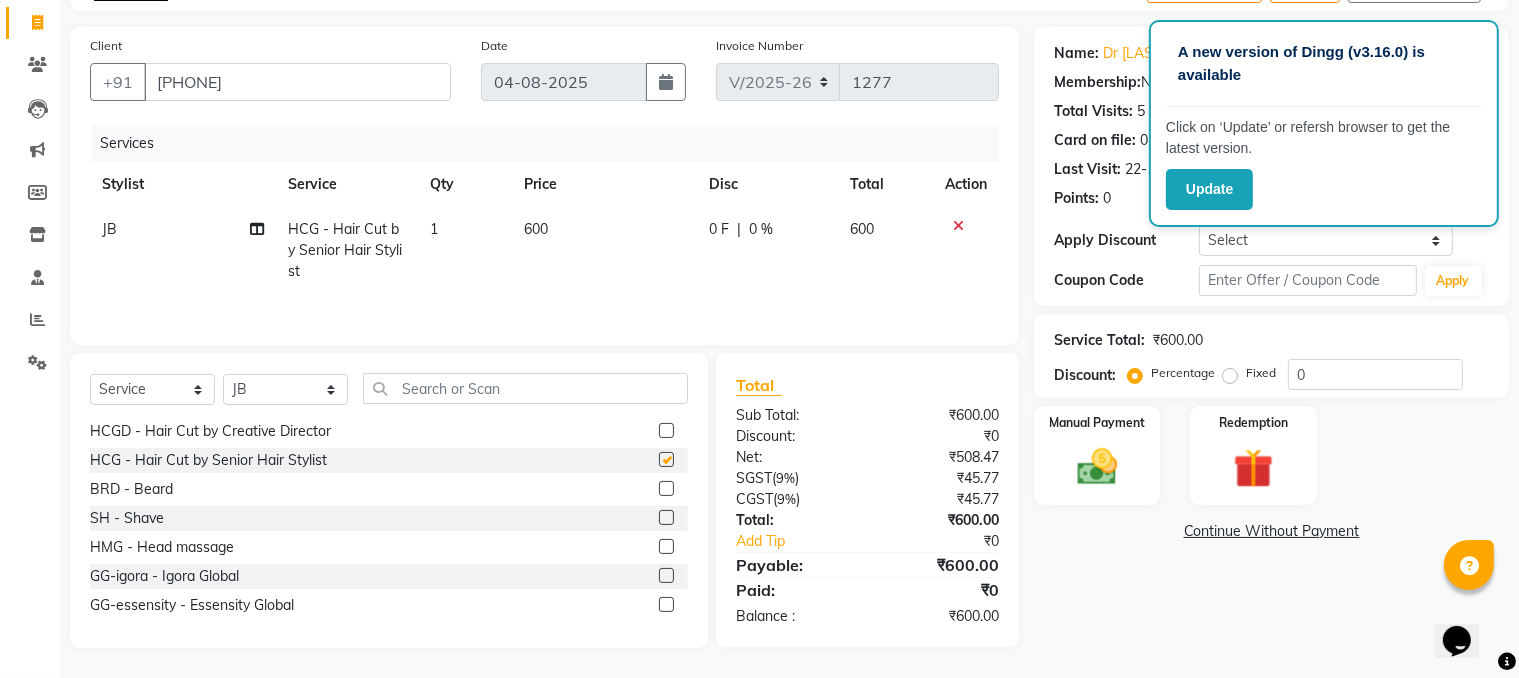 checkbox on "false" 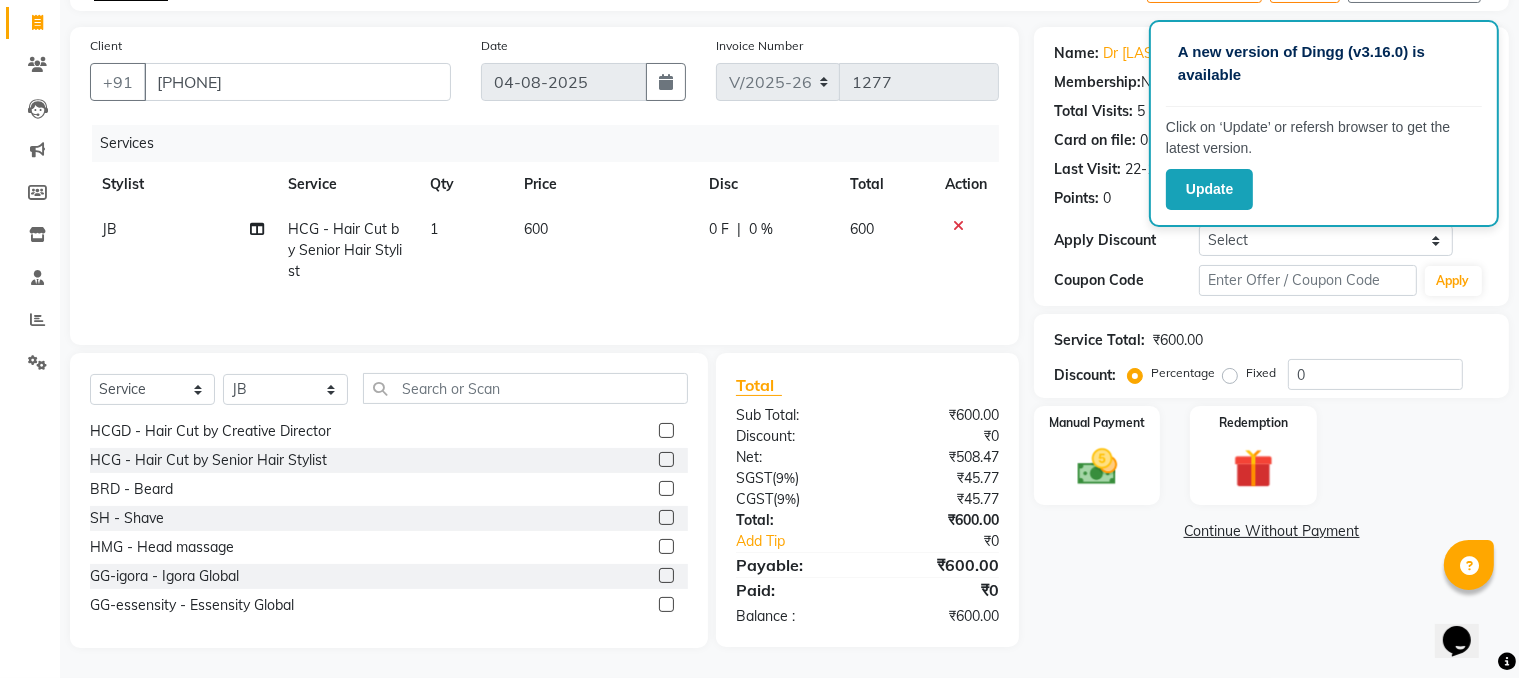click on "600" 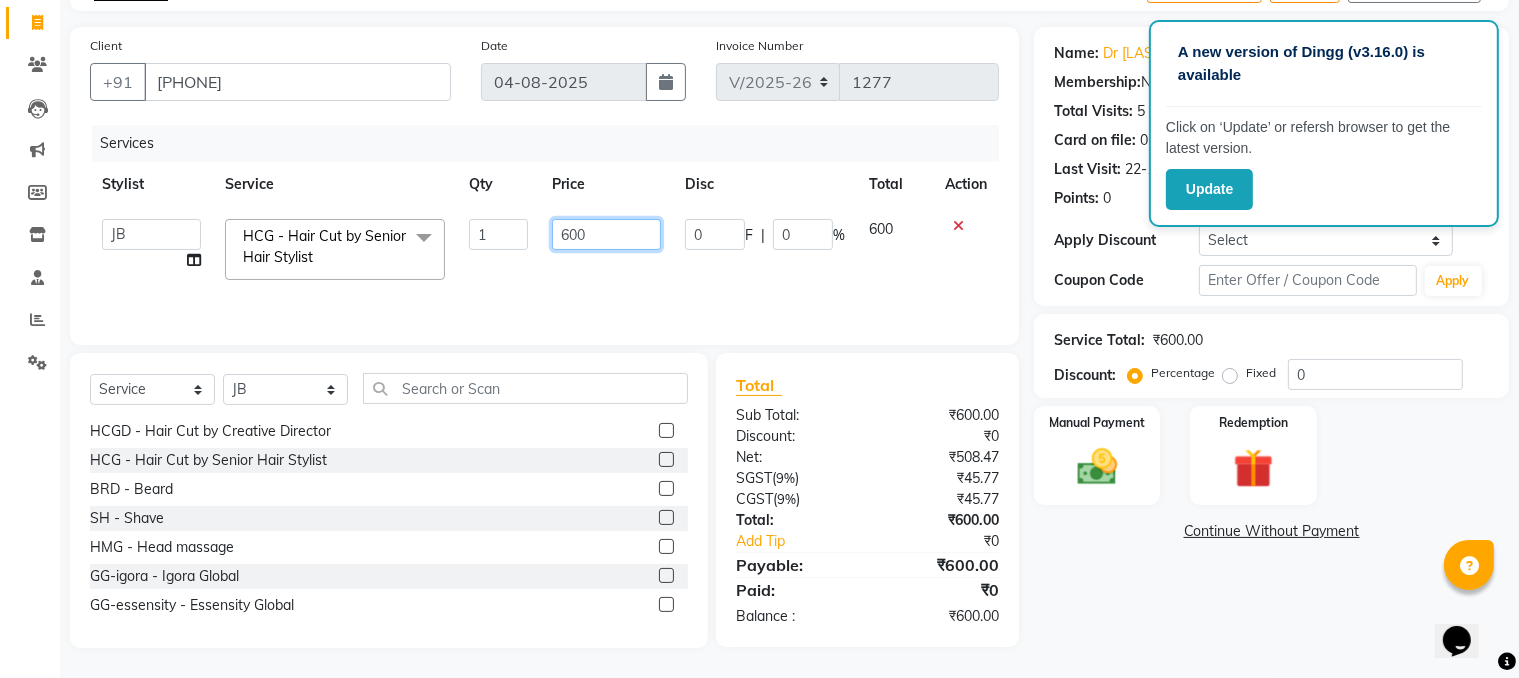 click on "600" 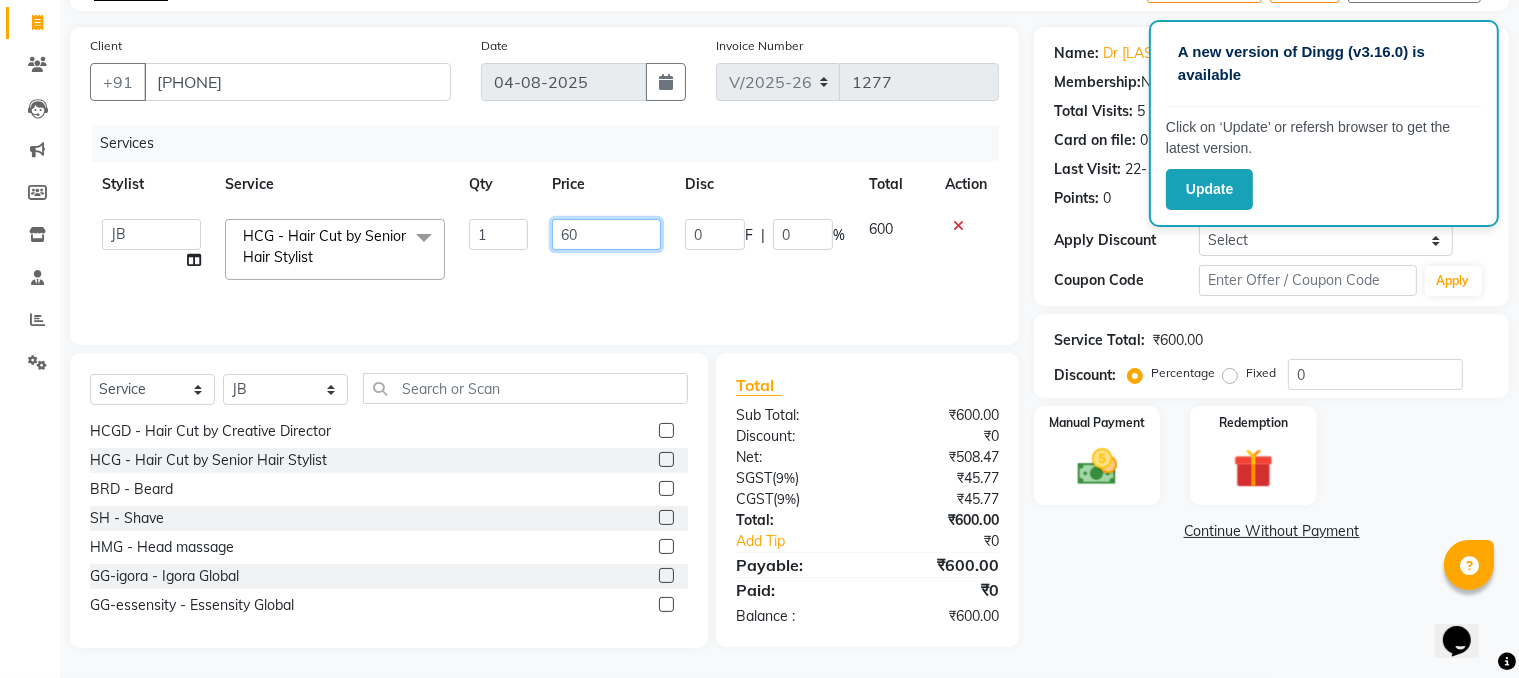 type on "6" 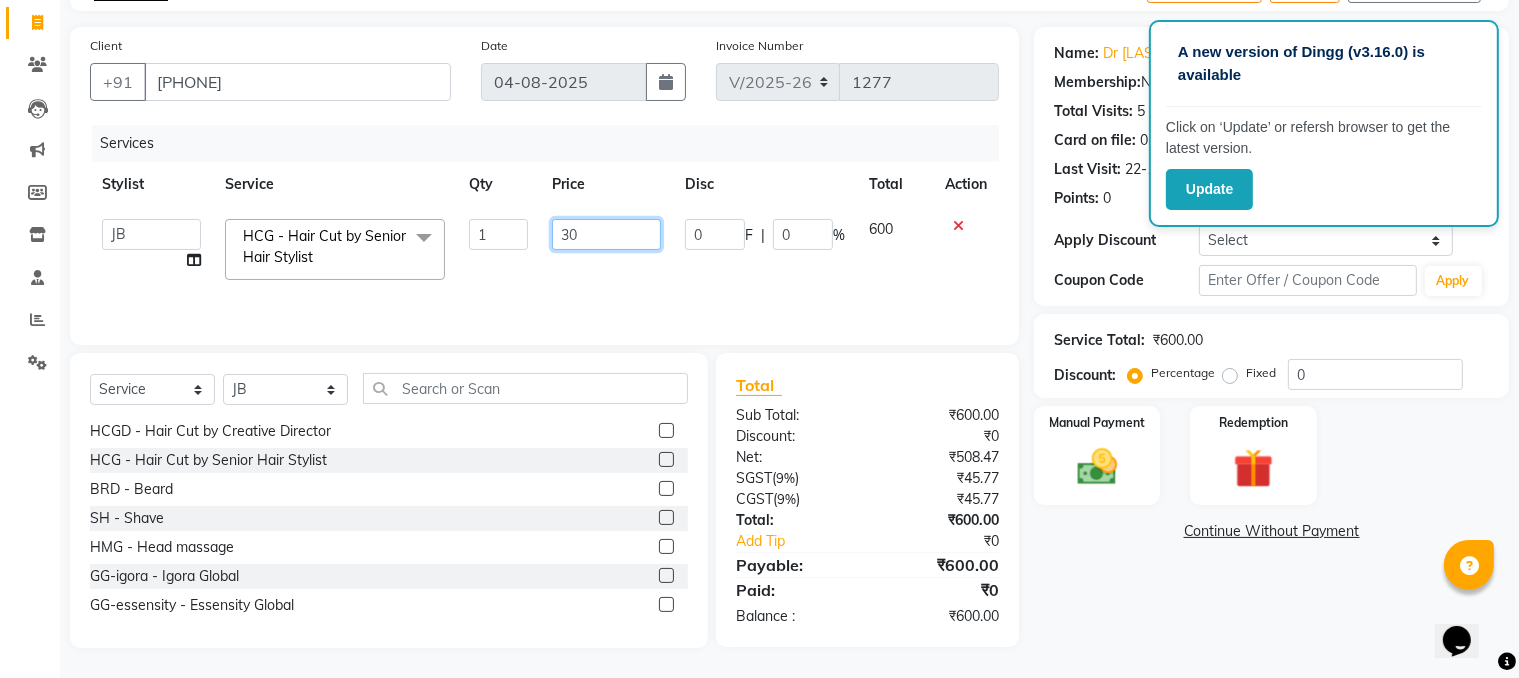 type on "300" 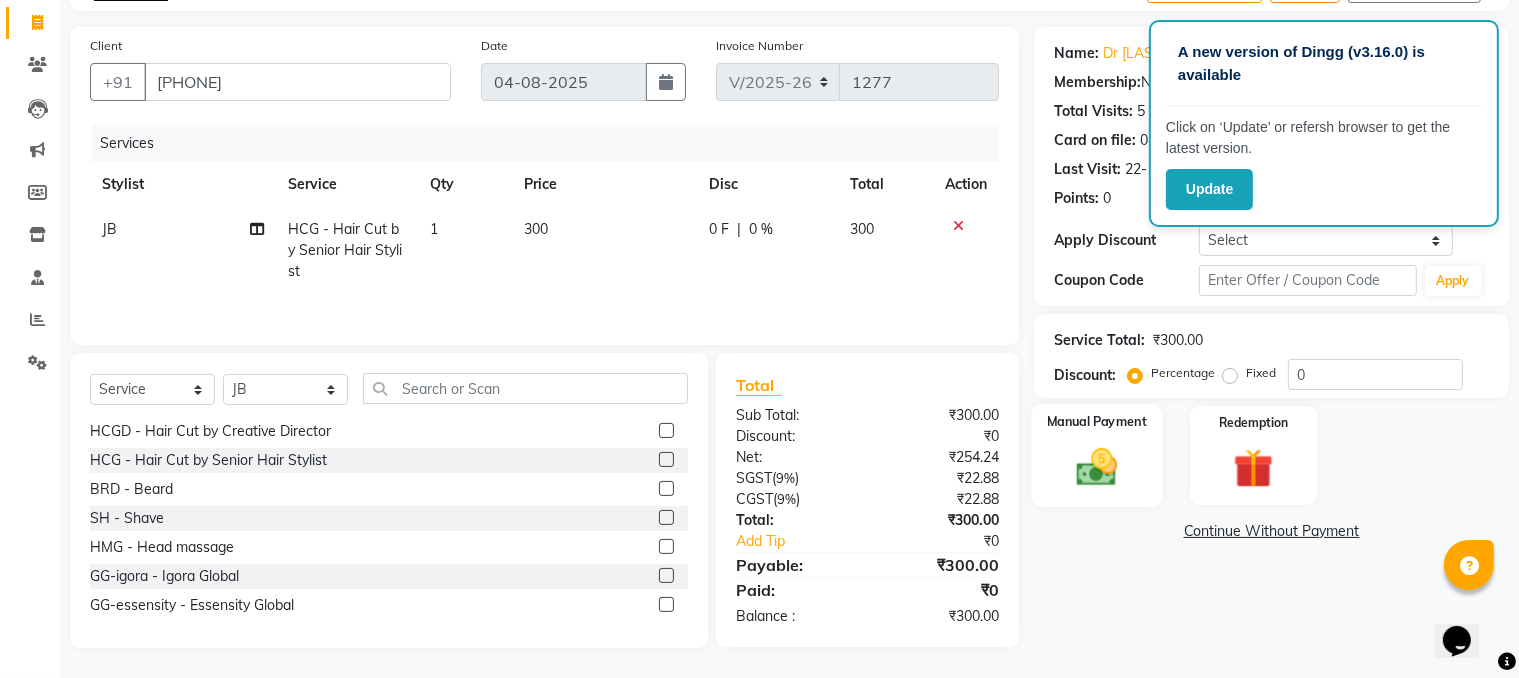 click on "Manual Payment" 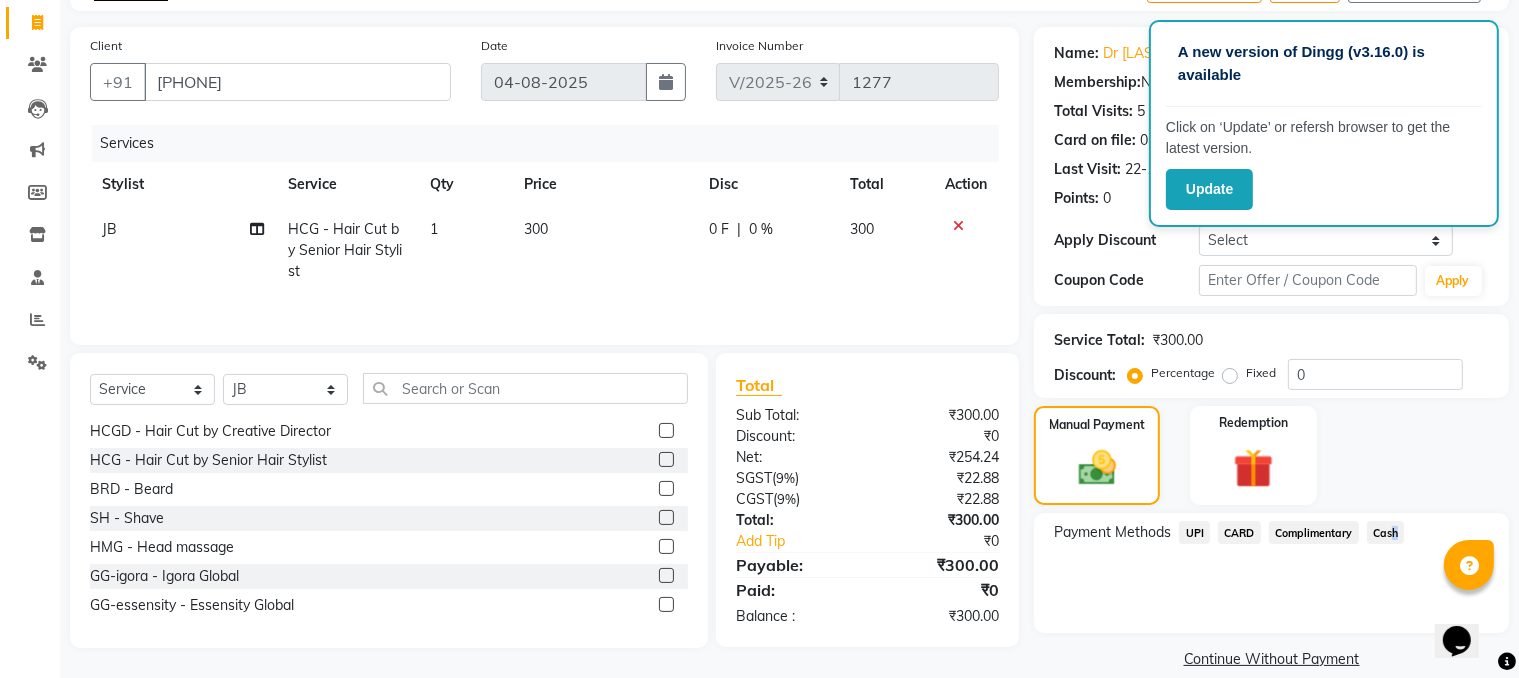 click on "Cash" 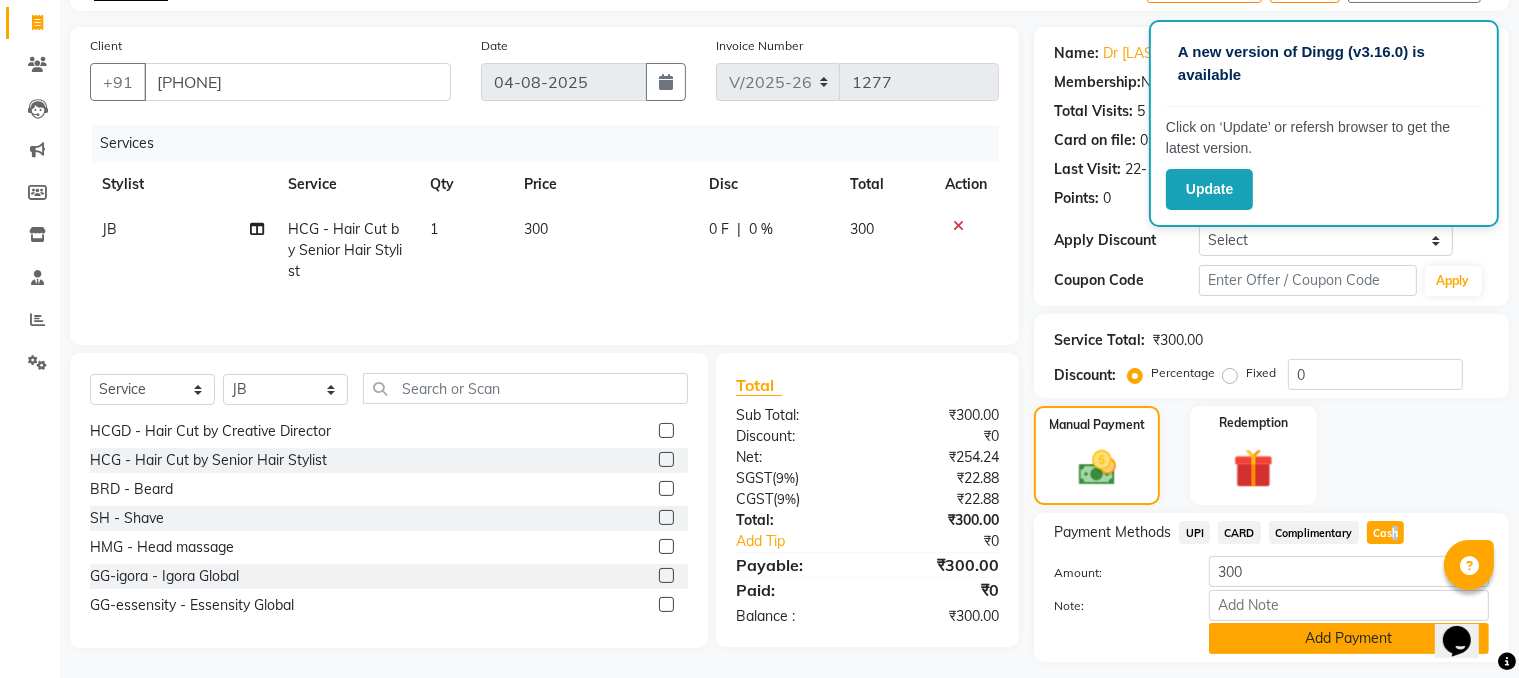 click on "Add Payment" 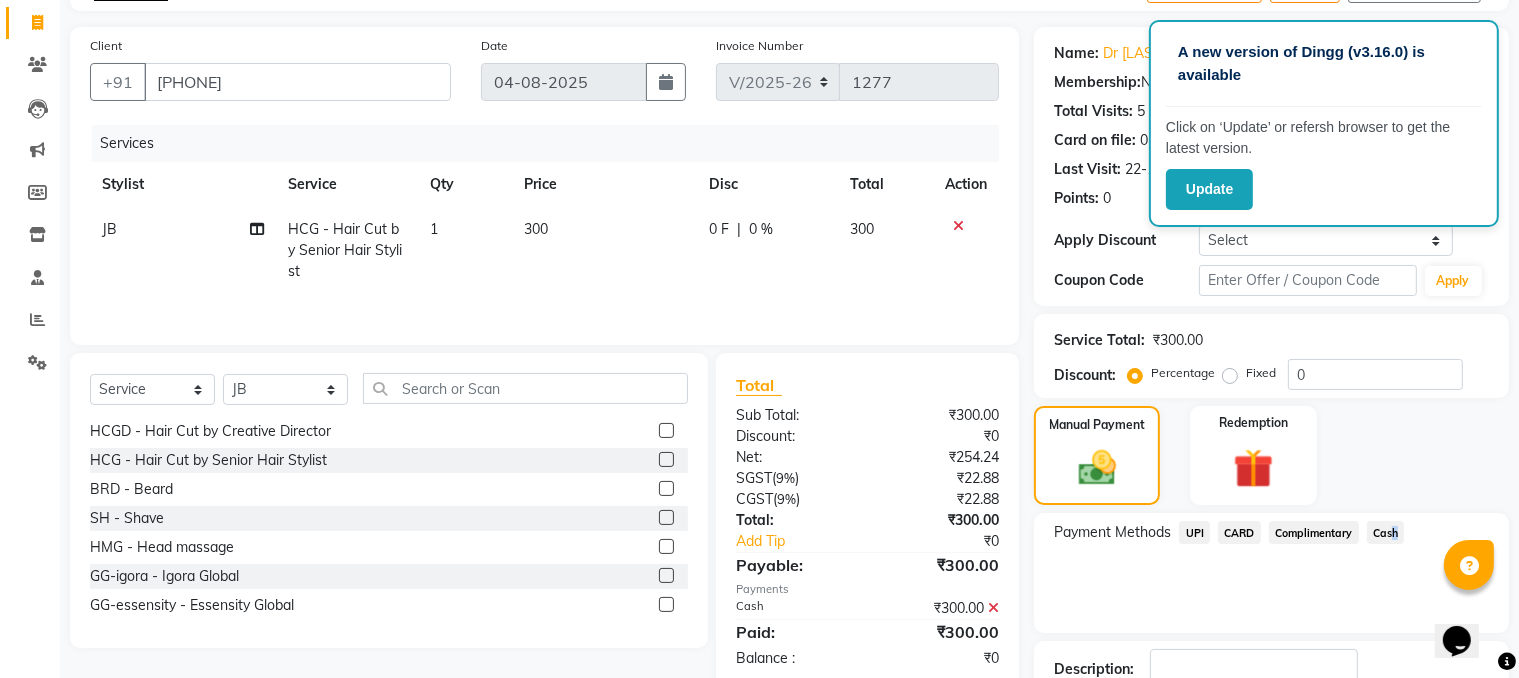 scroll, scrollTop: 260, scrollLeft: 0, axis: vertical 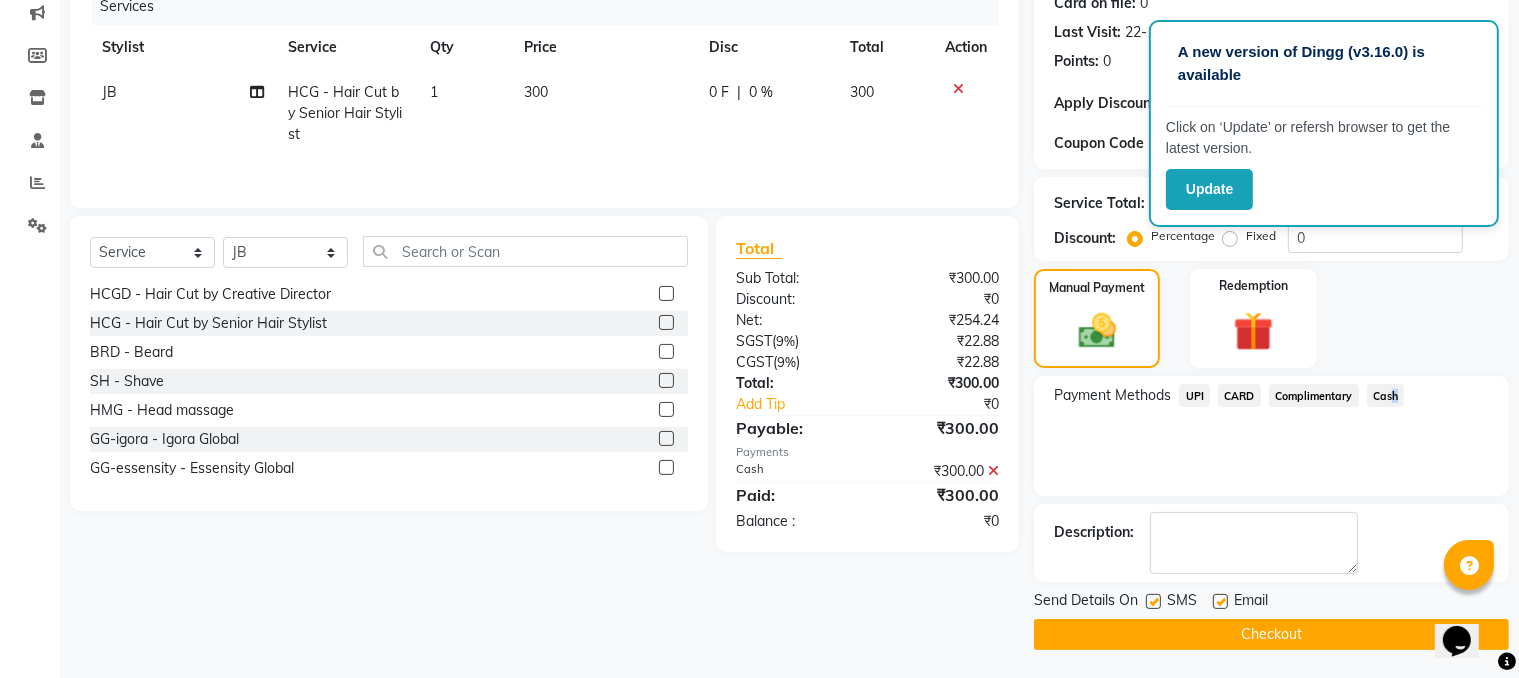 click on "Checkout" 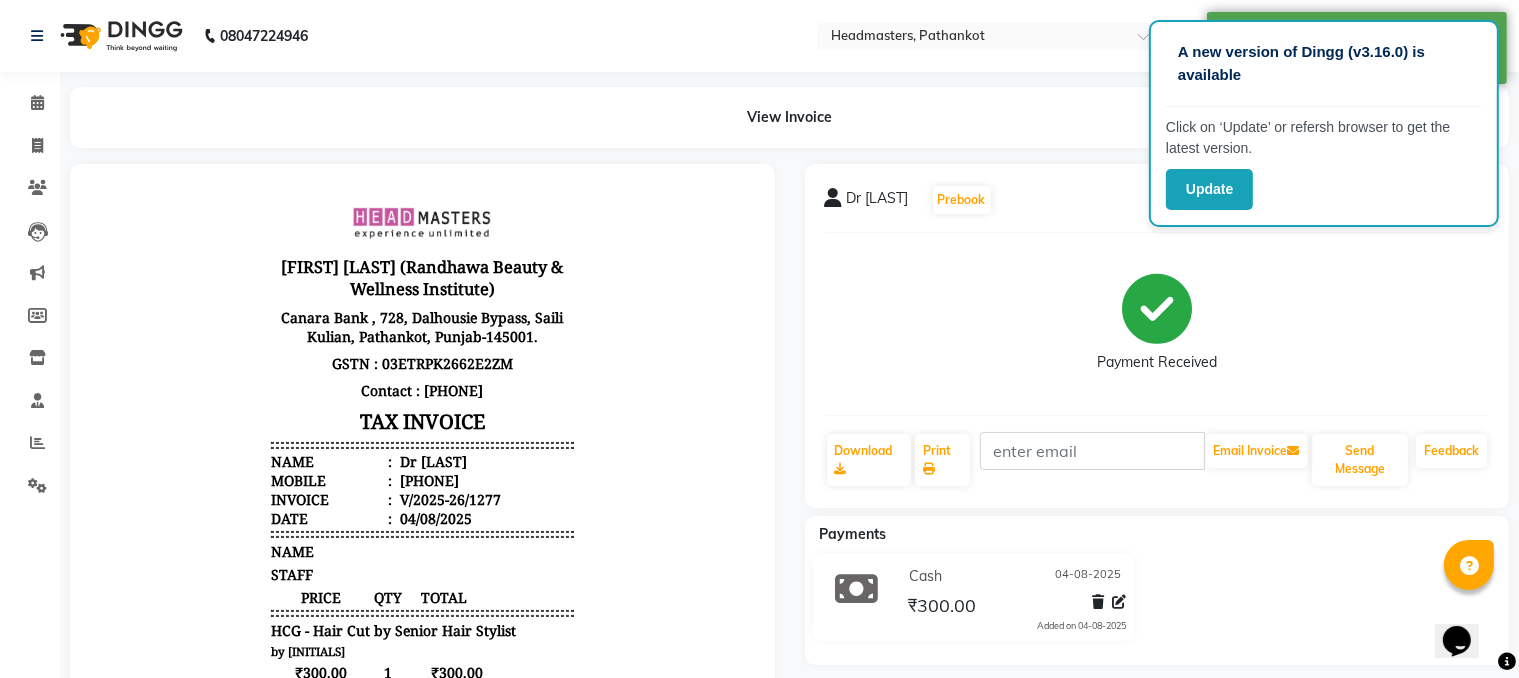 scroll, scrollTop: 0, scrollLeft: 0, axis: both 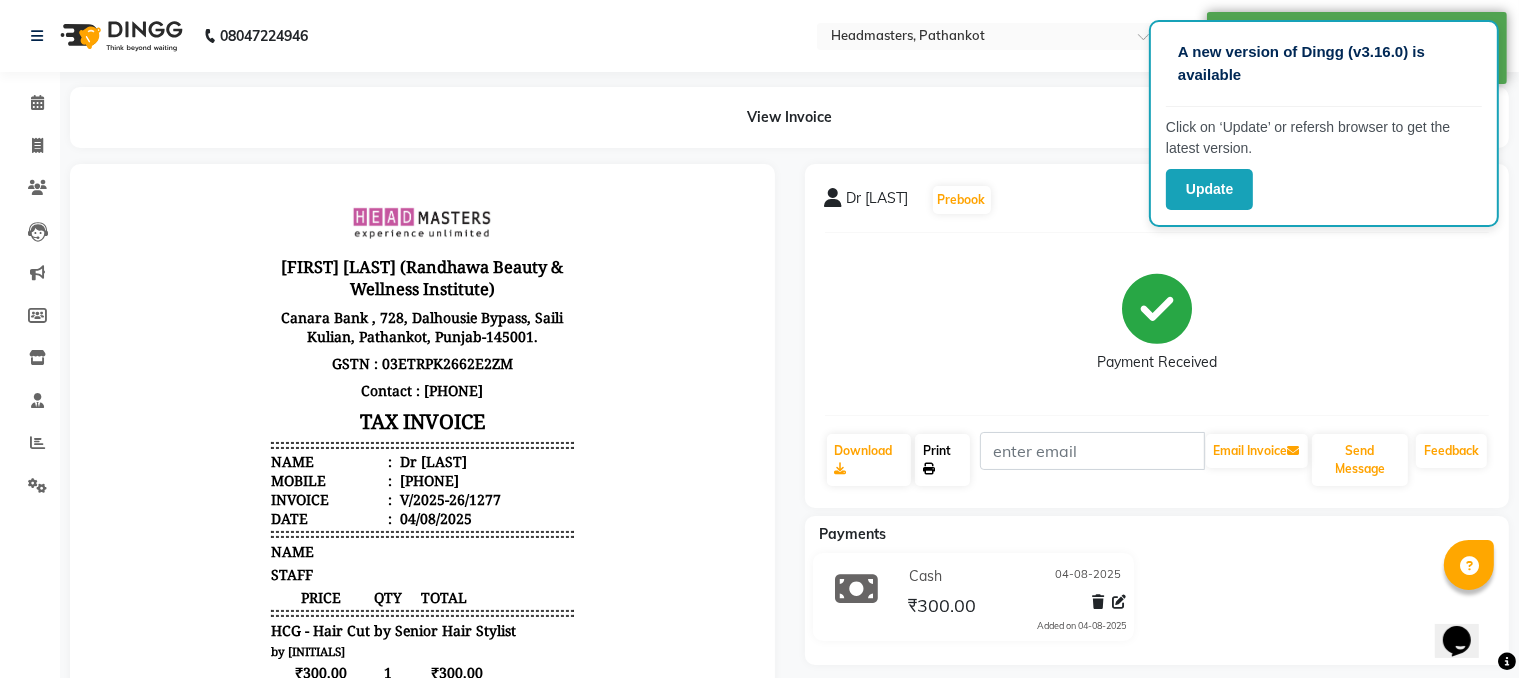 click on "Print" 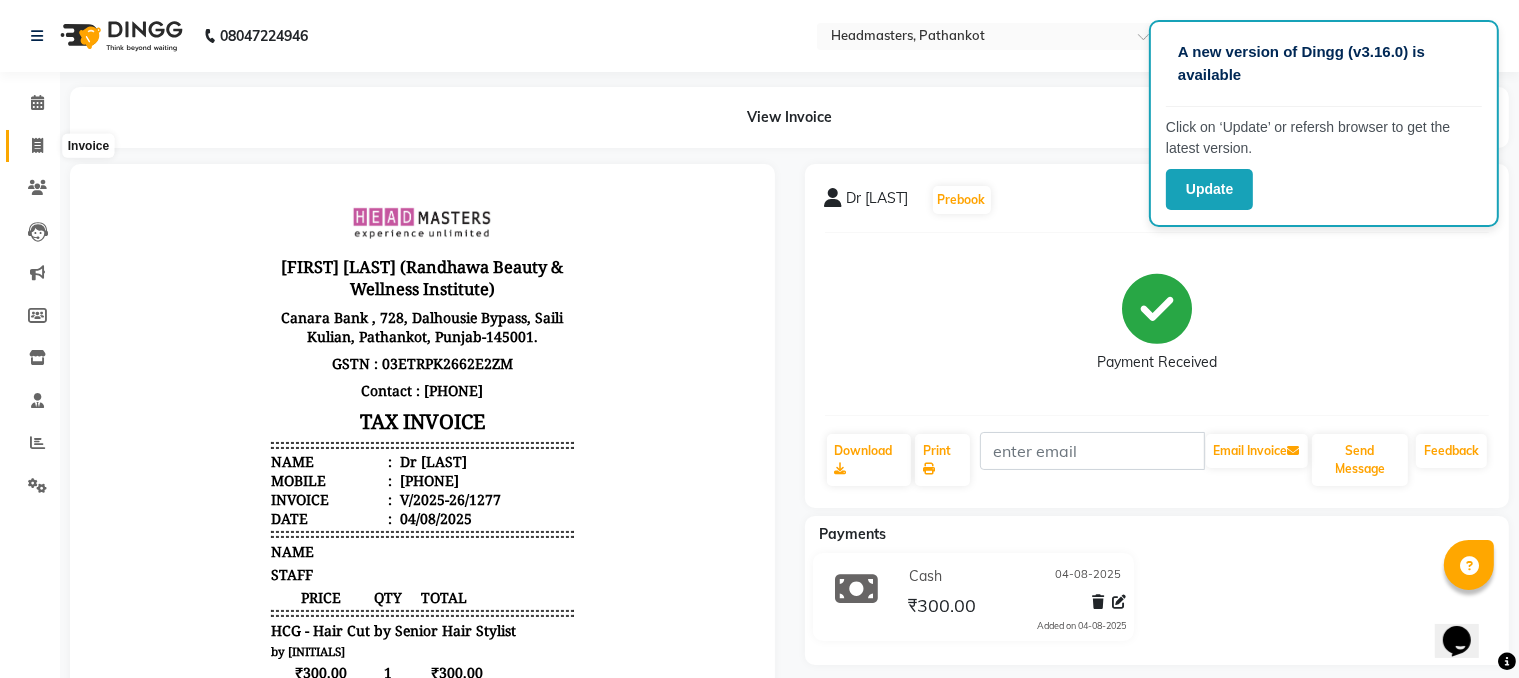 click 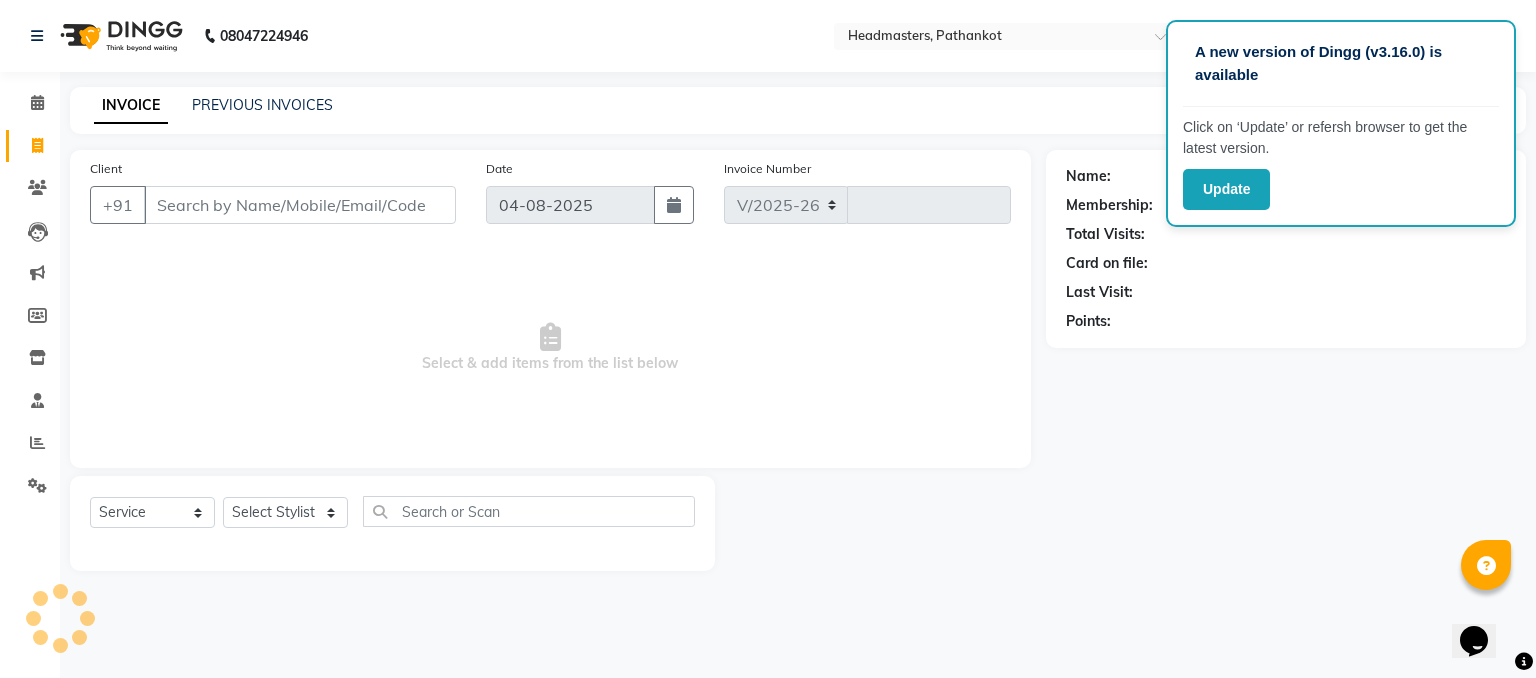 select on "7530" 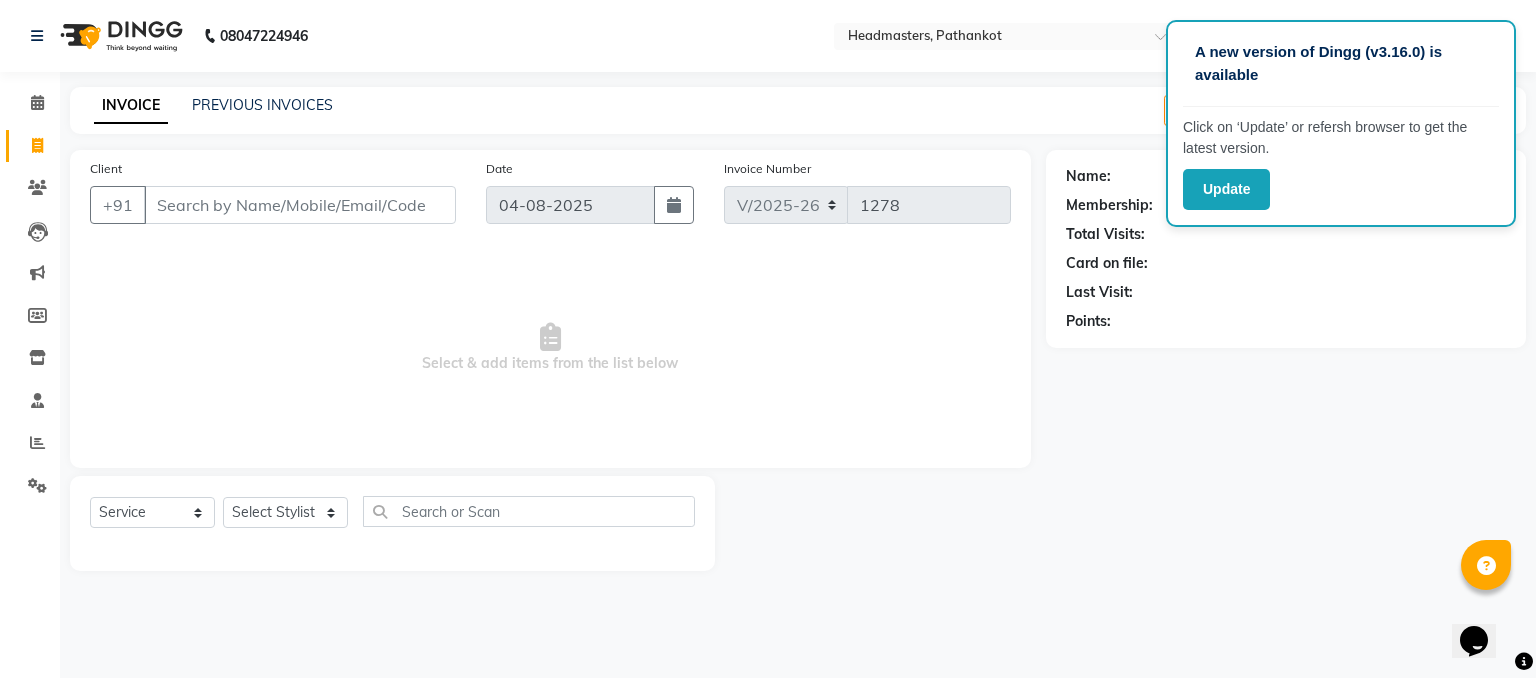 click on "Client" at bounding box center [300, 205] 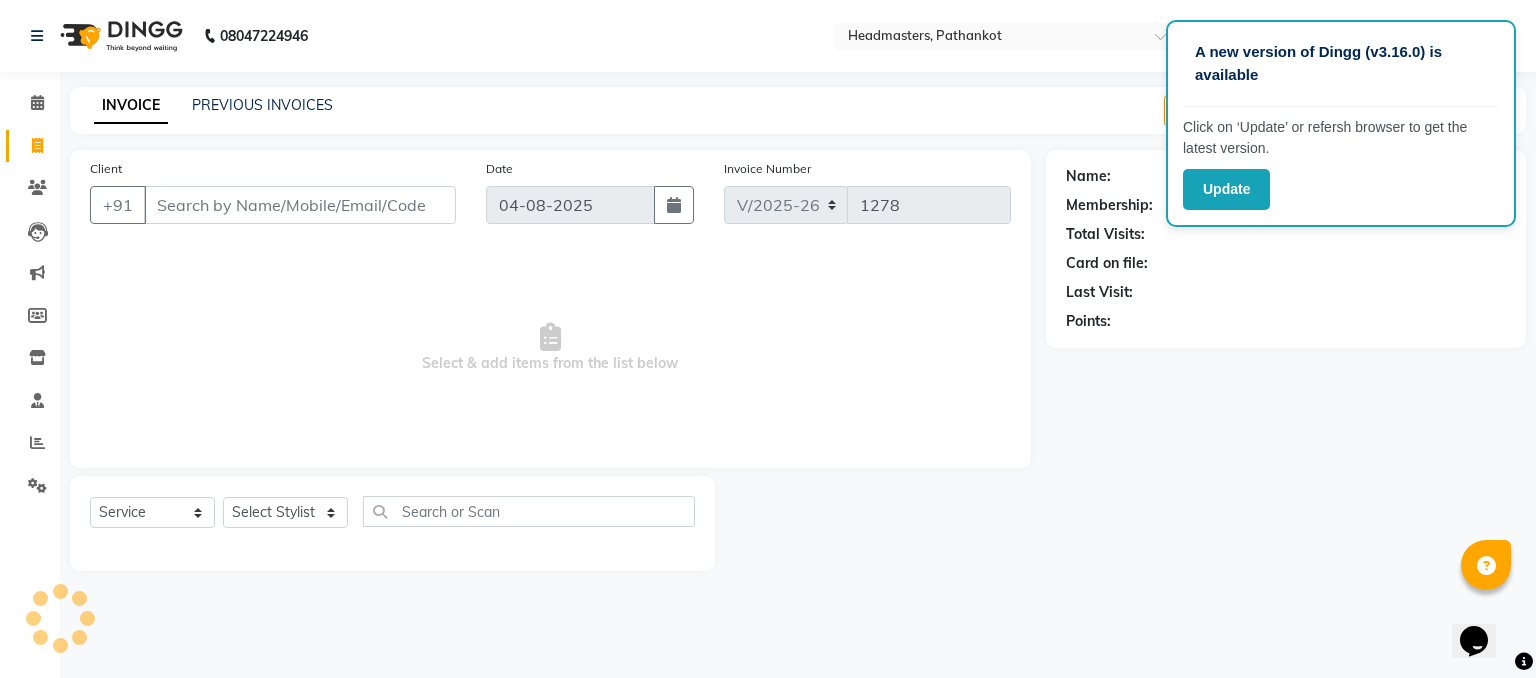select on "66904" 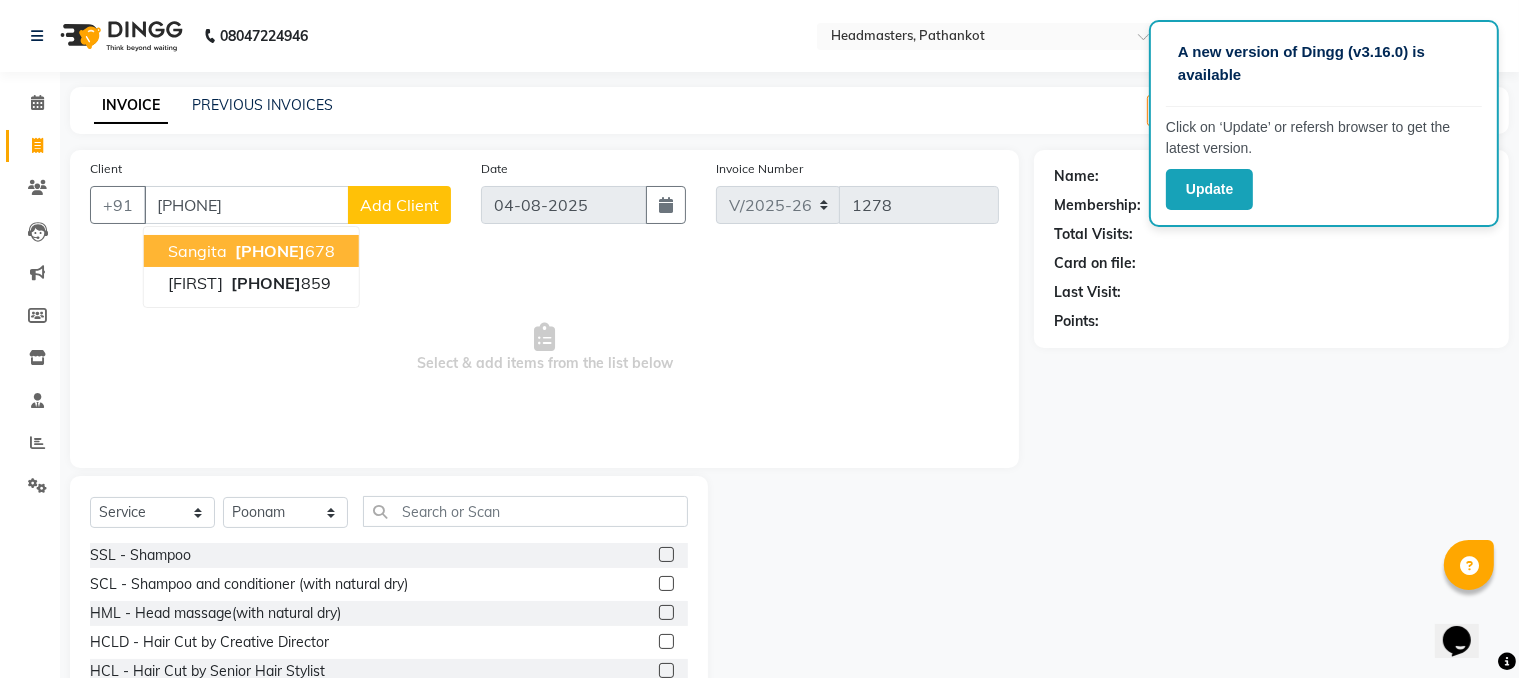 click on "[FIRST] [PHONE] [NUMBER]" at bounding box center [251, 251] 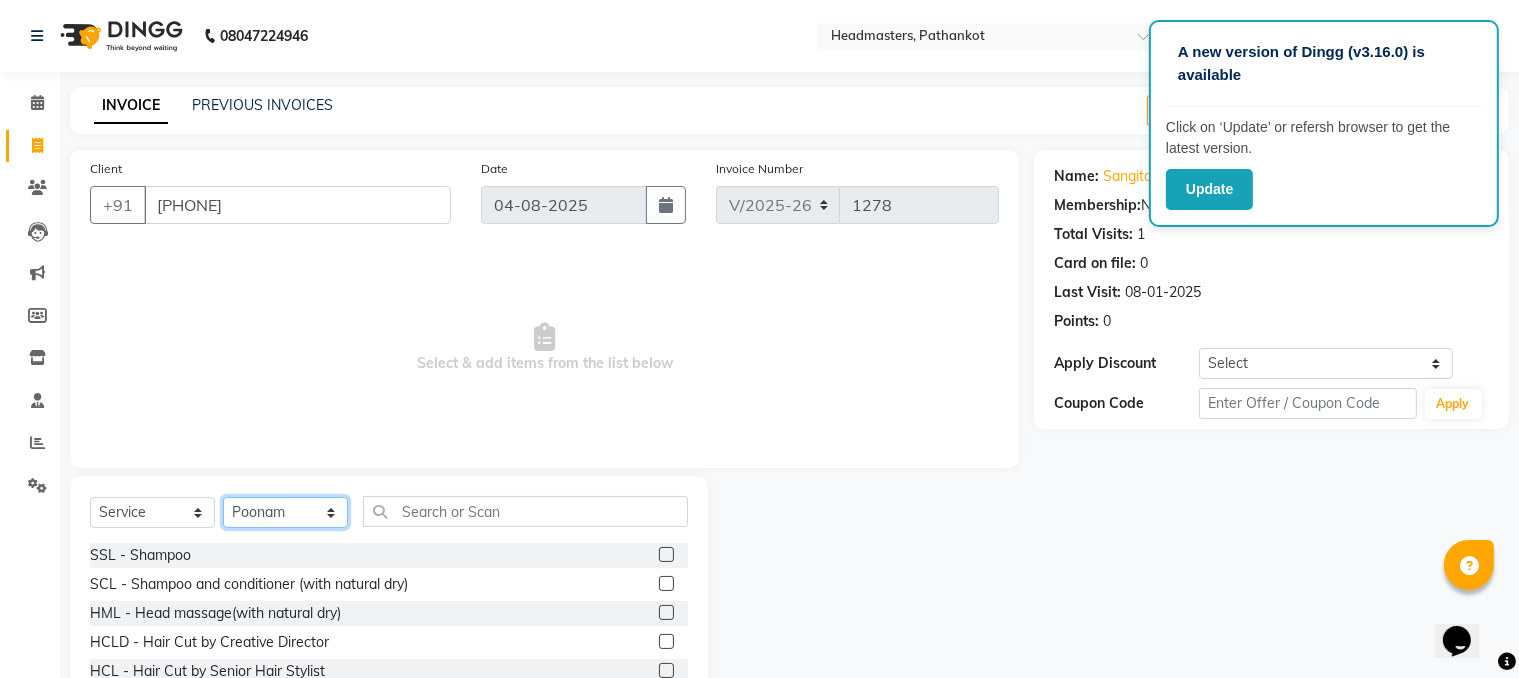 click on "Select Stylist Amir HEAD MASTERS jassi jasvir Singh JB  Joel  Monika sharma Monika Yoseph  nakul NITIN Poonam puja roop Sumit Teji" 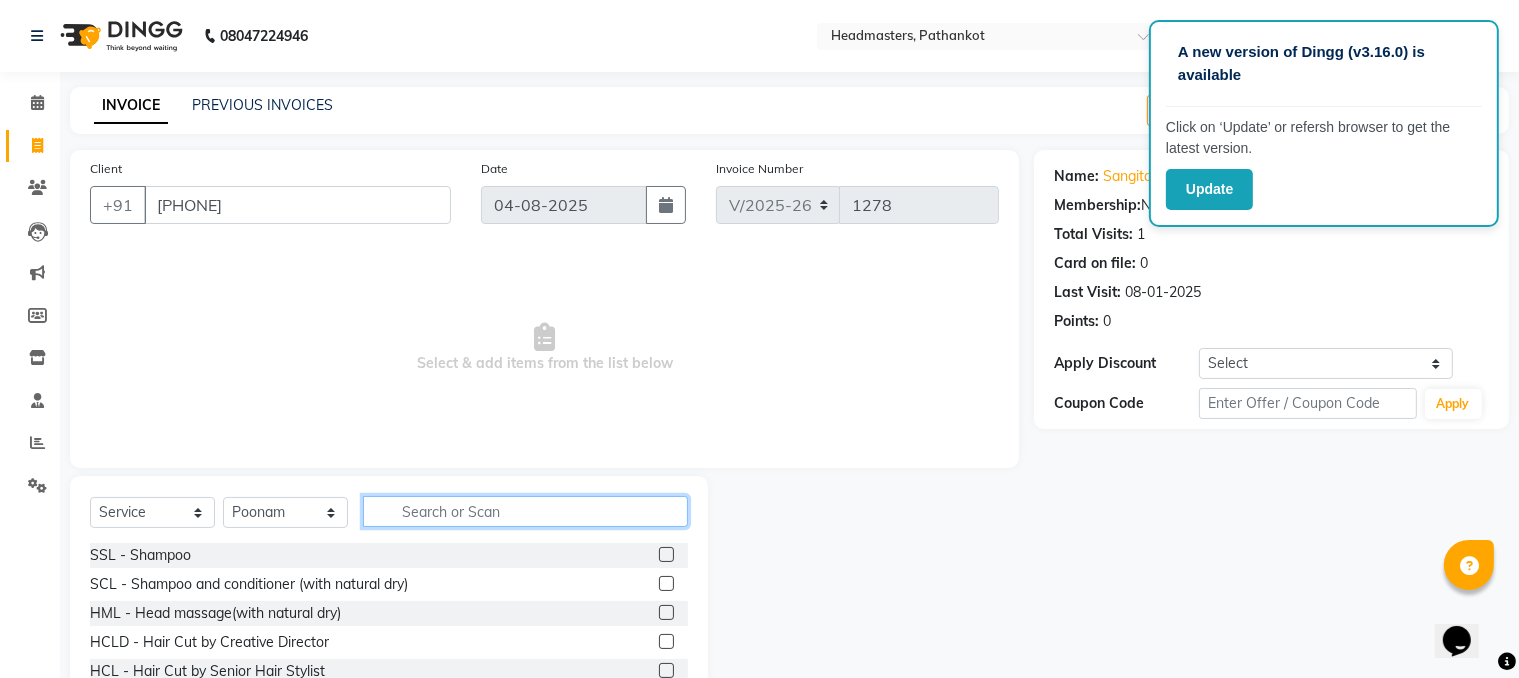 click 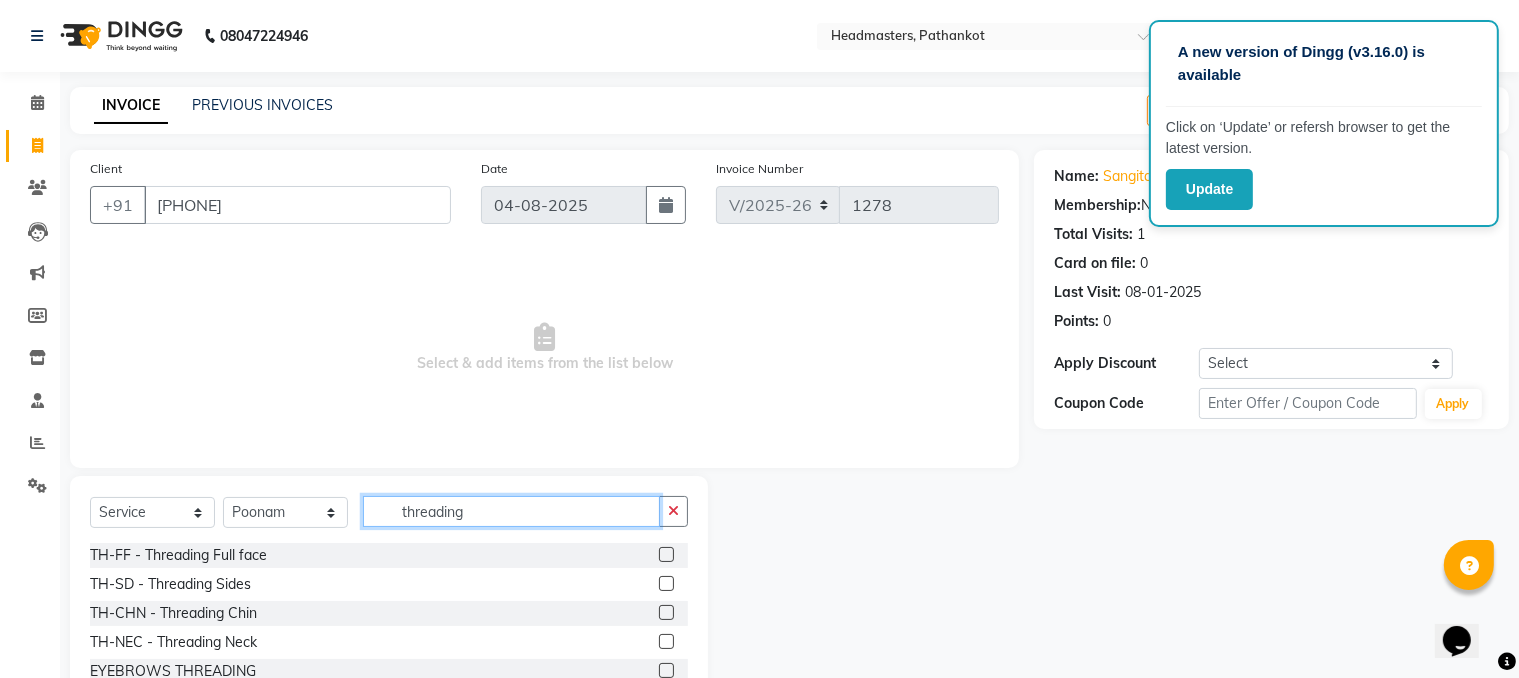 scroll, scrollTop: 97, scrollLeft: 0, axis: vertical 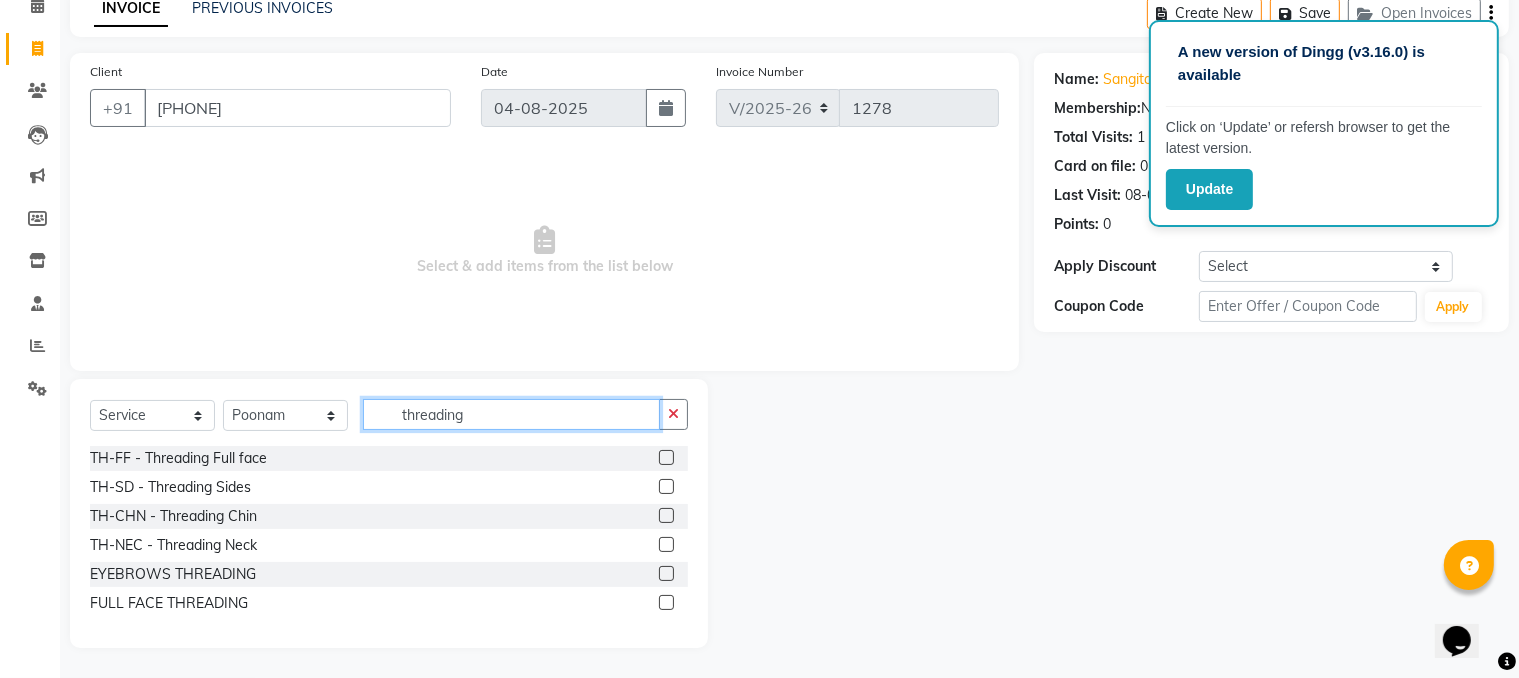 type on "threading" 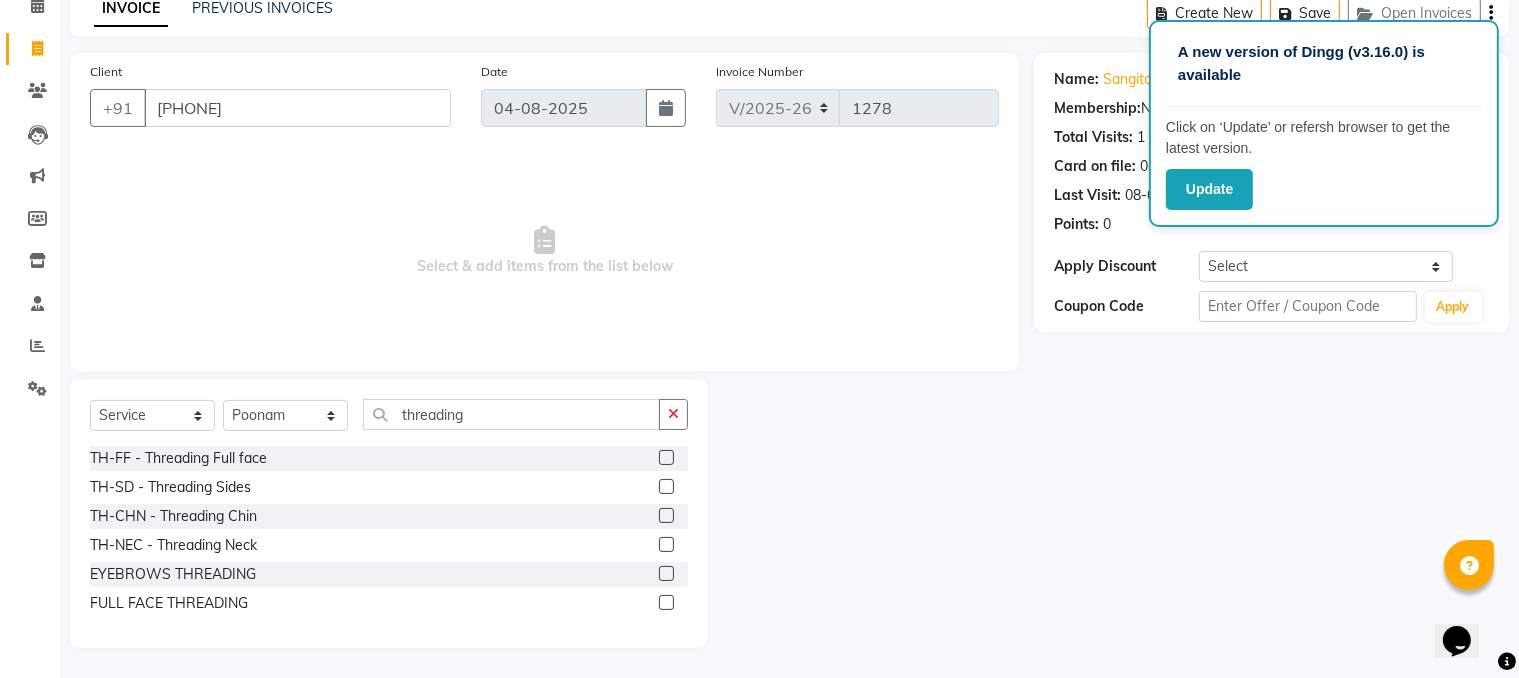 click 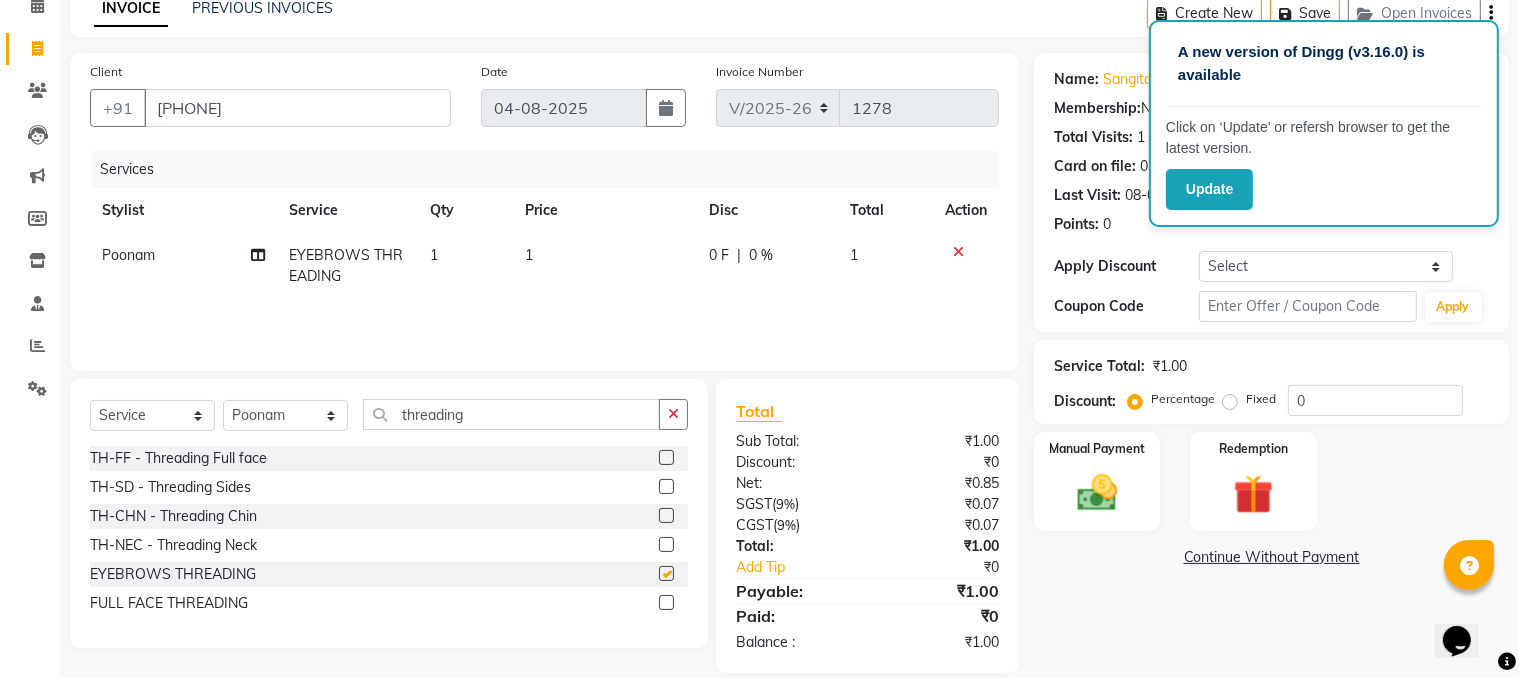 checkbox on "false" 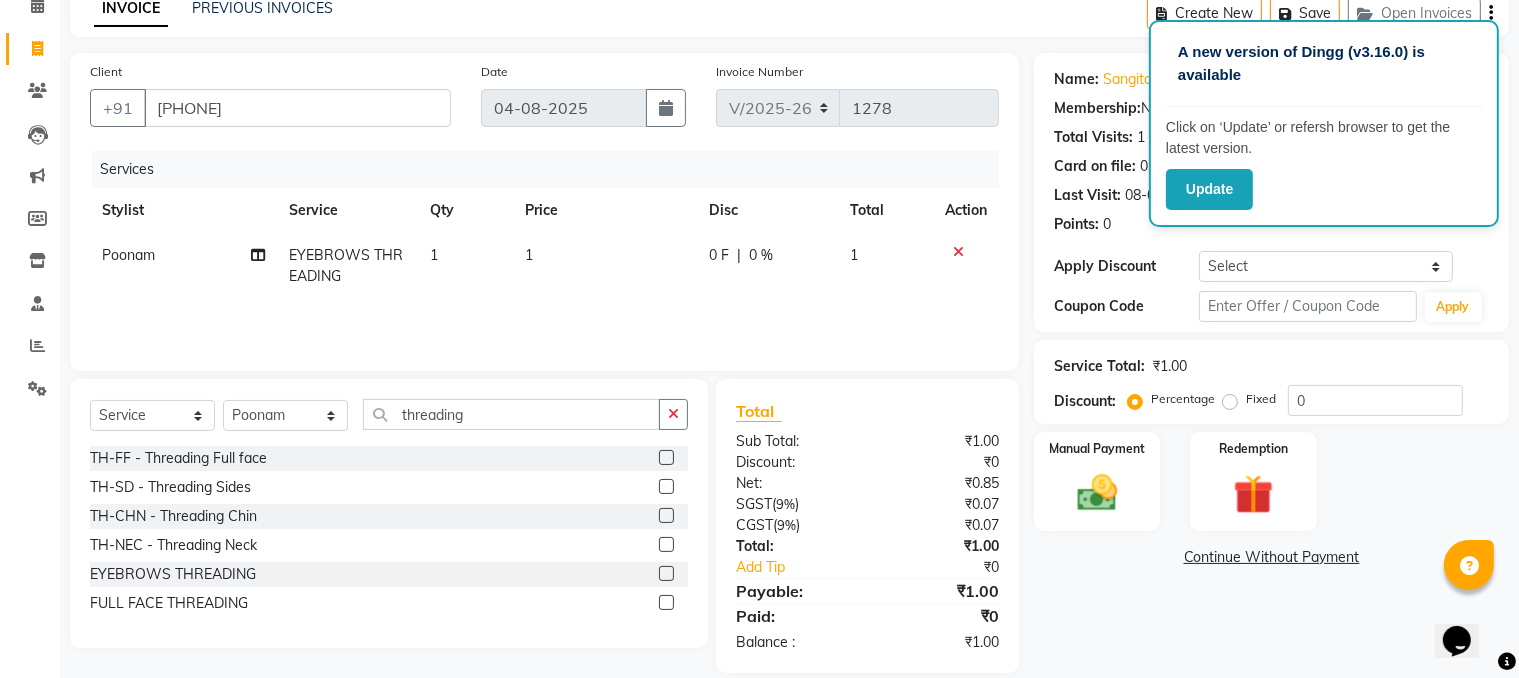 click on "1" 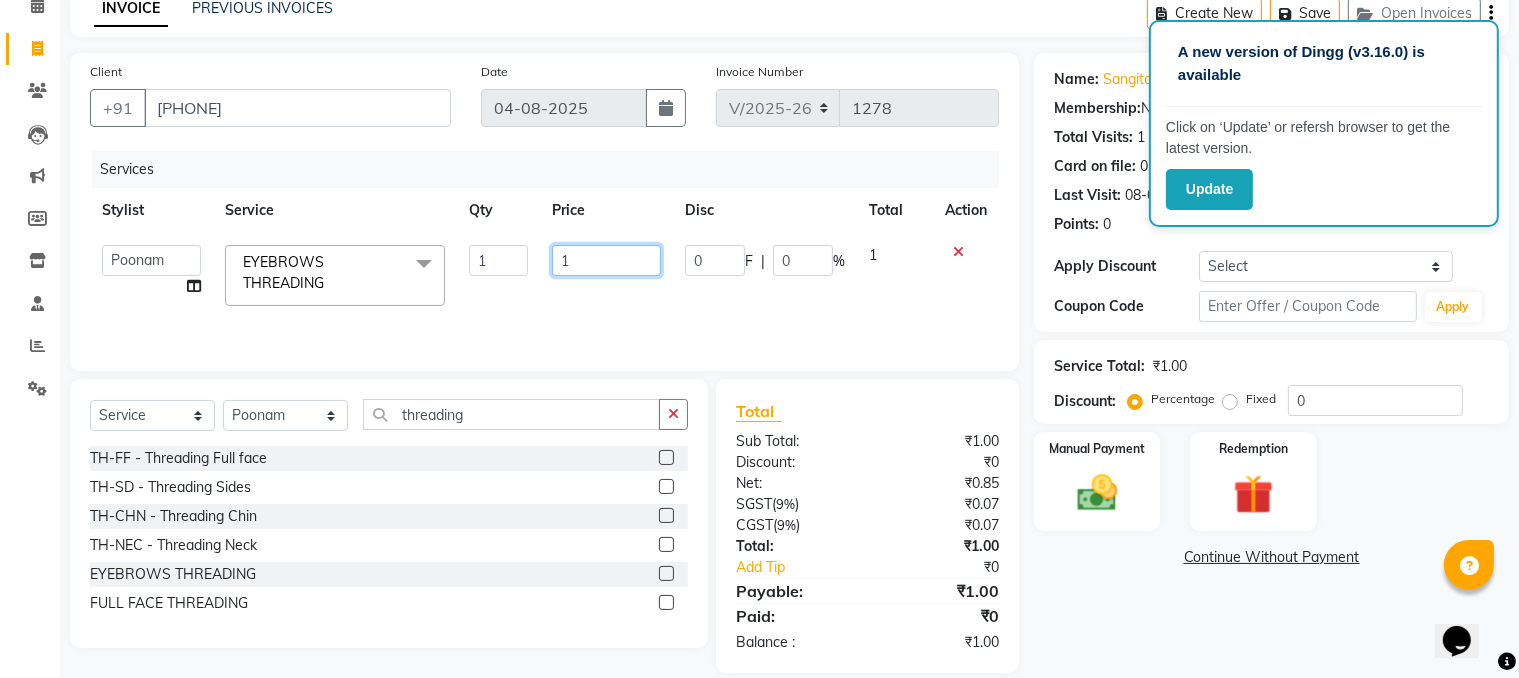 click on "1" 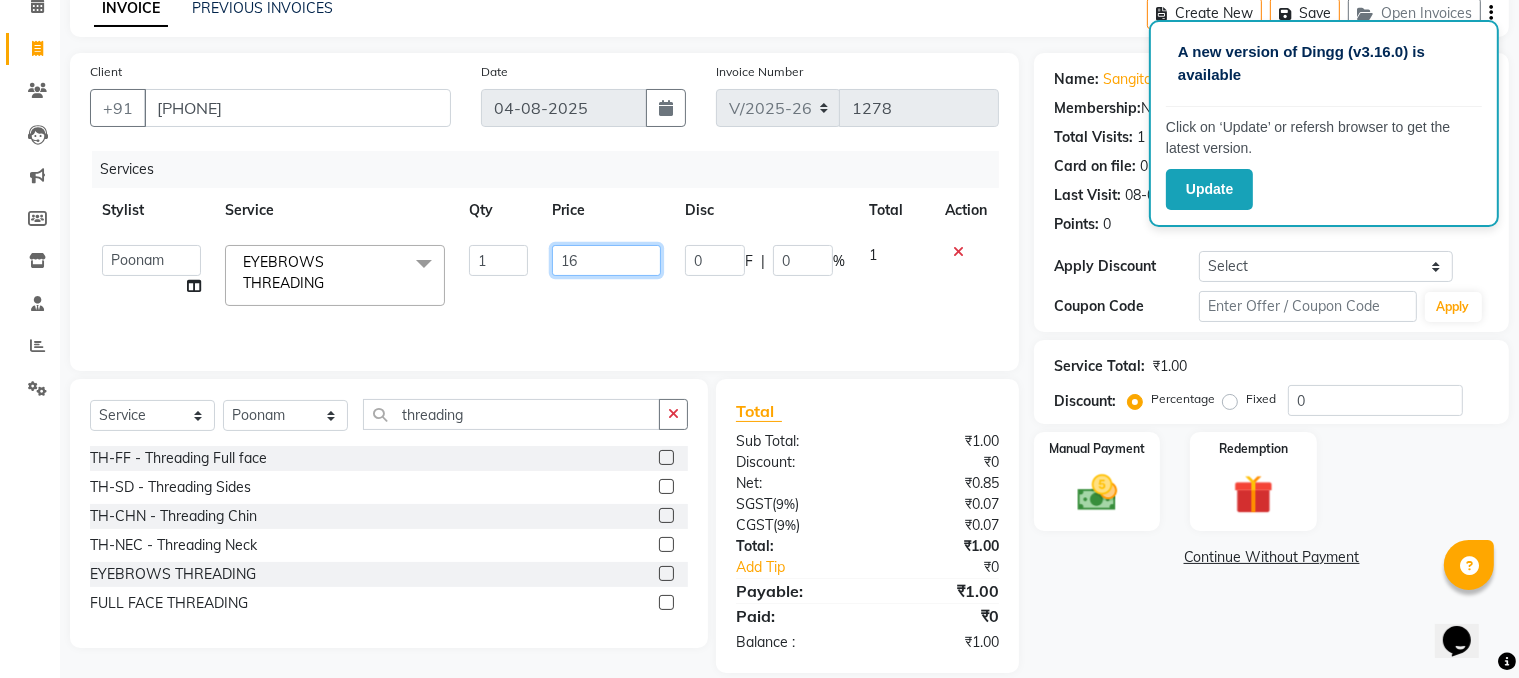 type on "160" 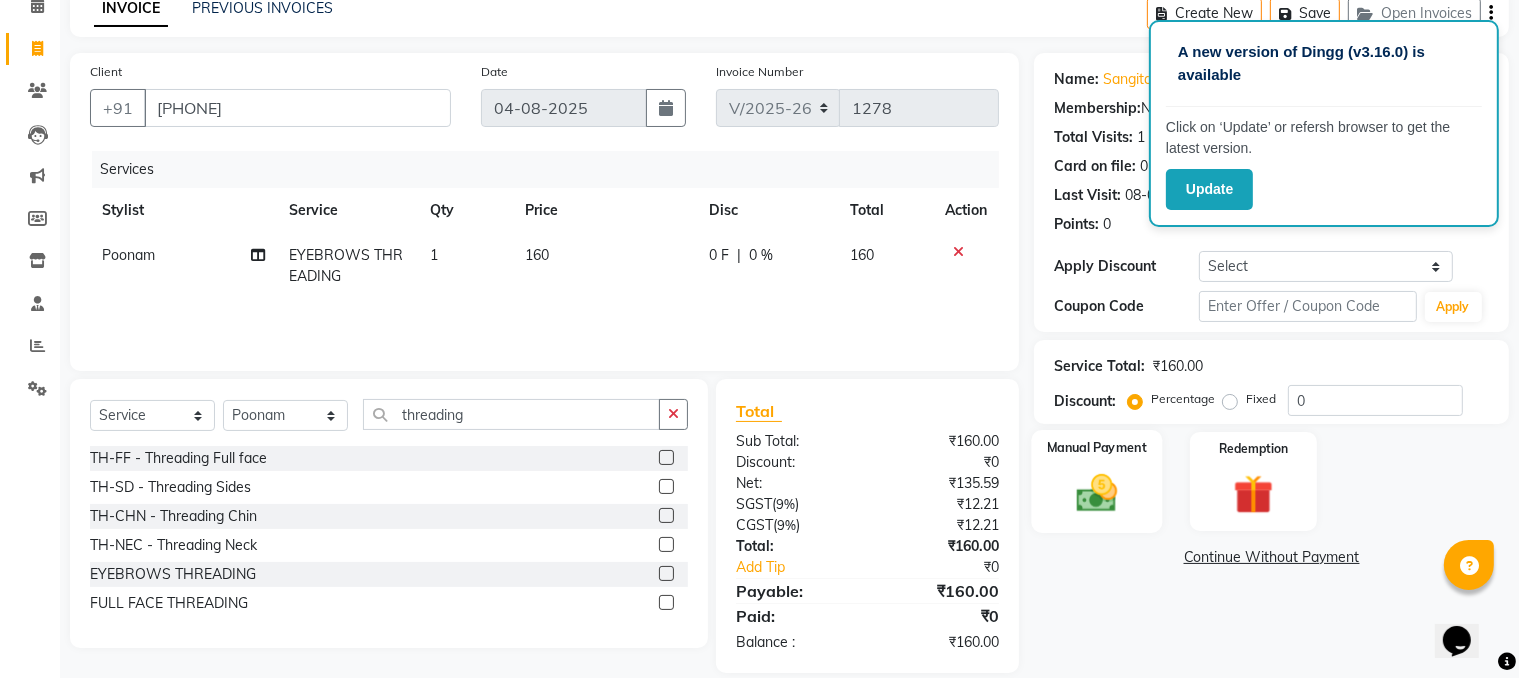 click on "Manual Payment" 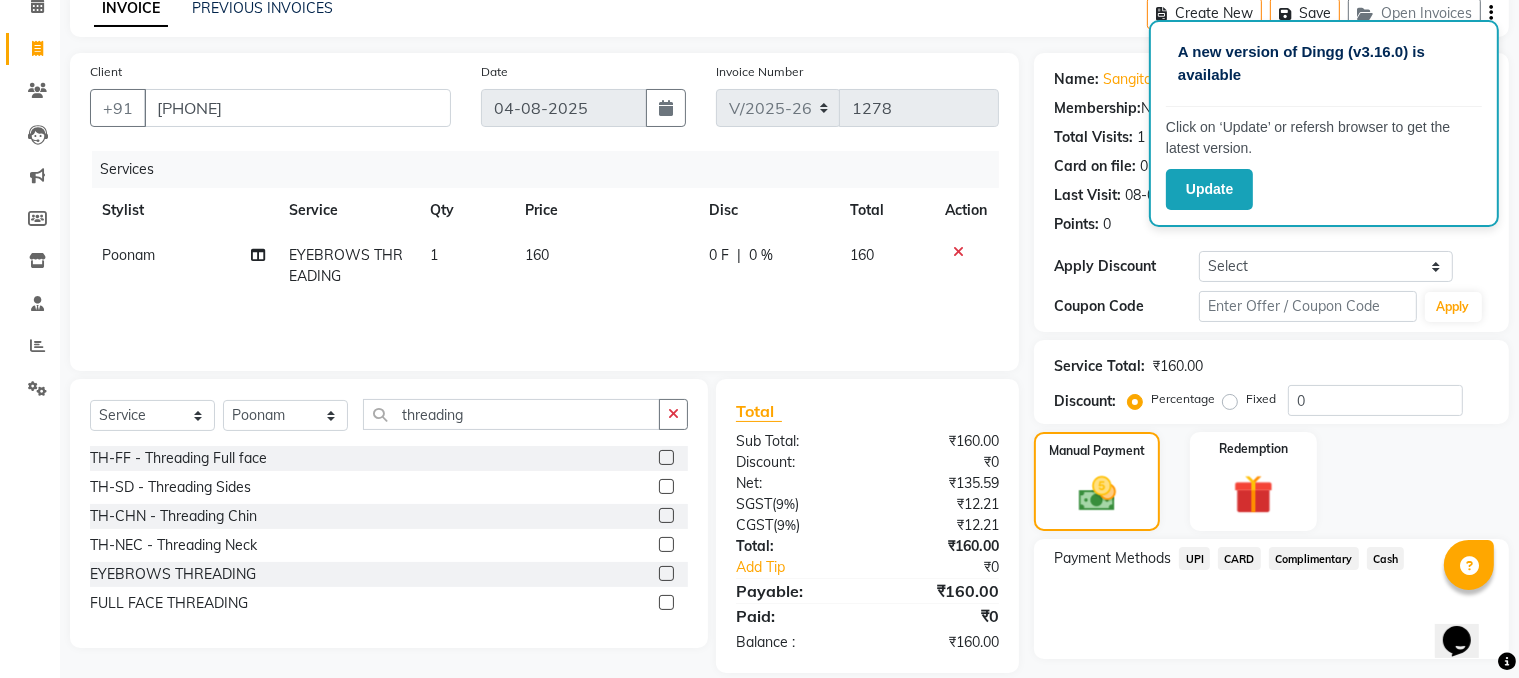 click on "Cash" 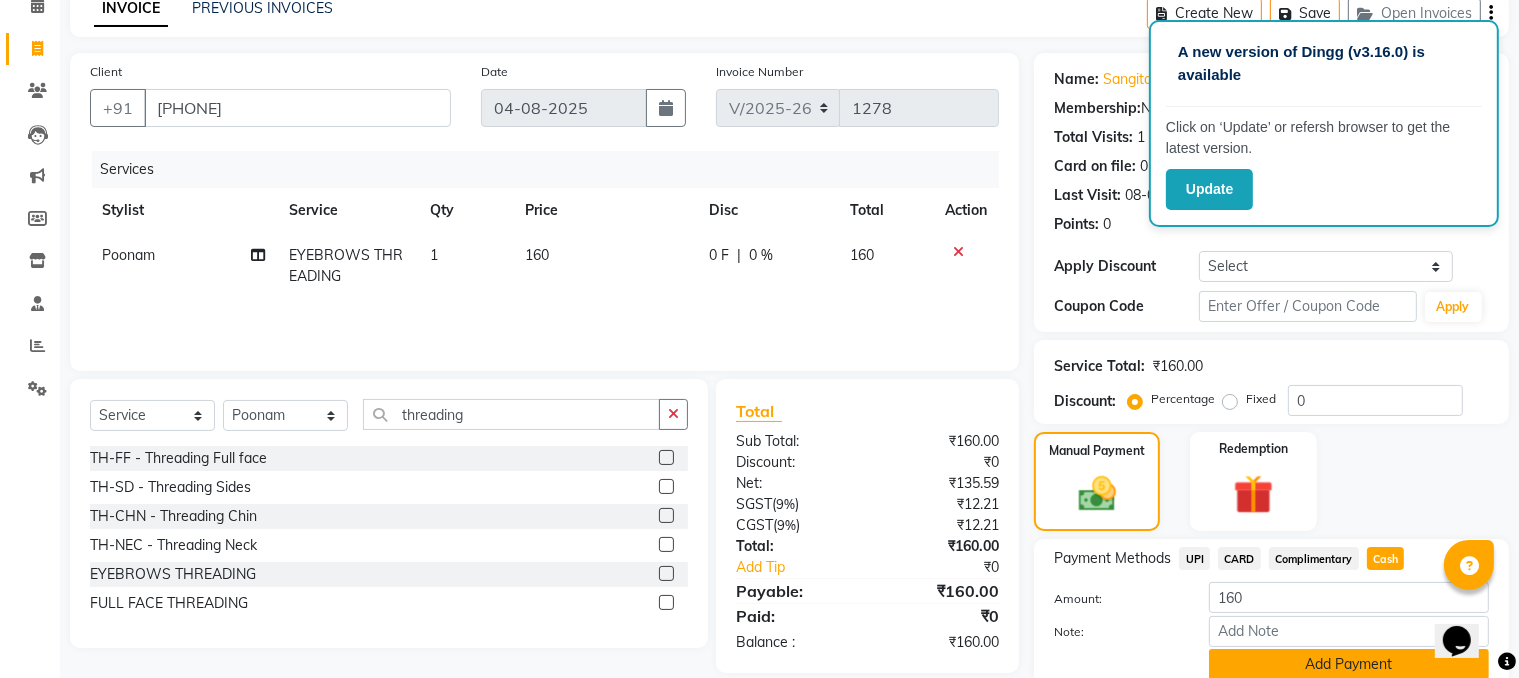 click on "Add Payment" 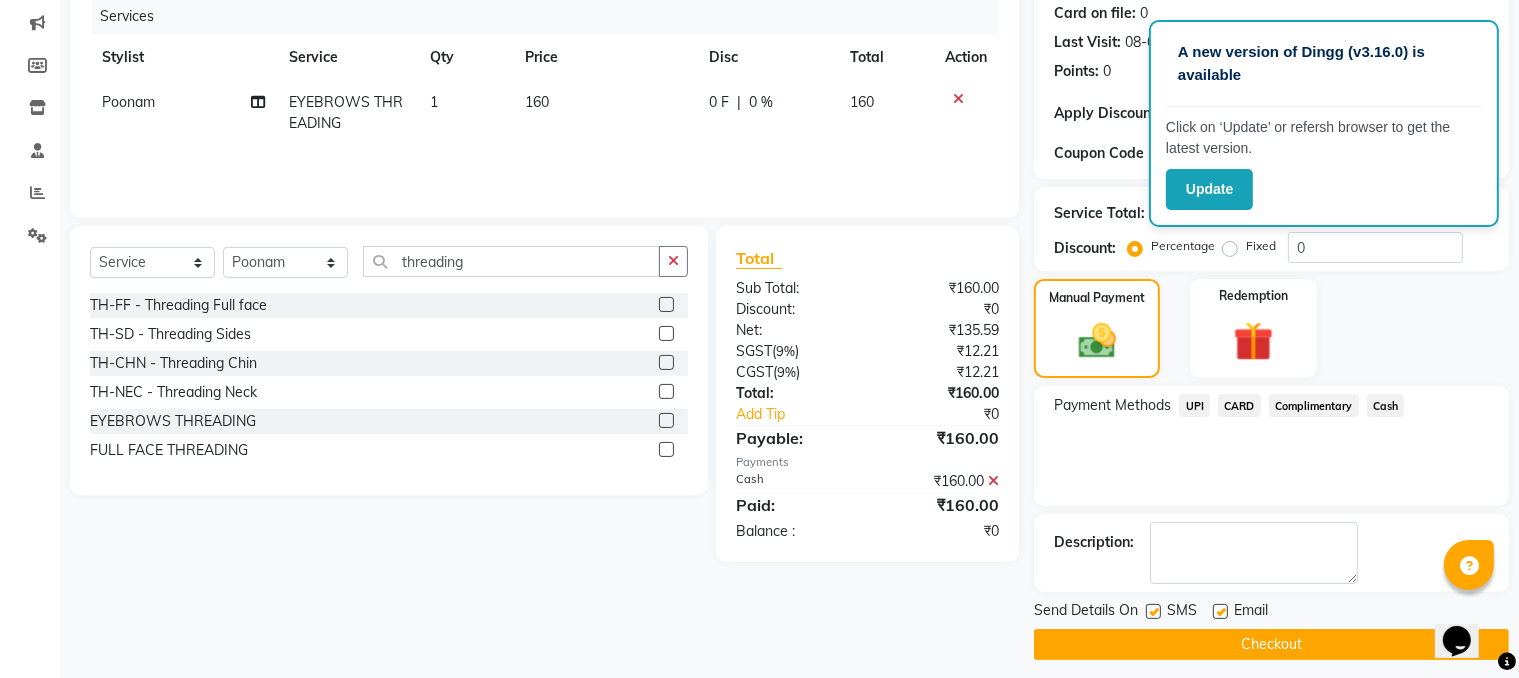 scroll, scrollTop: 260, scrollLeft: 0, axis: vertical 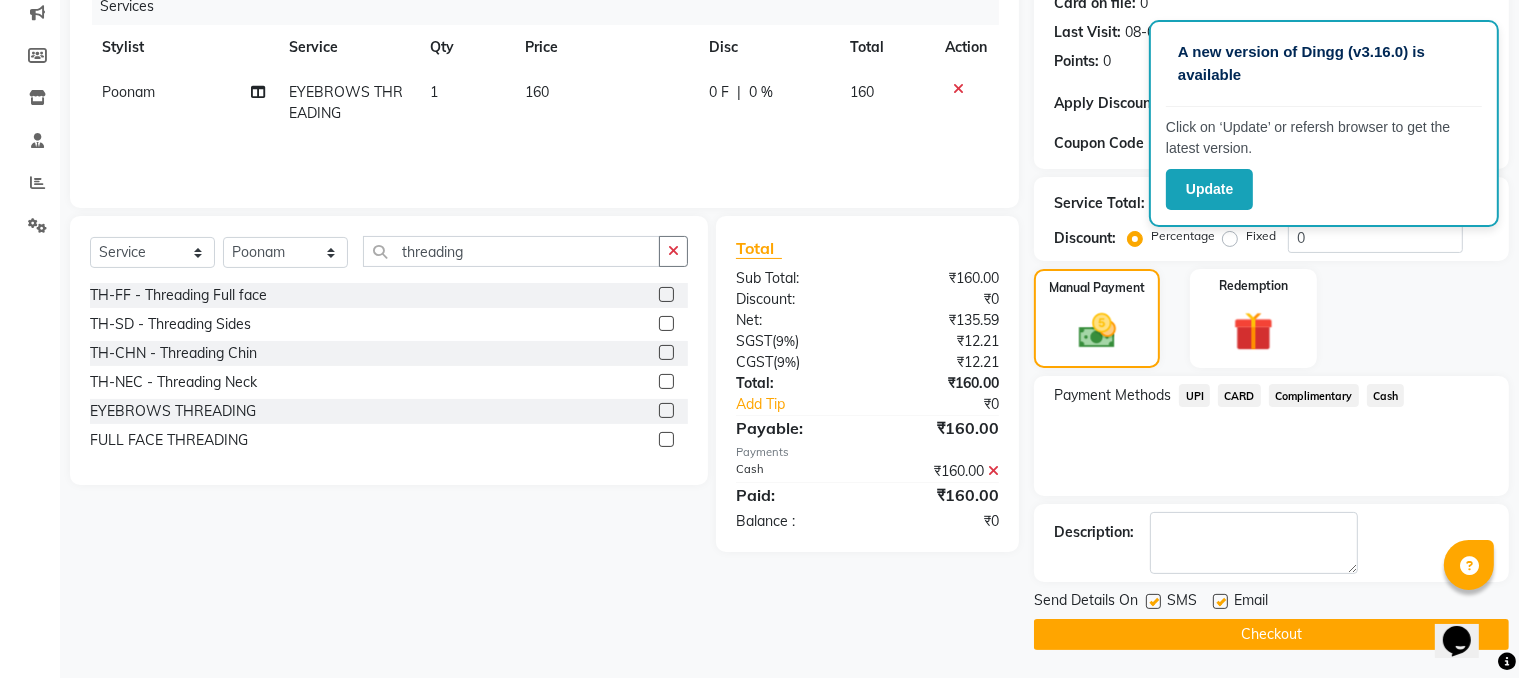 click on "Checkout" 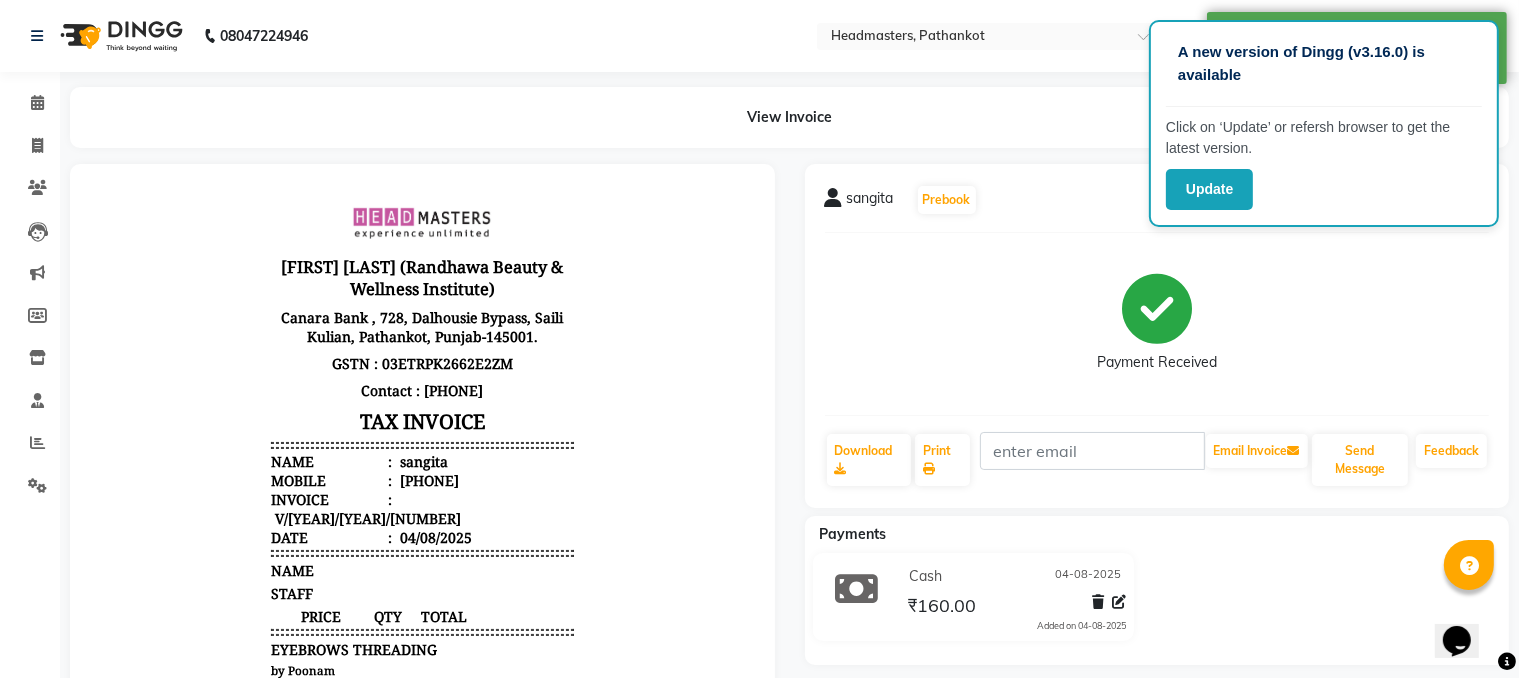 scroll, scrollTop: 0, scrollLeft: 0, axis: both 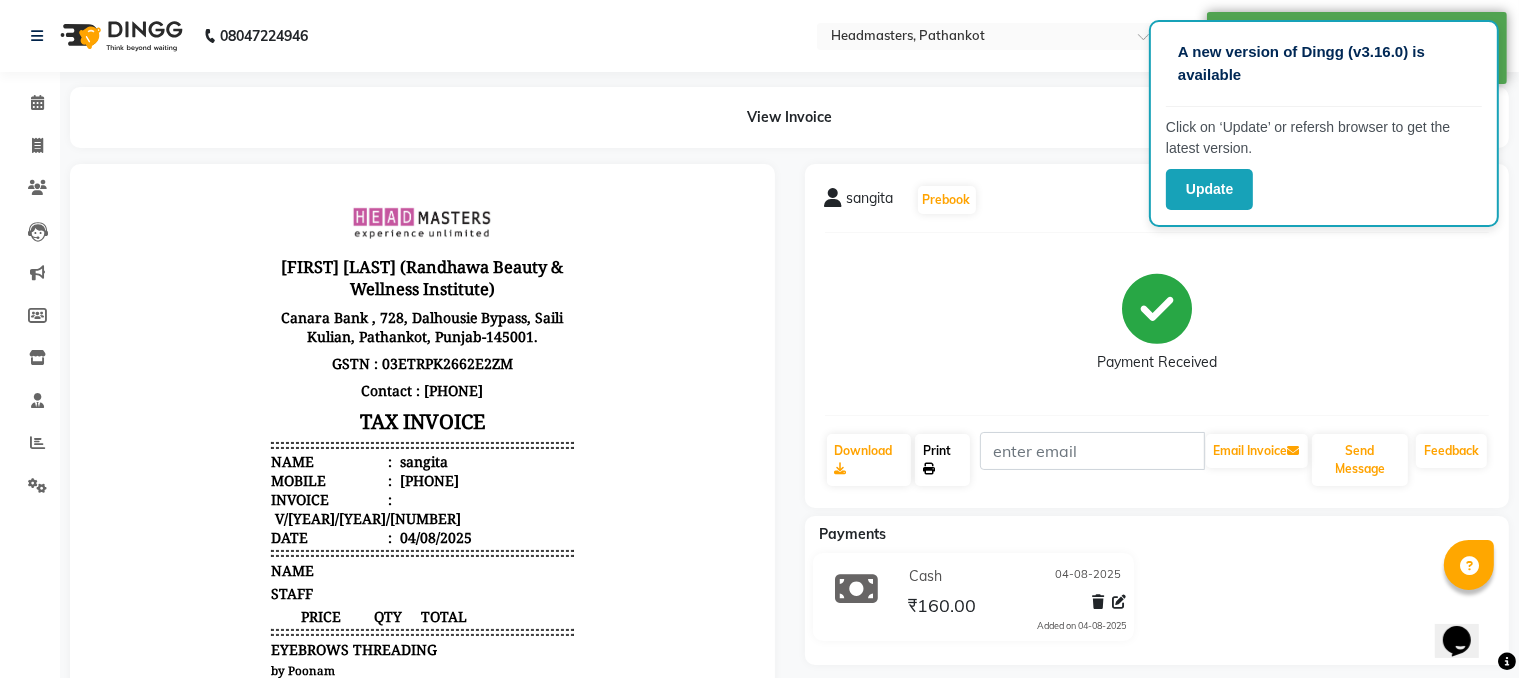 click on "Print" 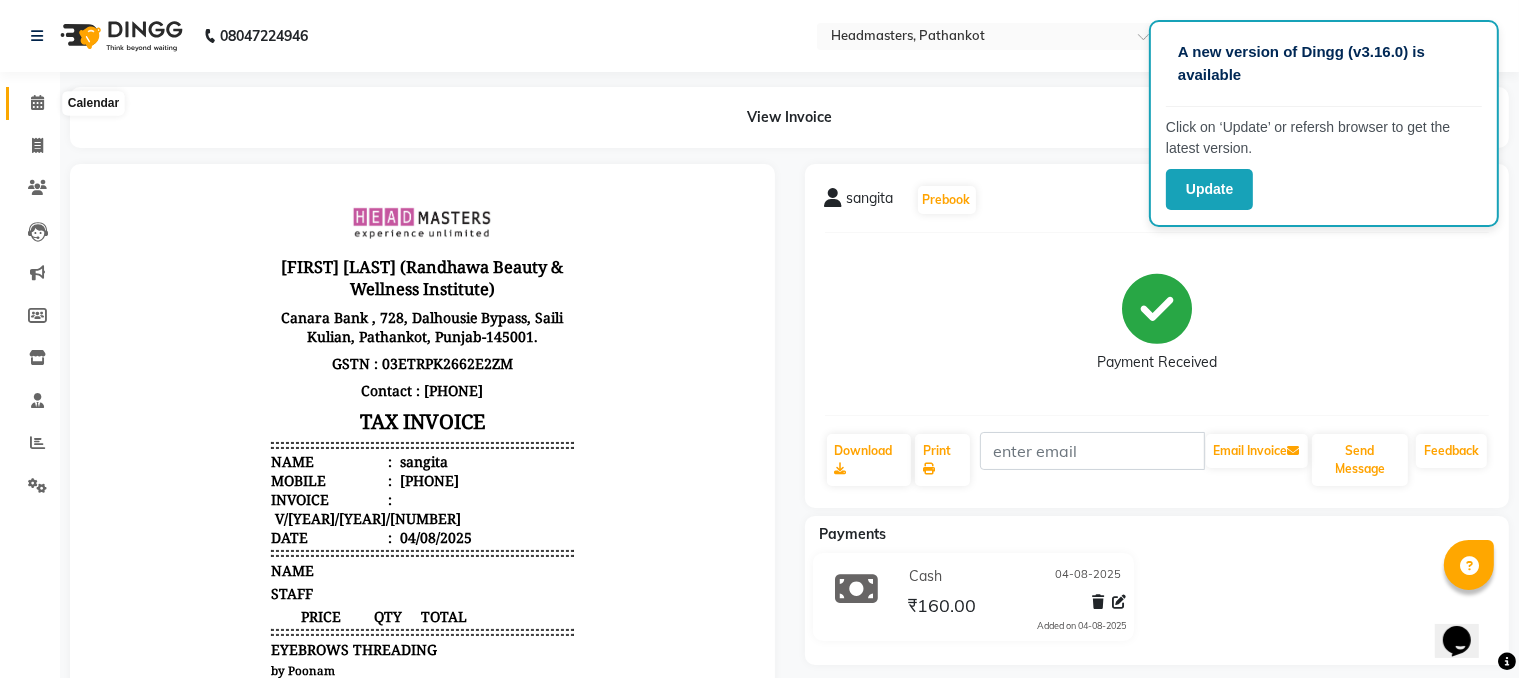 click 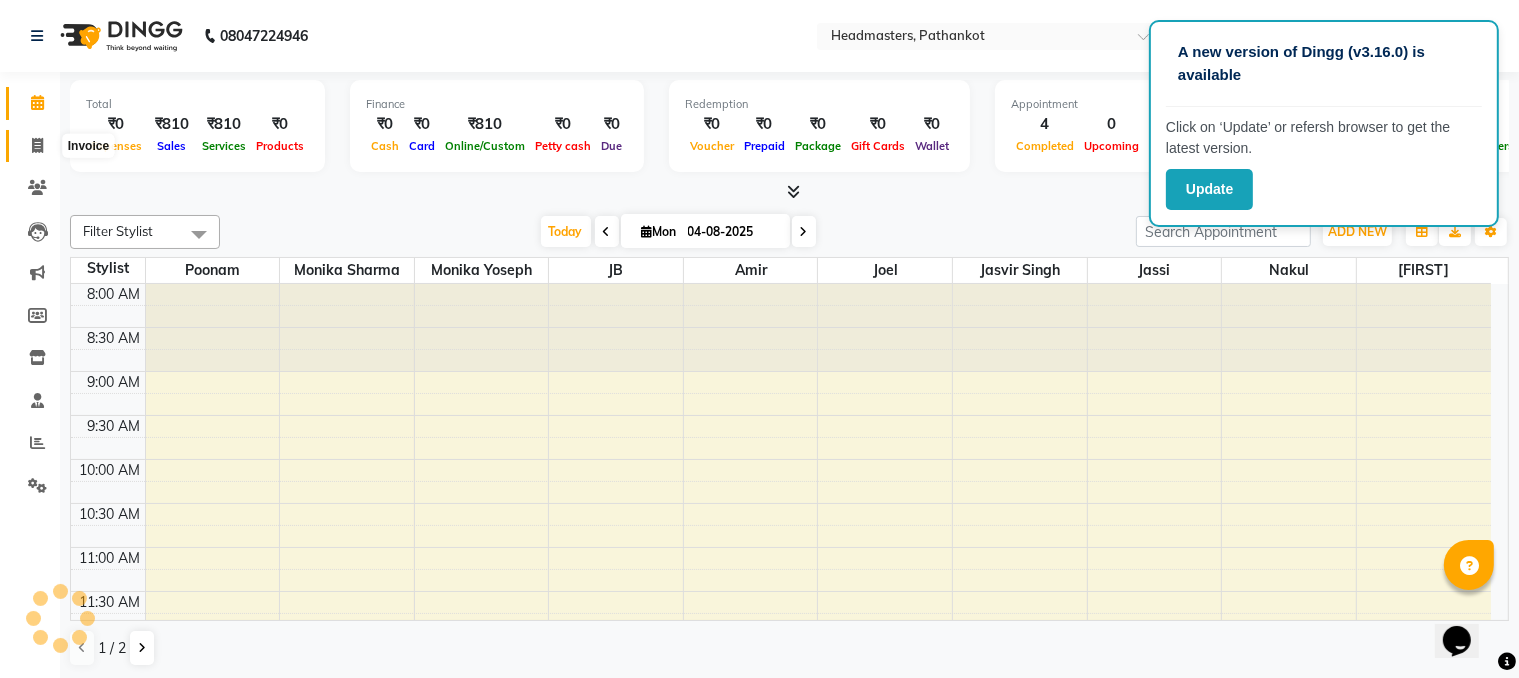 scroll, scrollTop: 0, scrollLeft: 0, axis: both 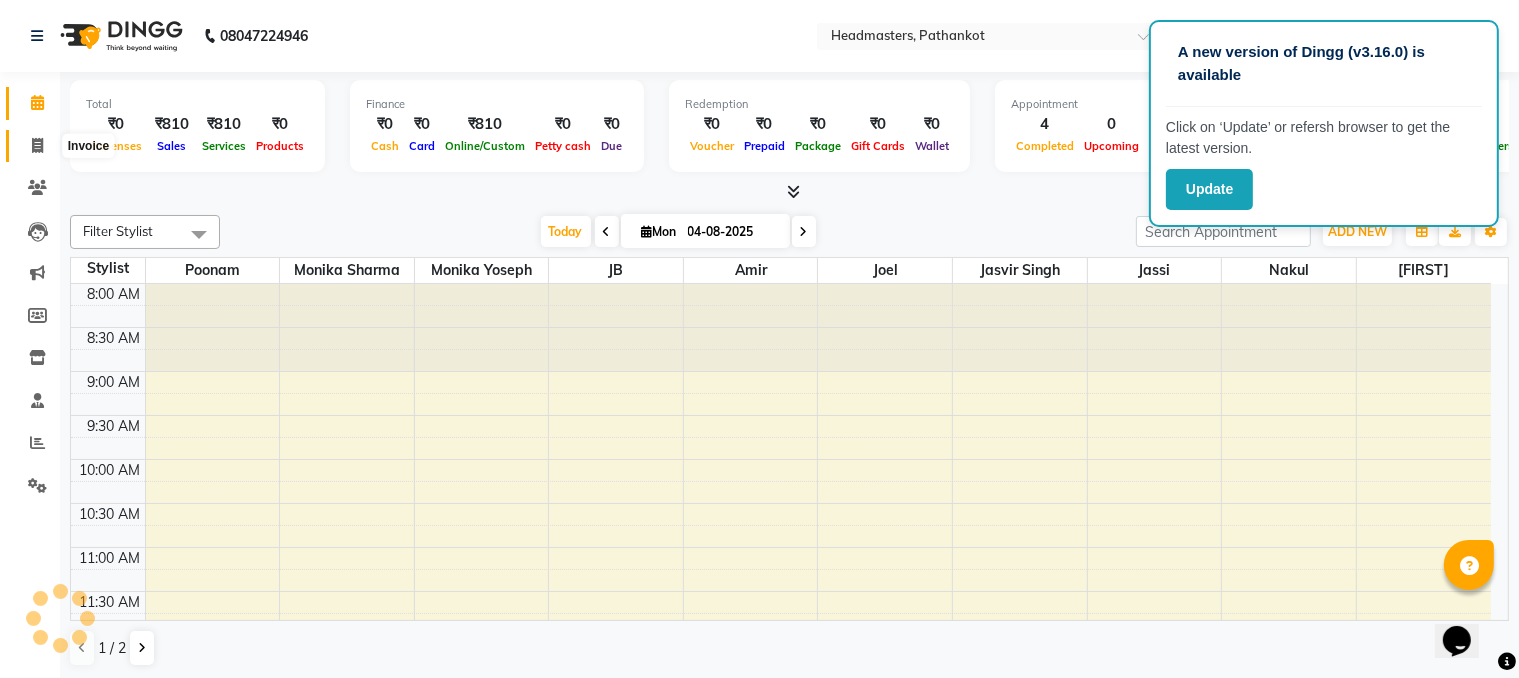 click 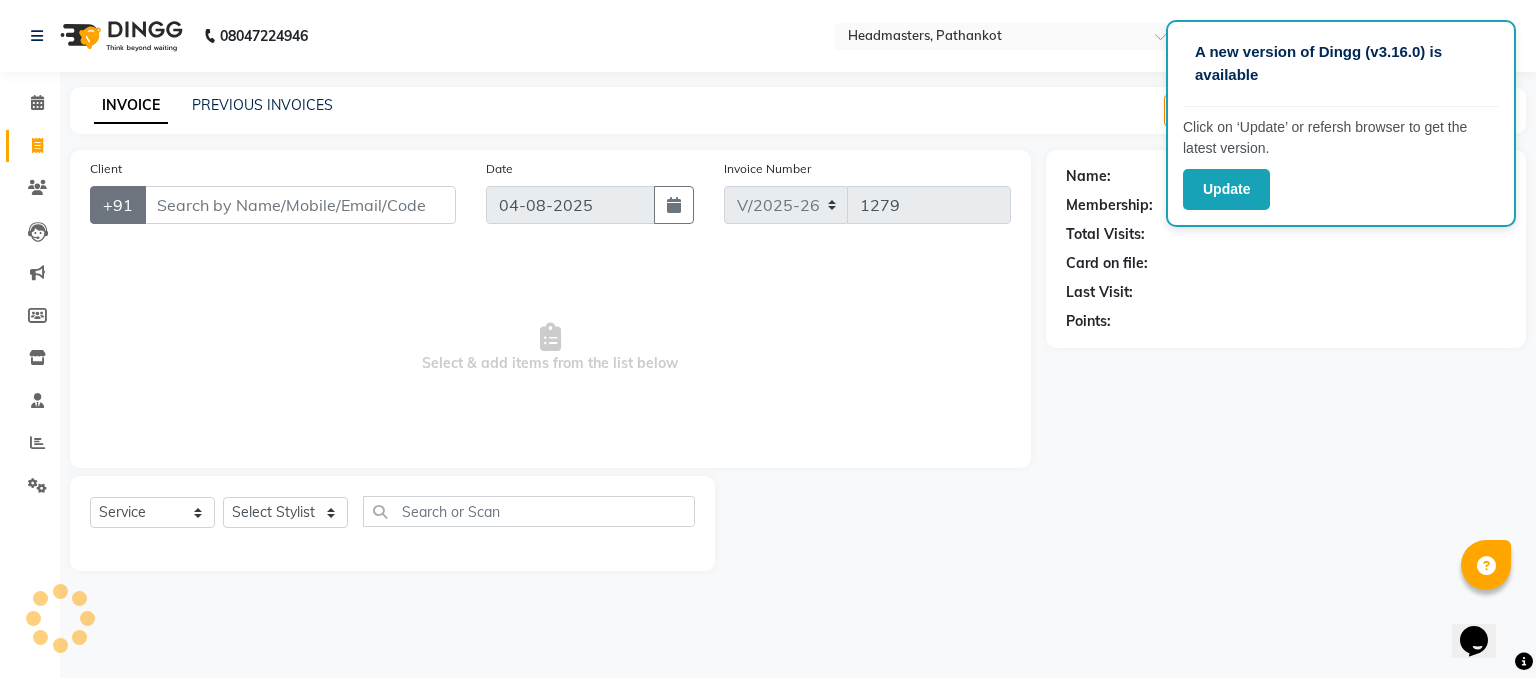 select on "66904" 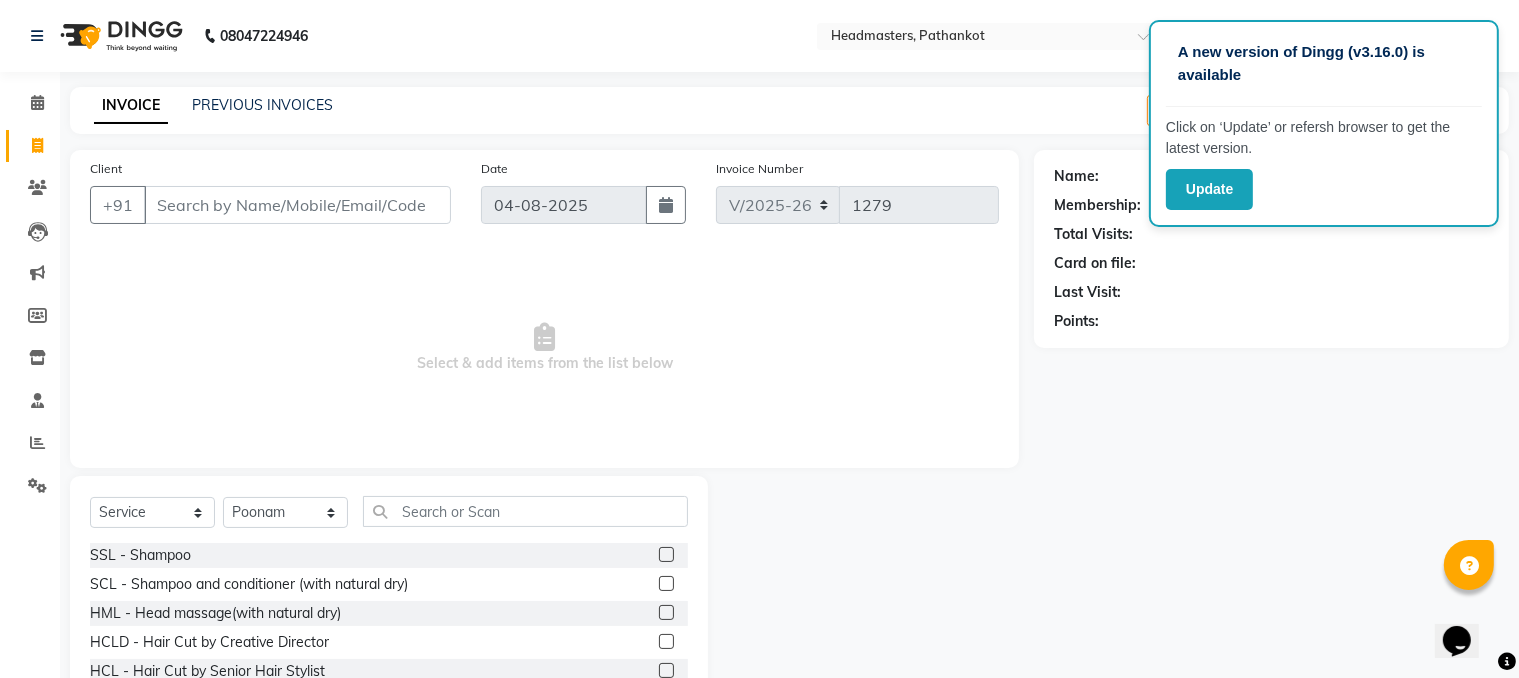 click on "Client" at bounding box center [297, 205] 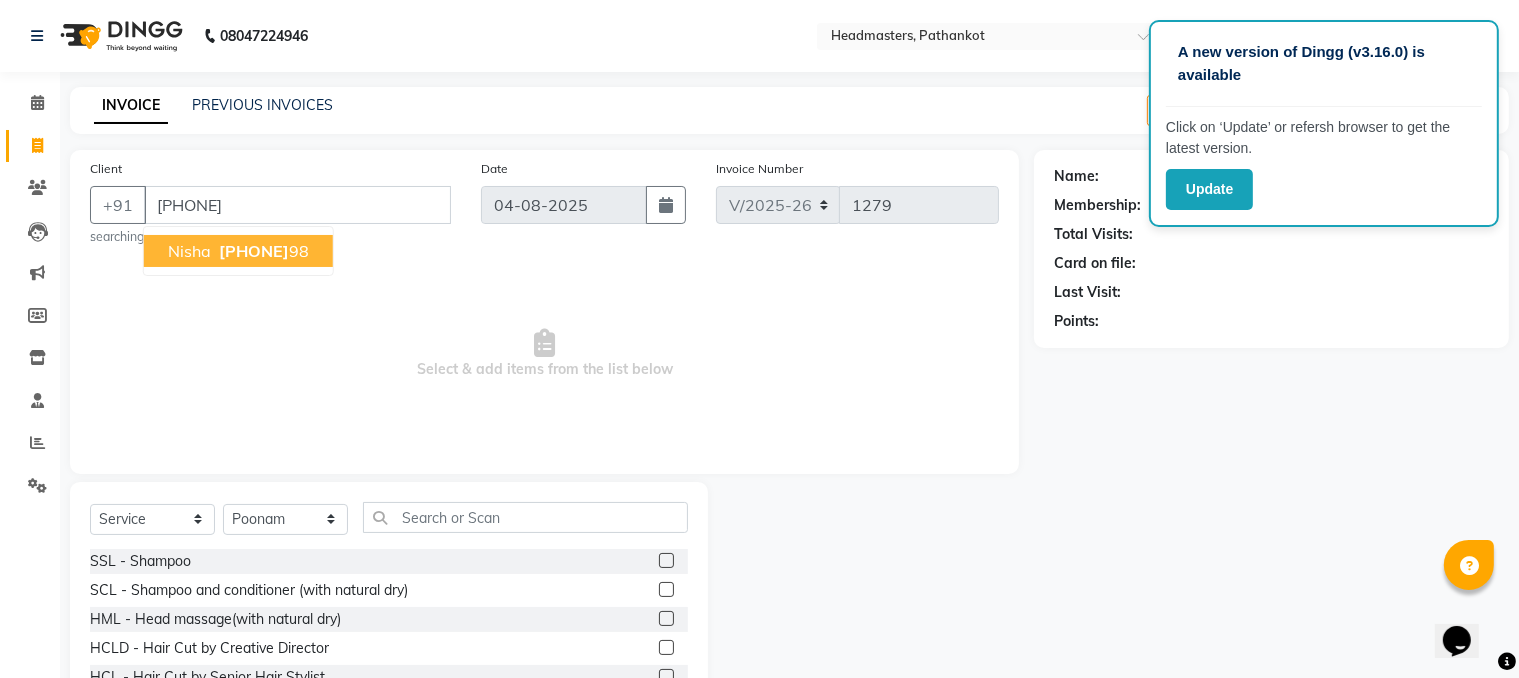 type on "[PHONE]" 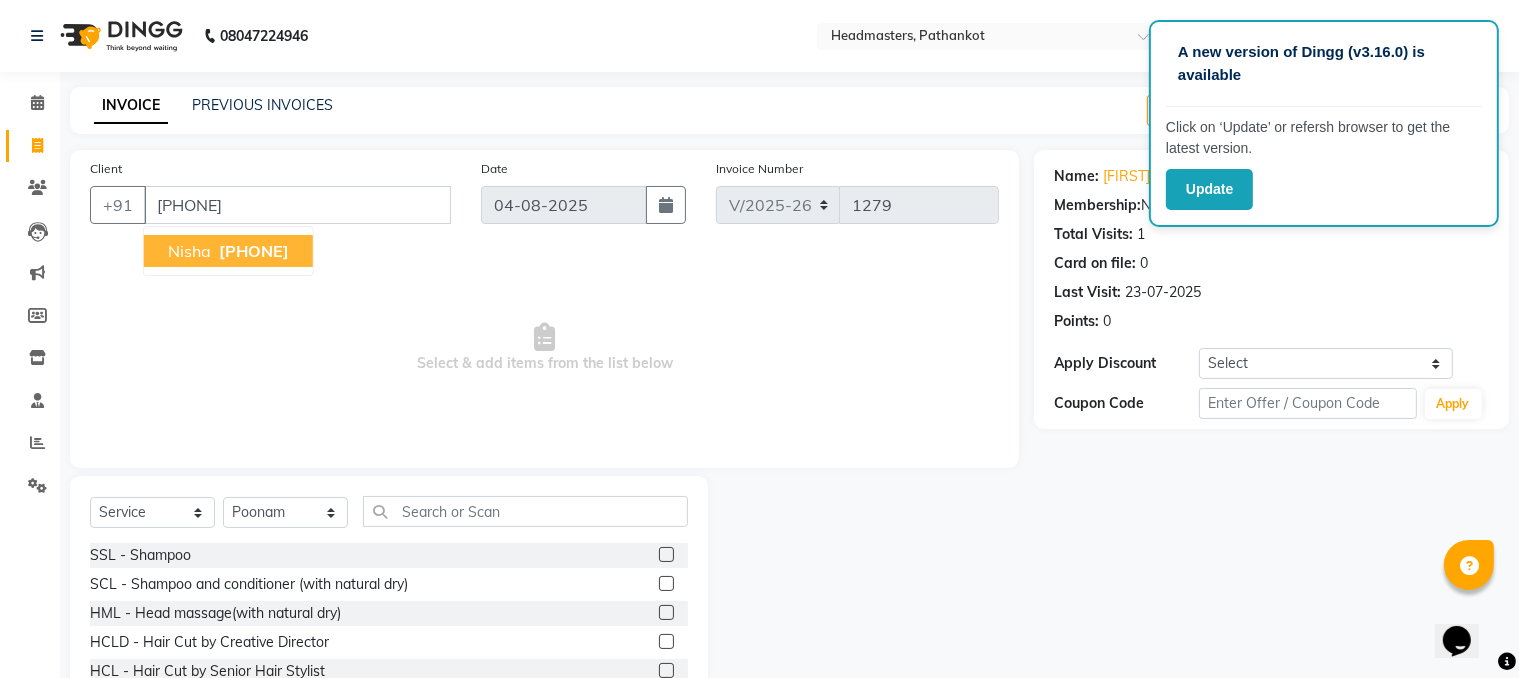 click on "[PHONE]" at bounding box center [254, 251] 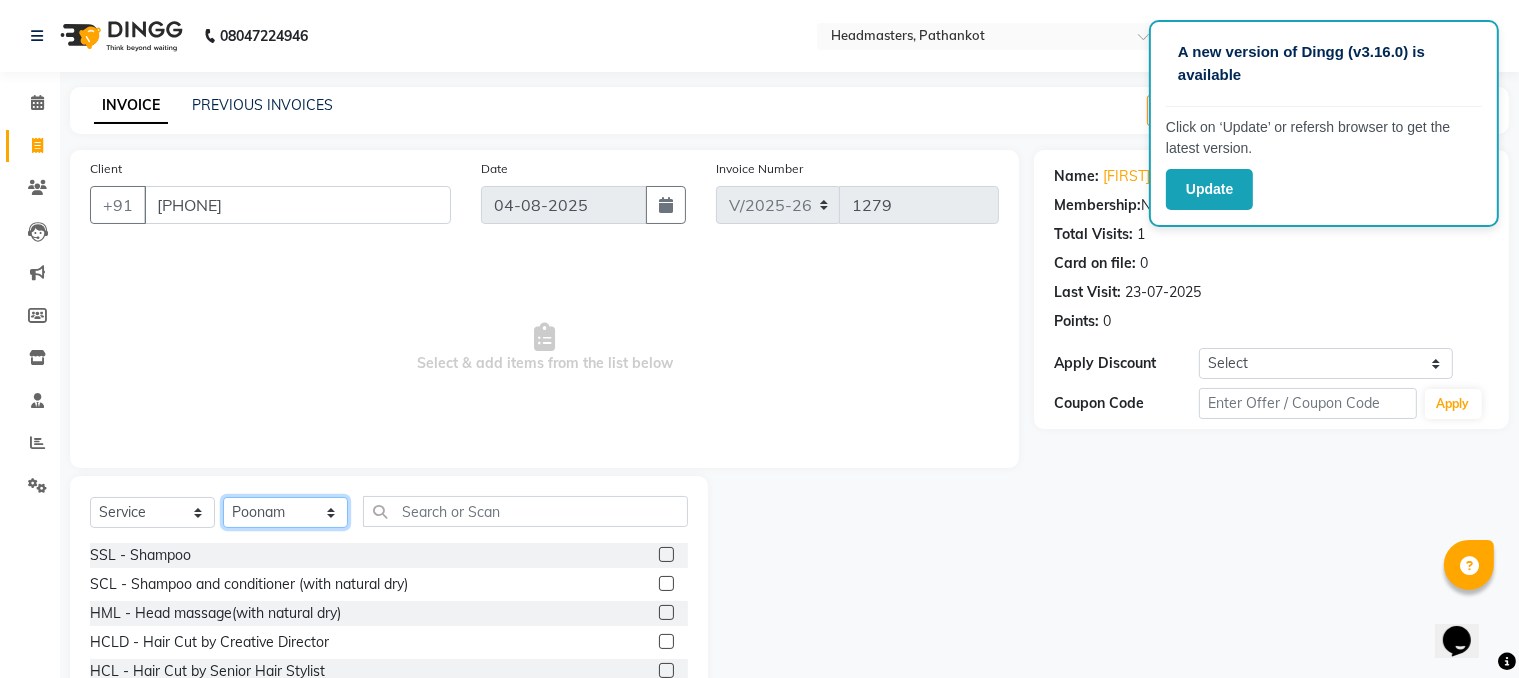click on "Select Stylist Amir HEAD MASTERS jassi jasvir Singh JB  Joel  Monika sharma Monika Yoseph  nakul NITIN Poonam puja roop Sumit Teji" 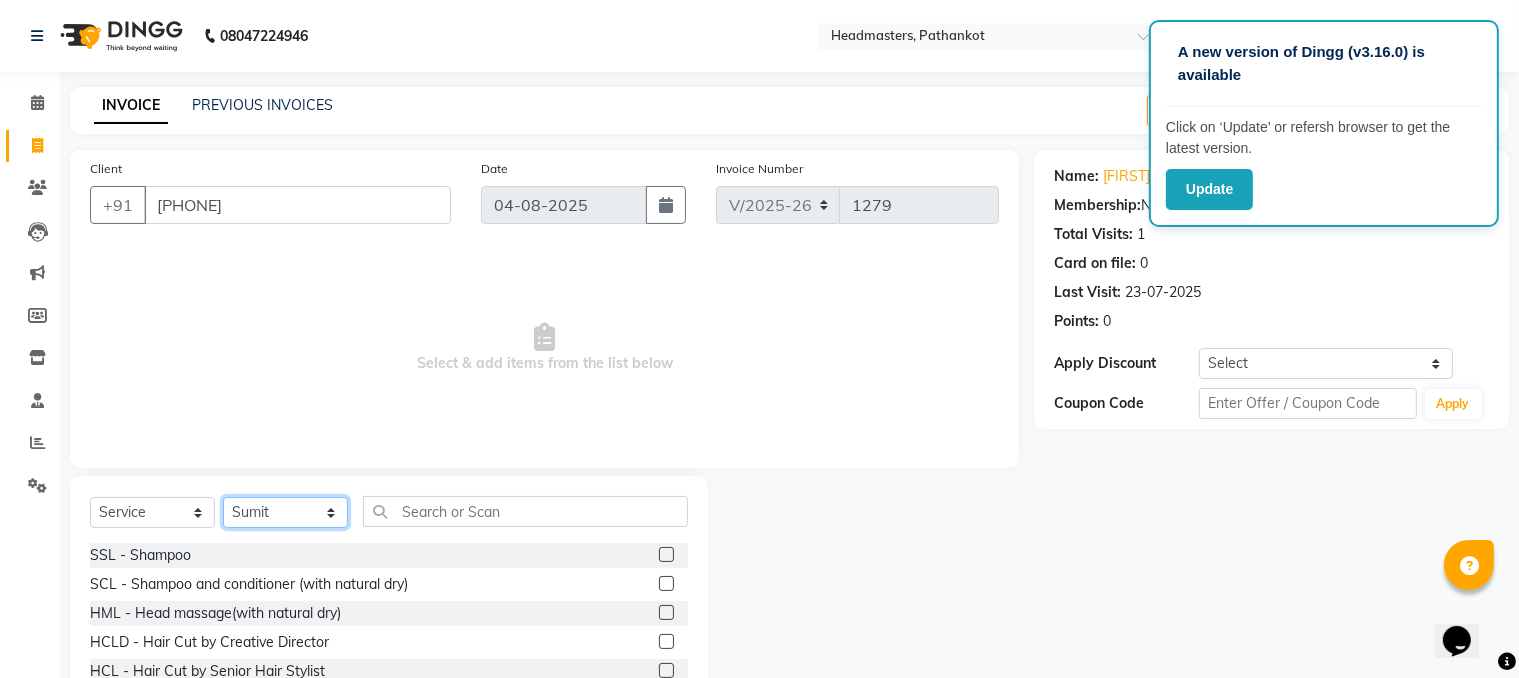 click on "Select Stylist Amir HEAD MASTERS jassi jasvir Singh JB  Joel  Monika sharma Monika Yoseph  nakul NITIN Poonam puja roop Sumit Teji" 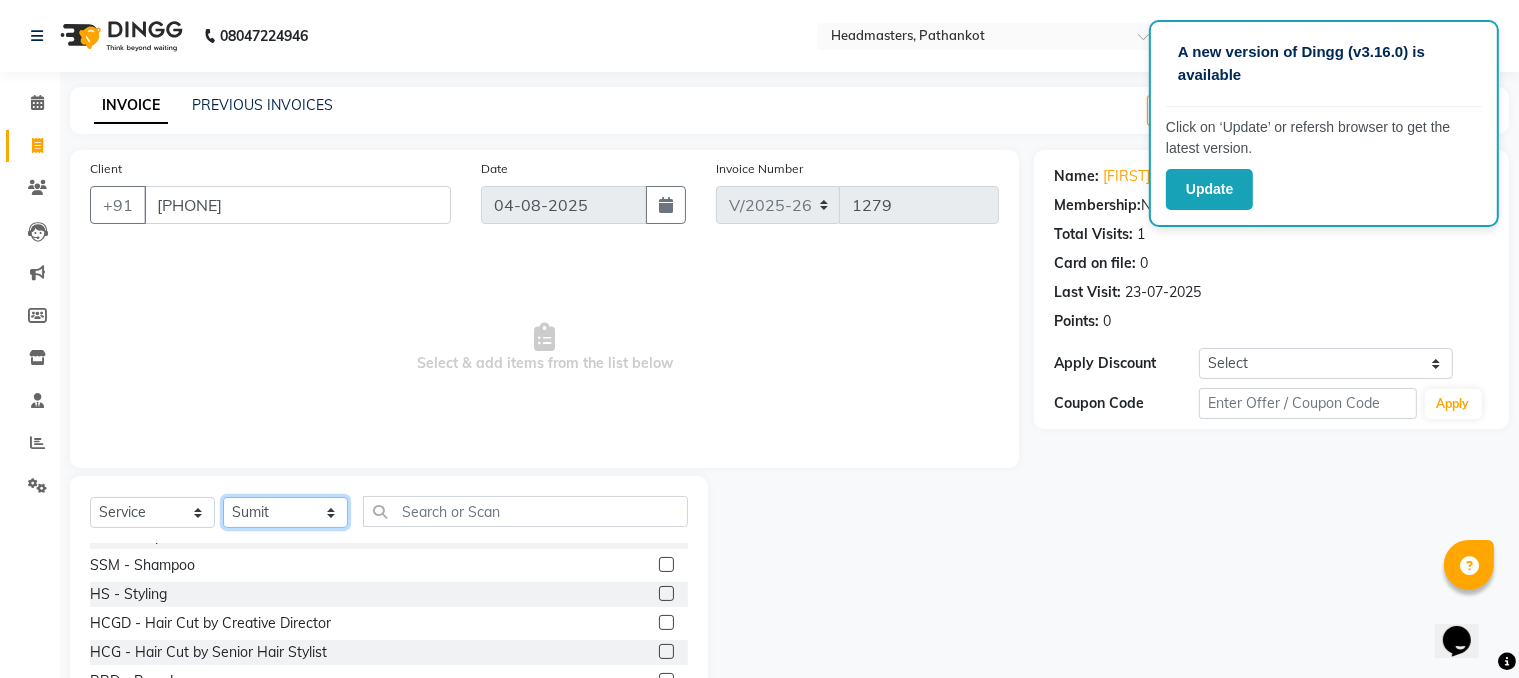 scroll, scrollTop: 800, scrollLeft: 0, axis: vertical 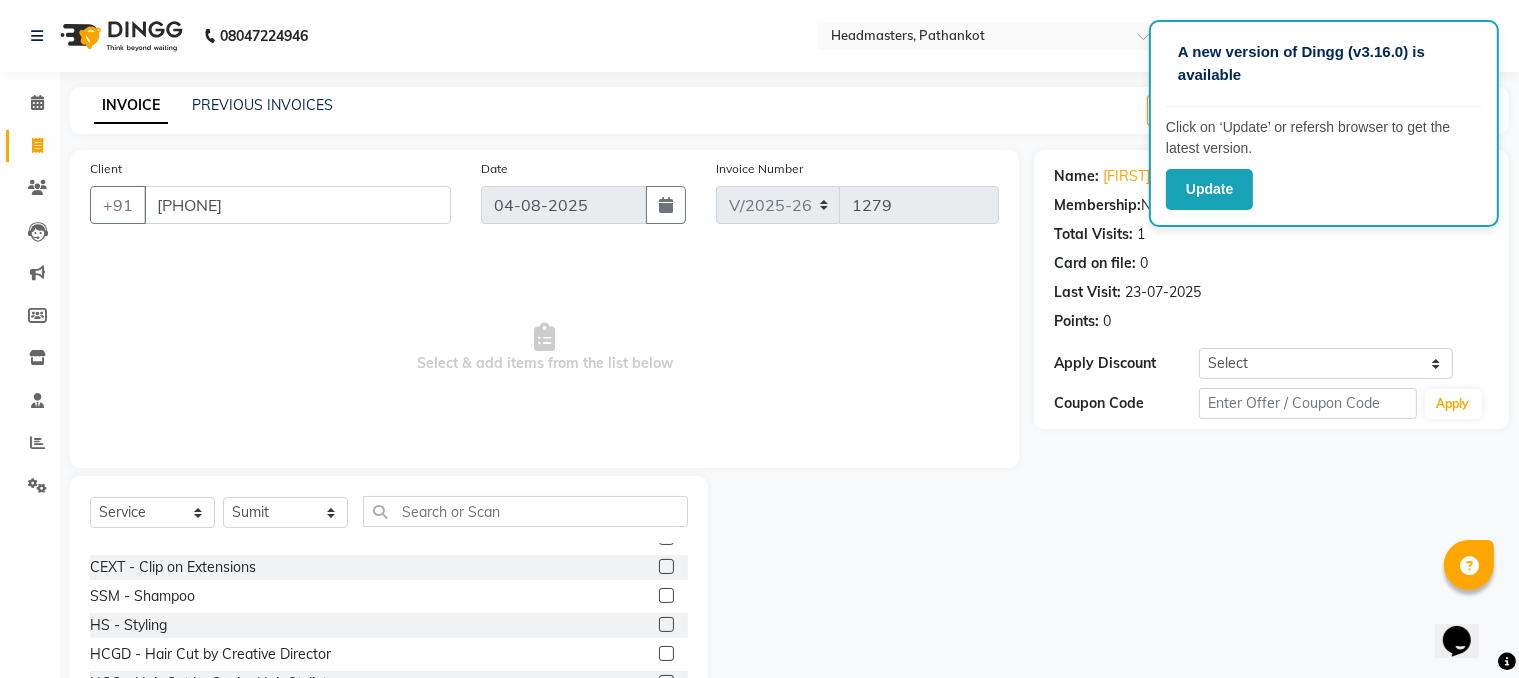 click 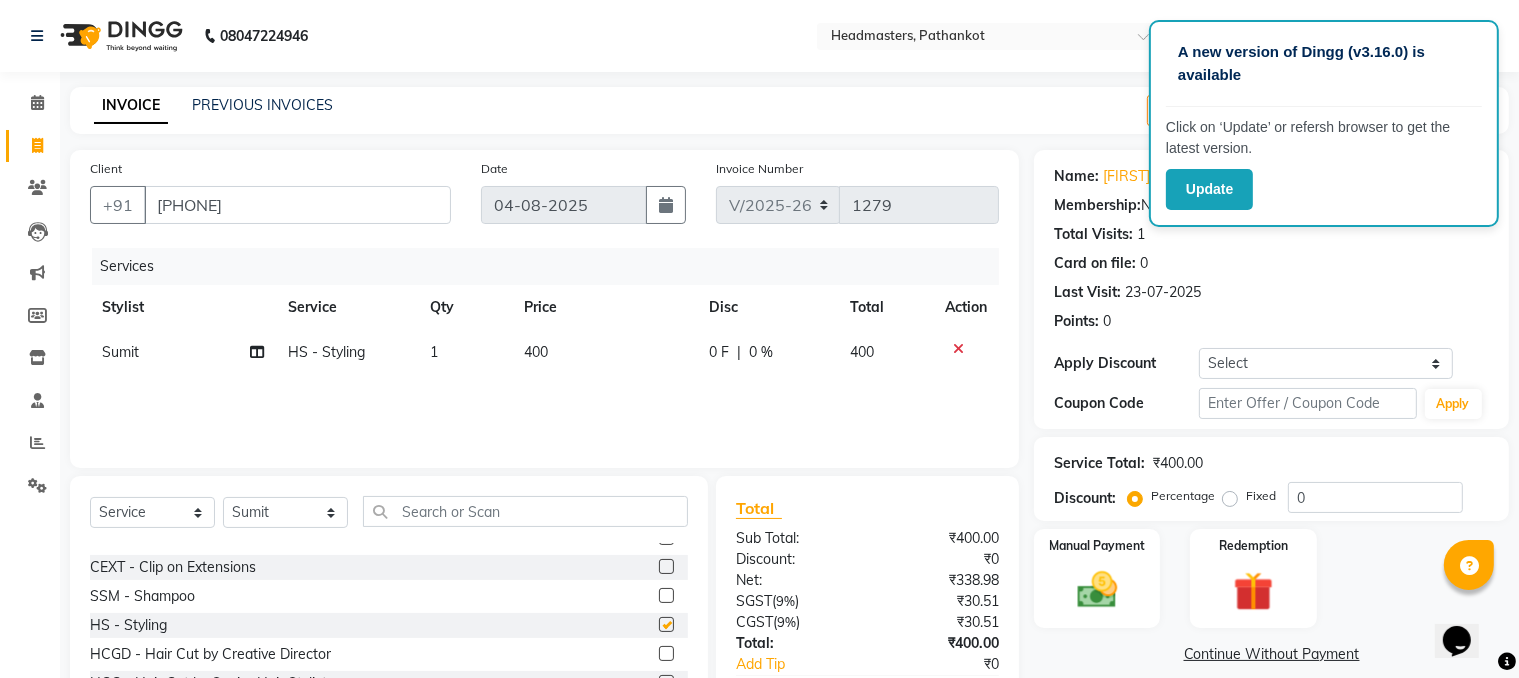 checkbox on "false" 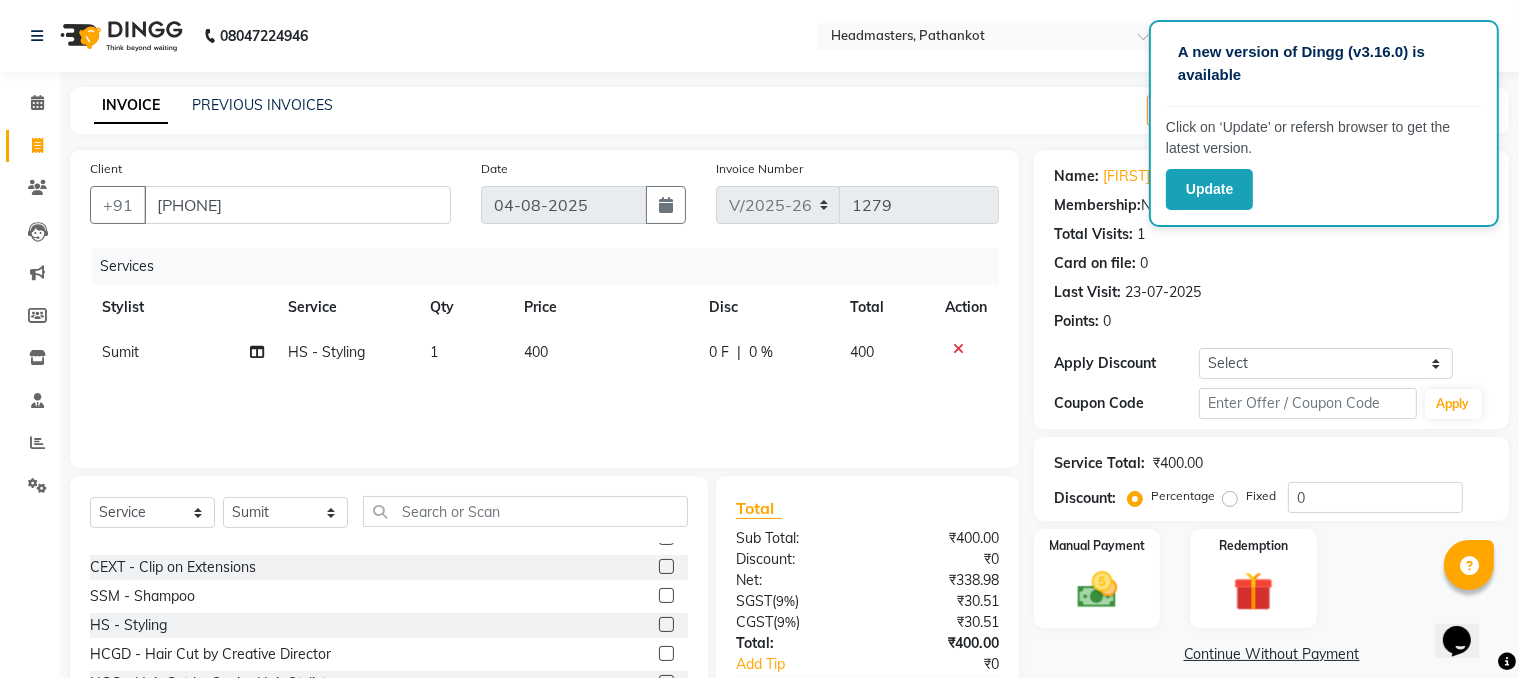 click on "400" 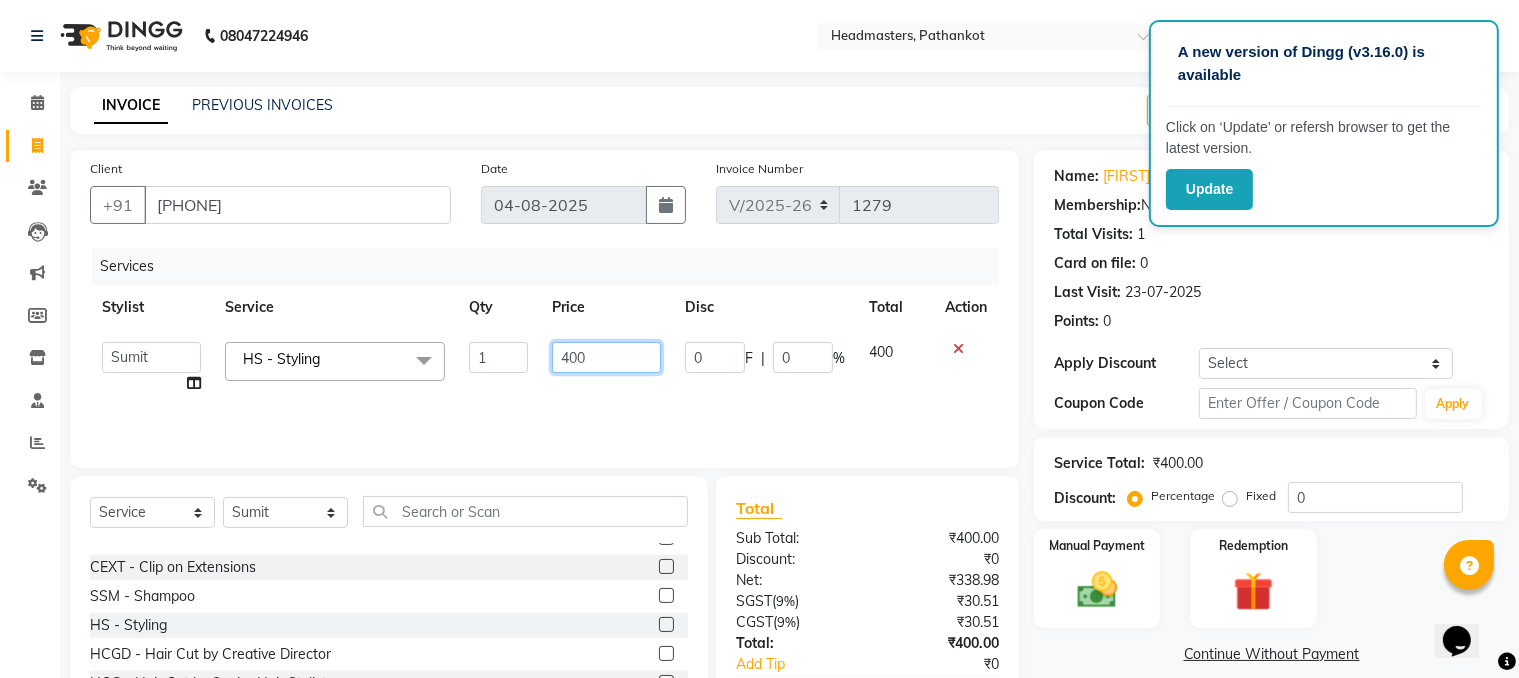 click on "400" 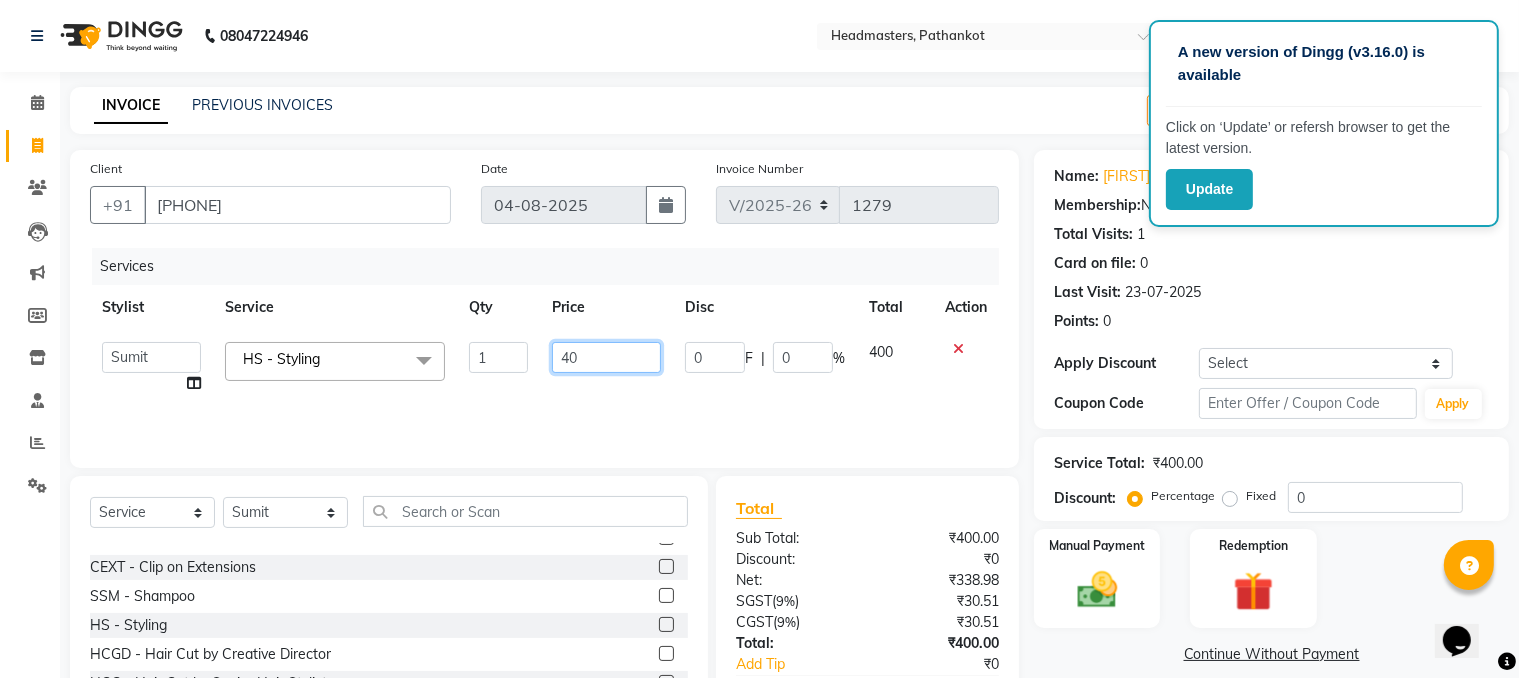type on "4" 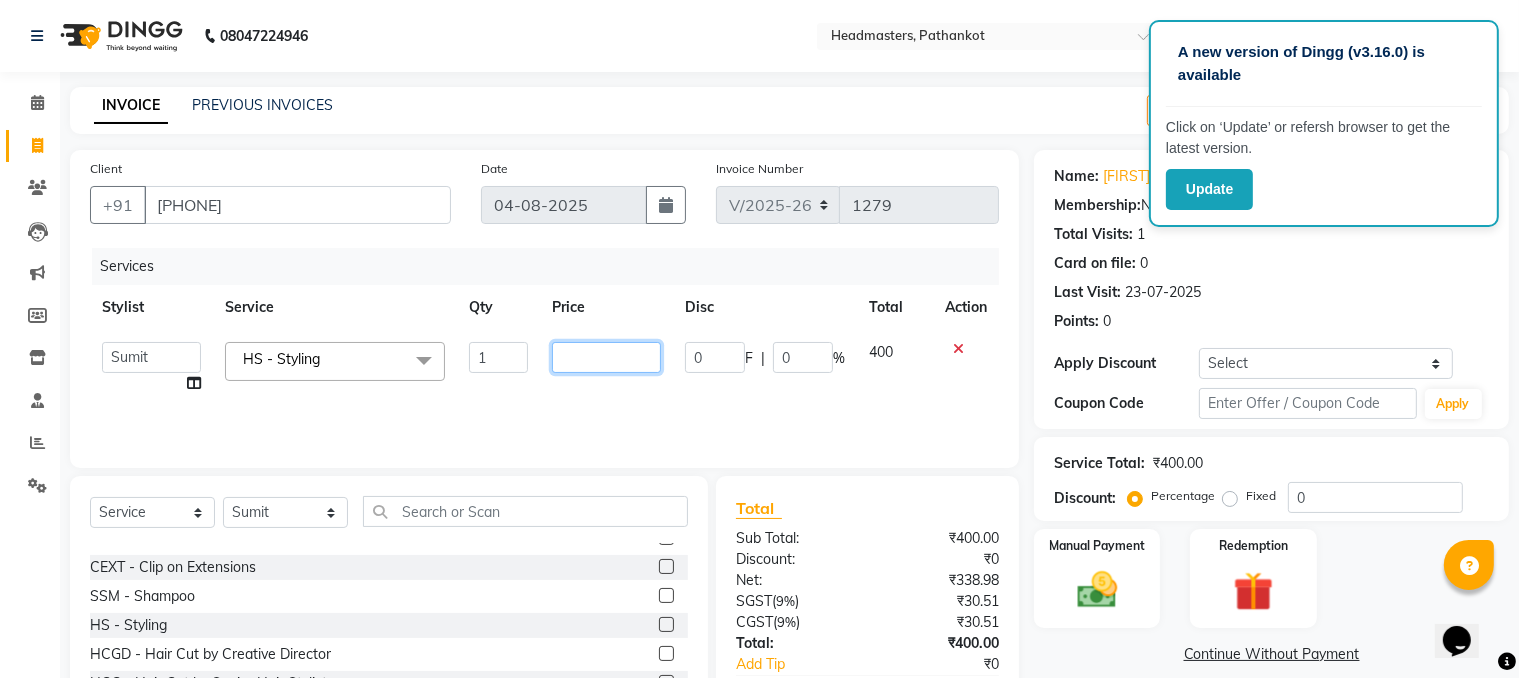 scroll, scrollTop: 123, scrollLeft: 0, axis: vertical 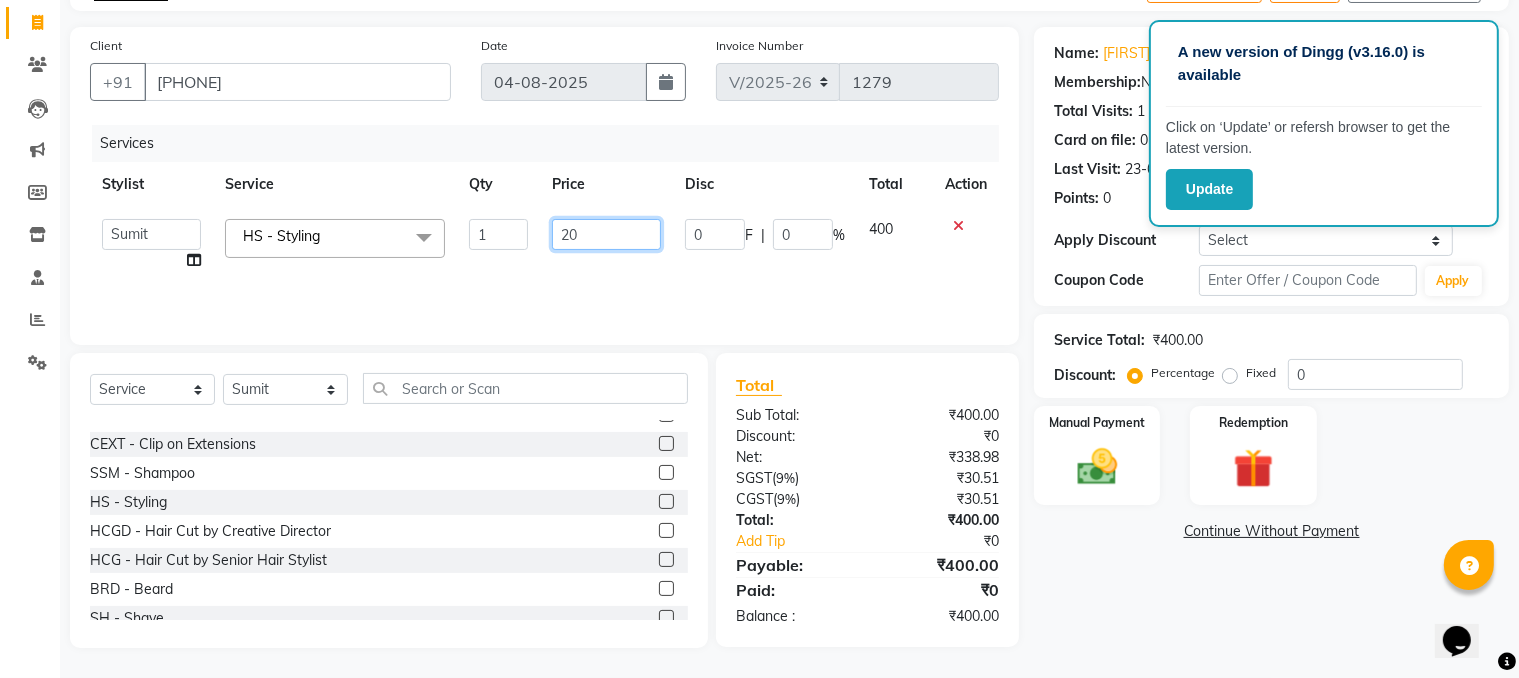 type on "200" 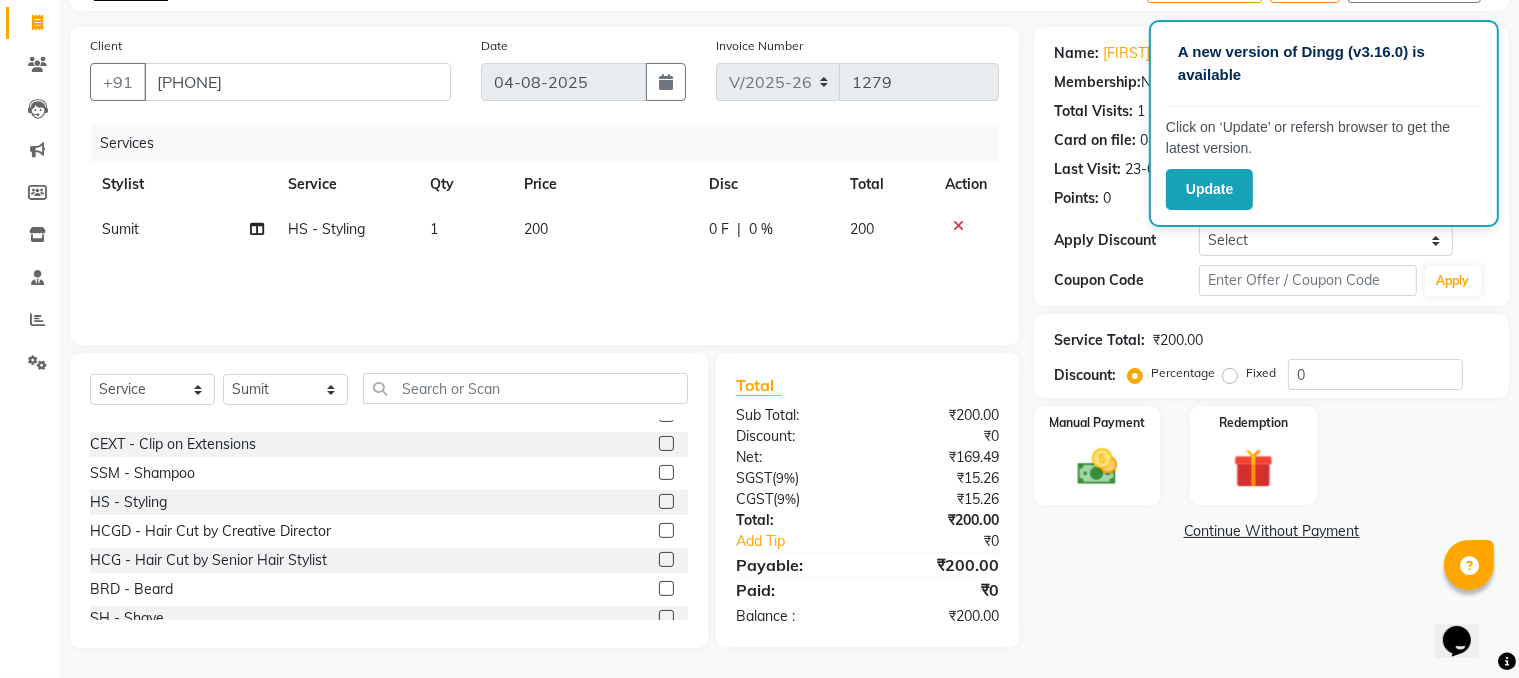 click 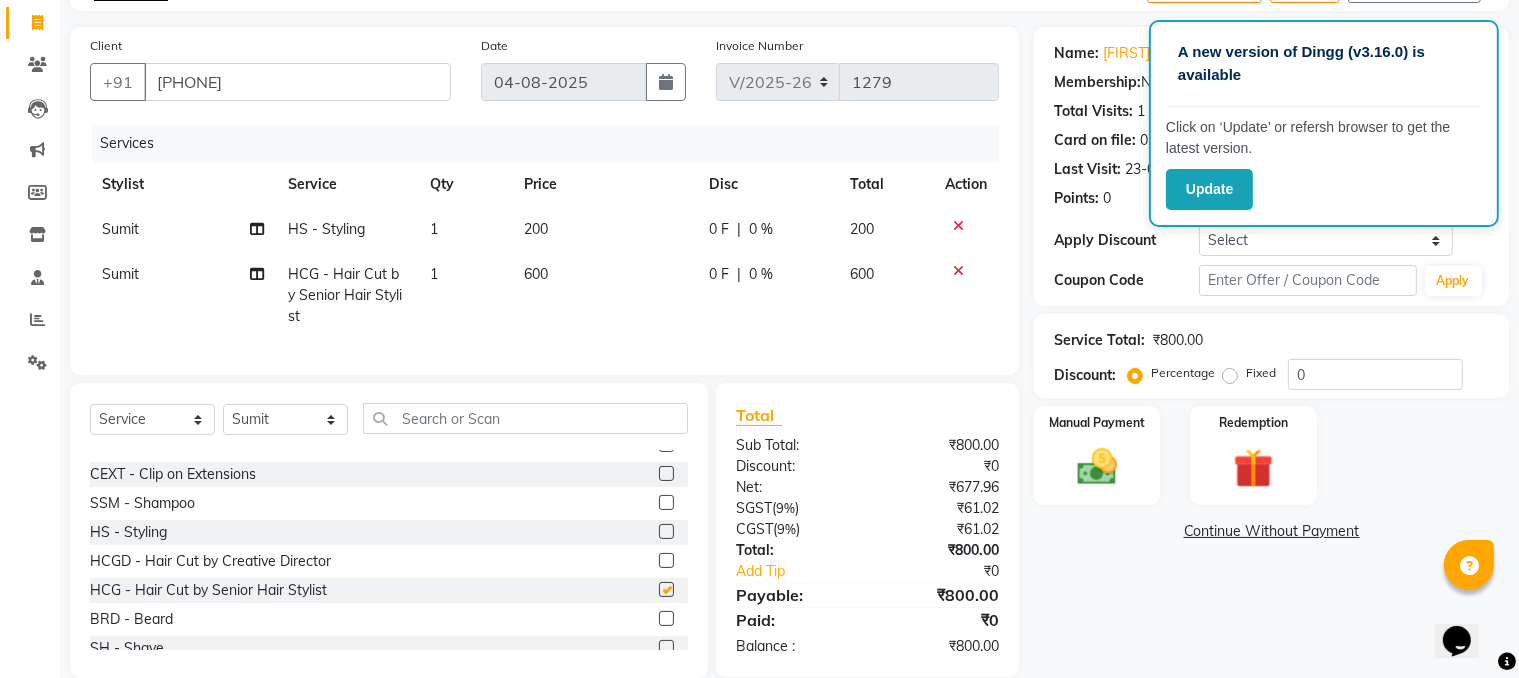 checkbox on "false" 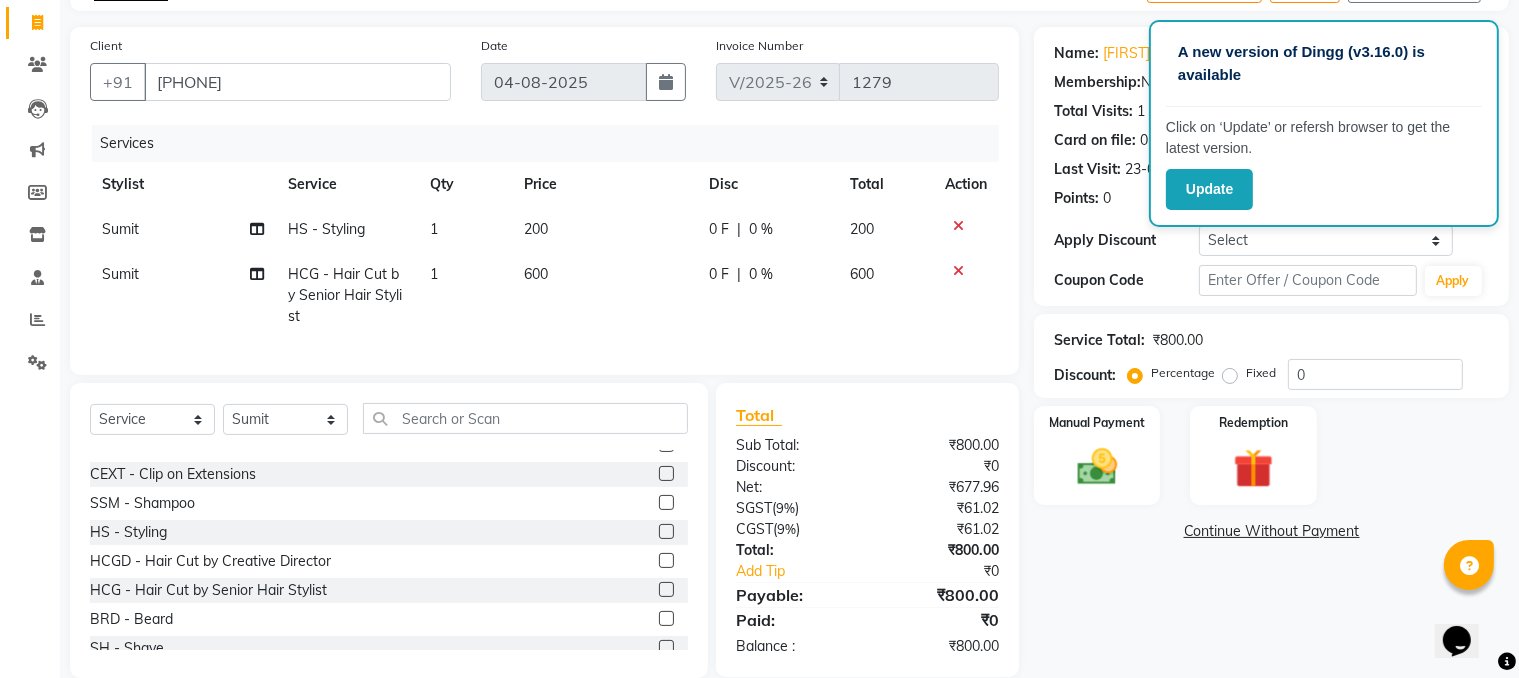 click 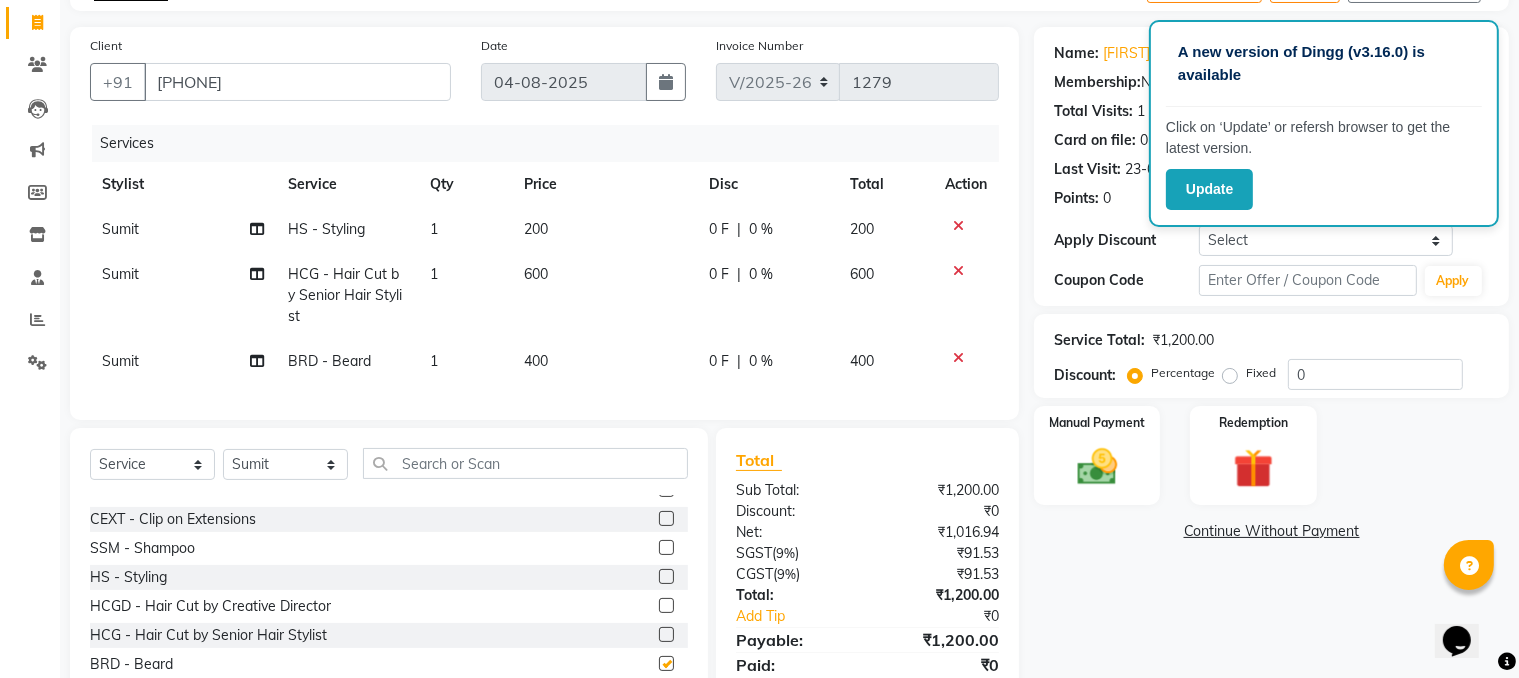 checkbox on "false" 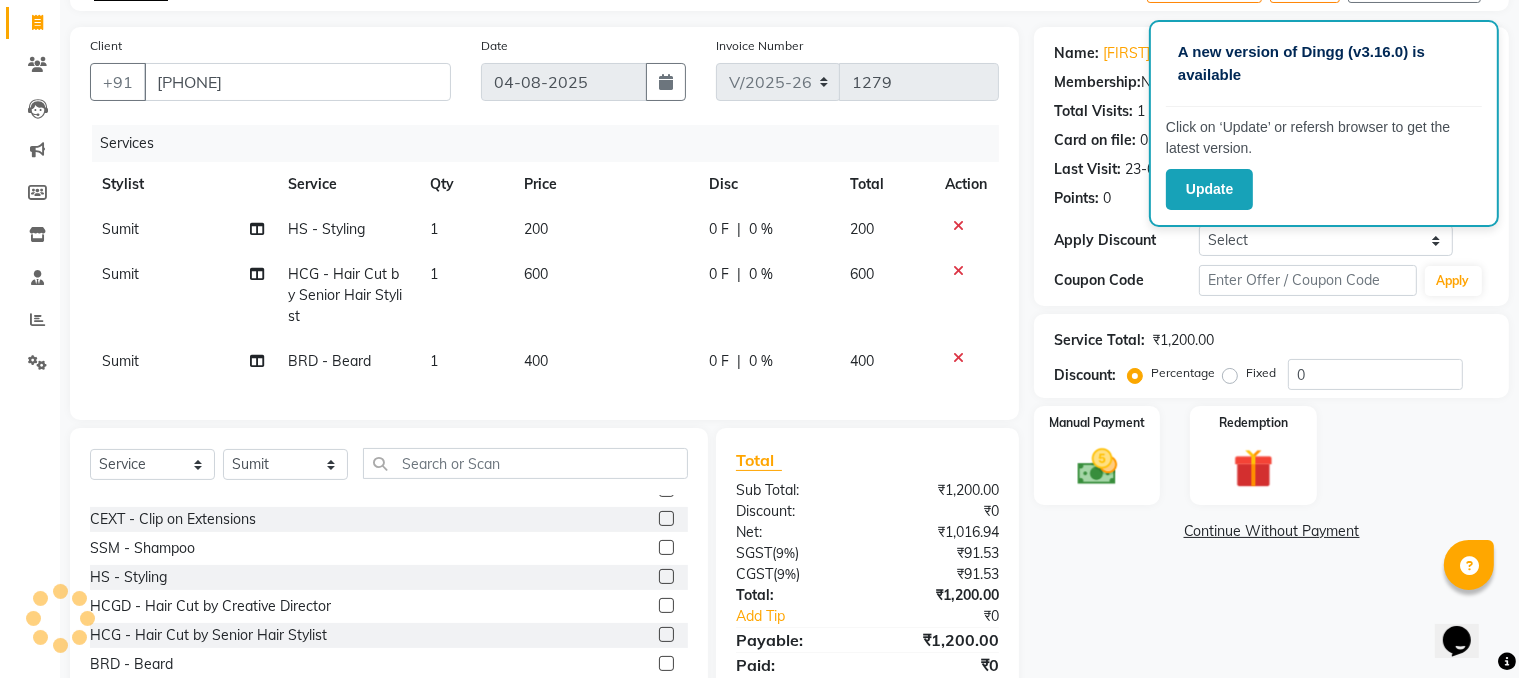 click on "600" 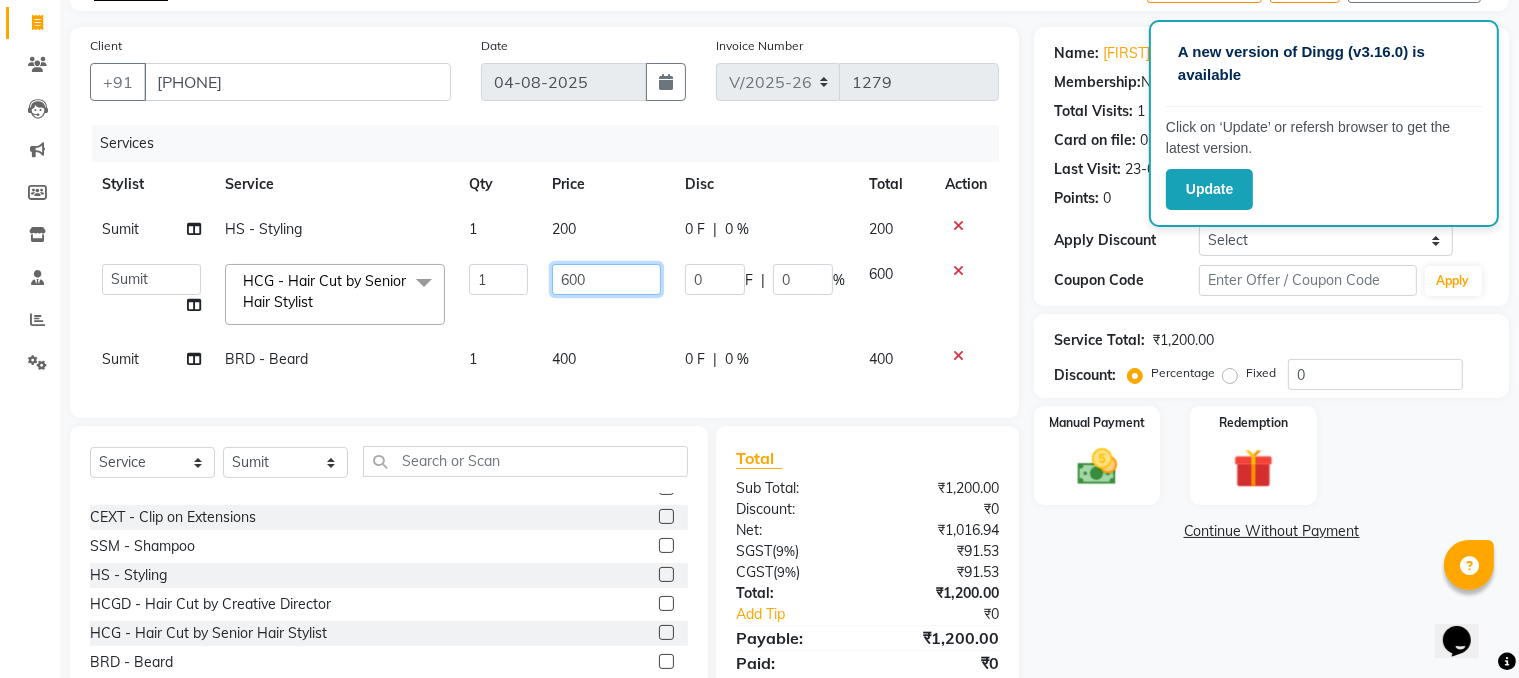 click on "600" 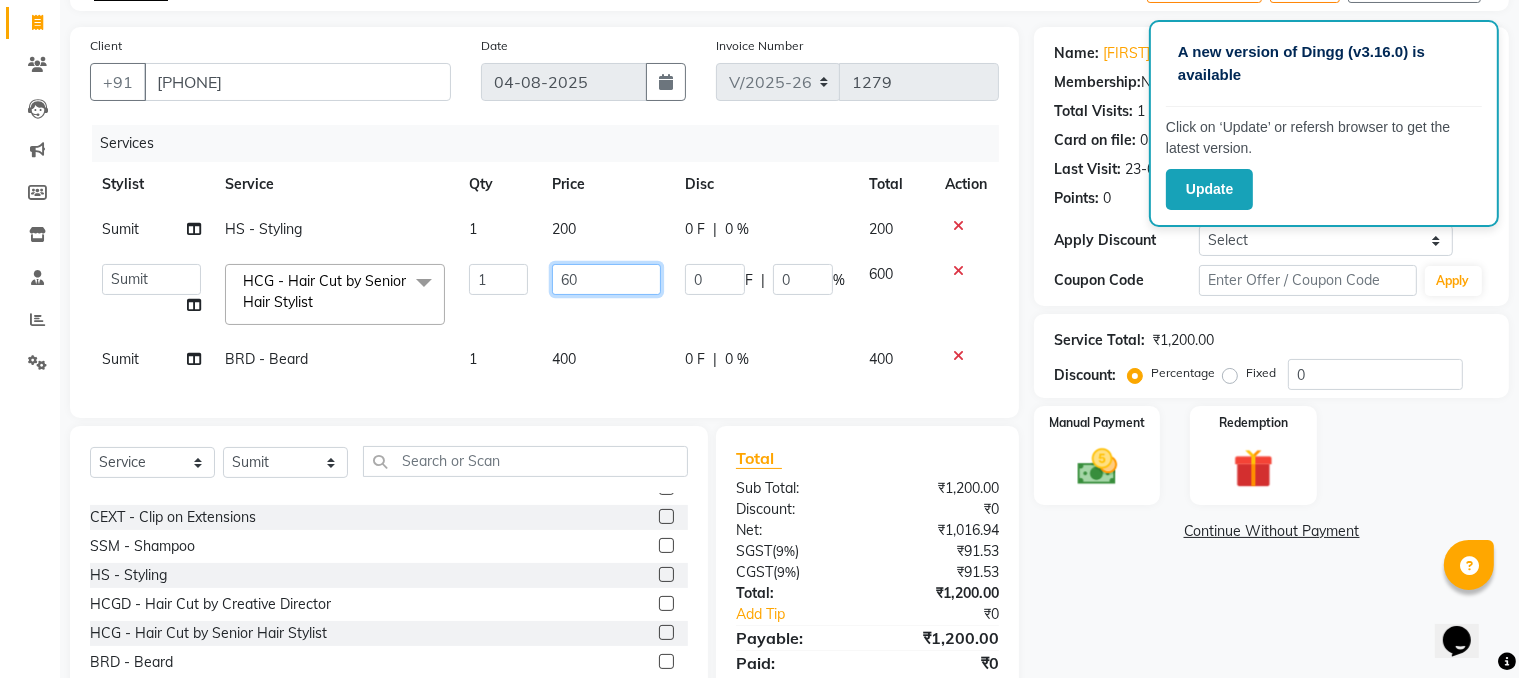 type on "6" 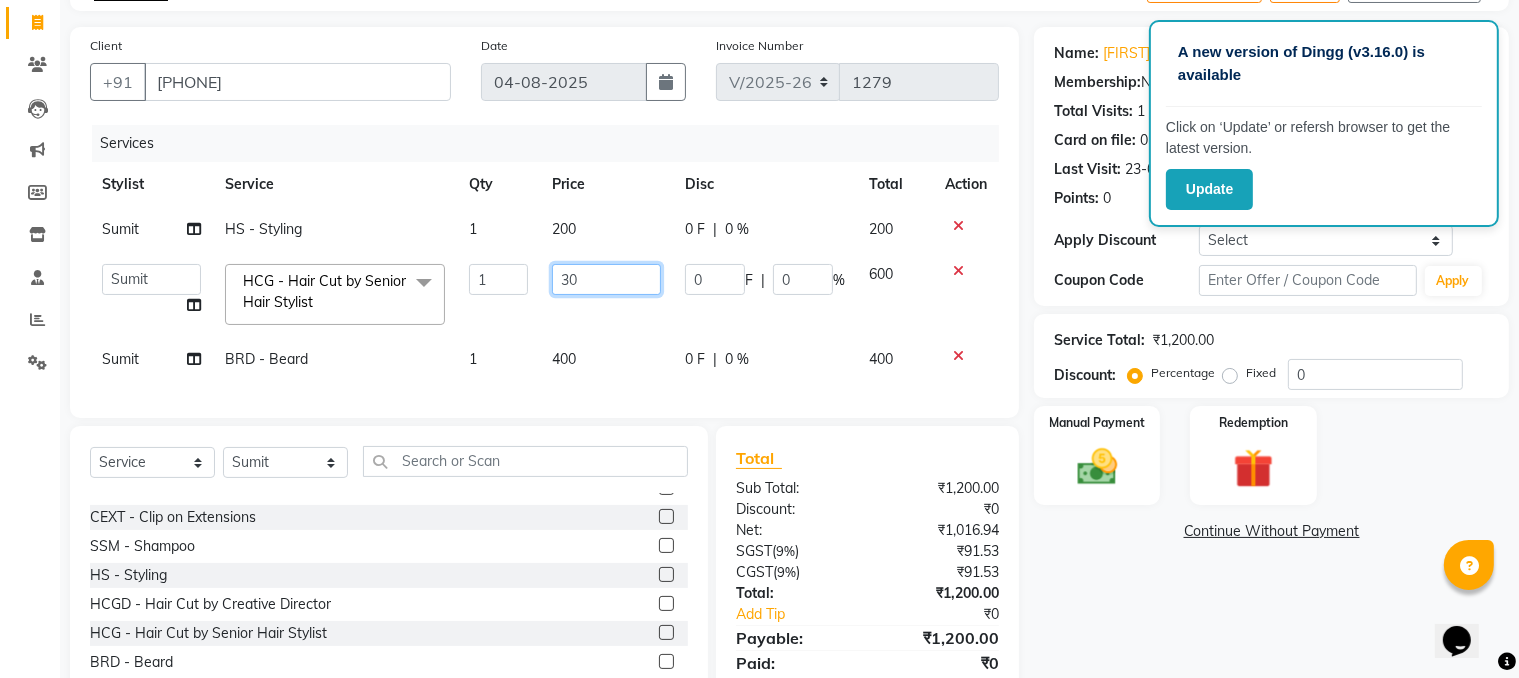 type on "300" 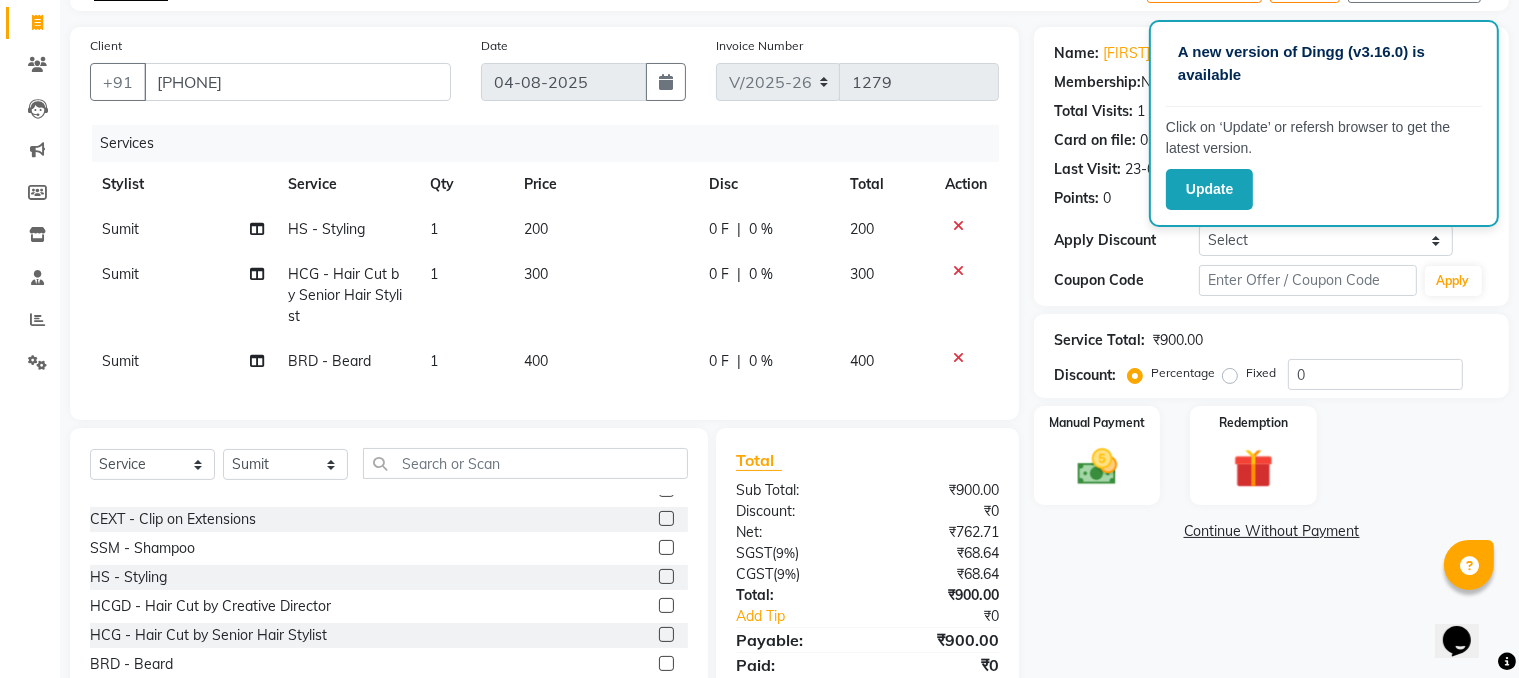 click on "400" 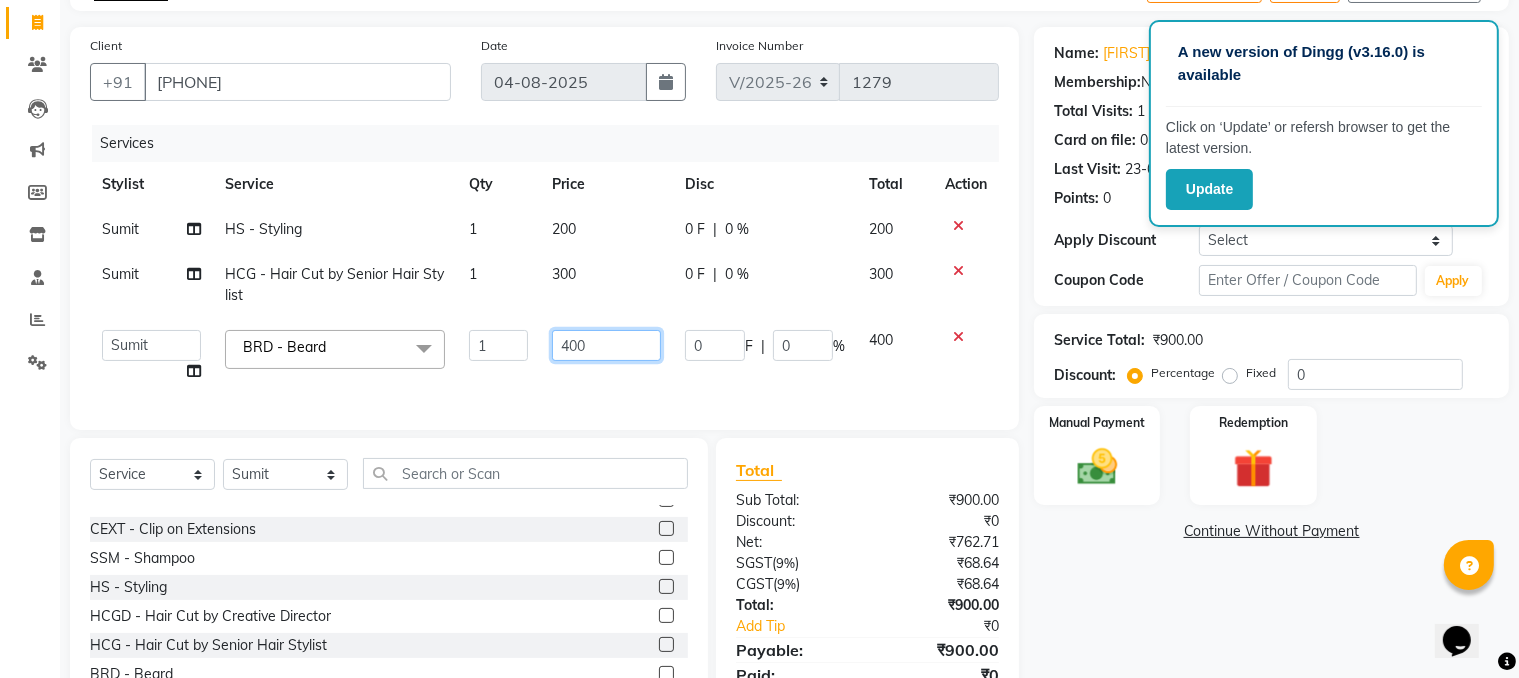 click on "400" 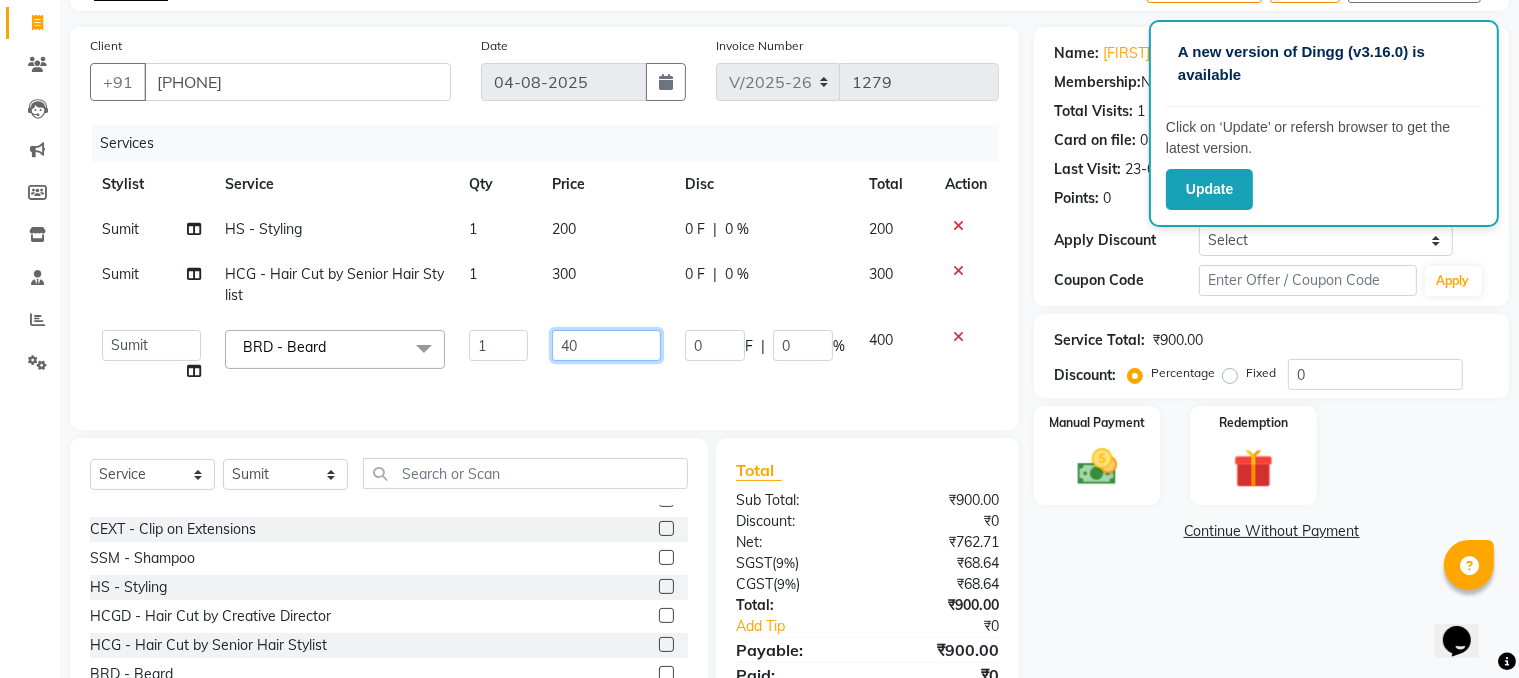 type on "4" 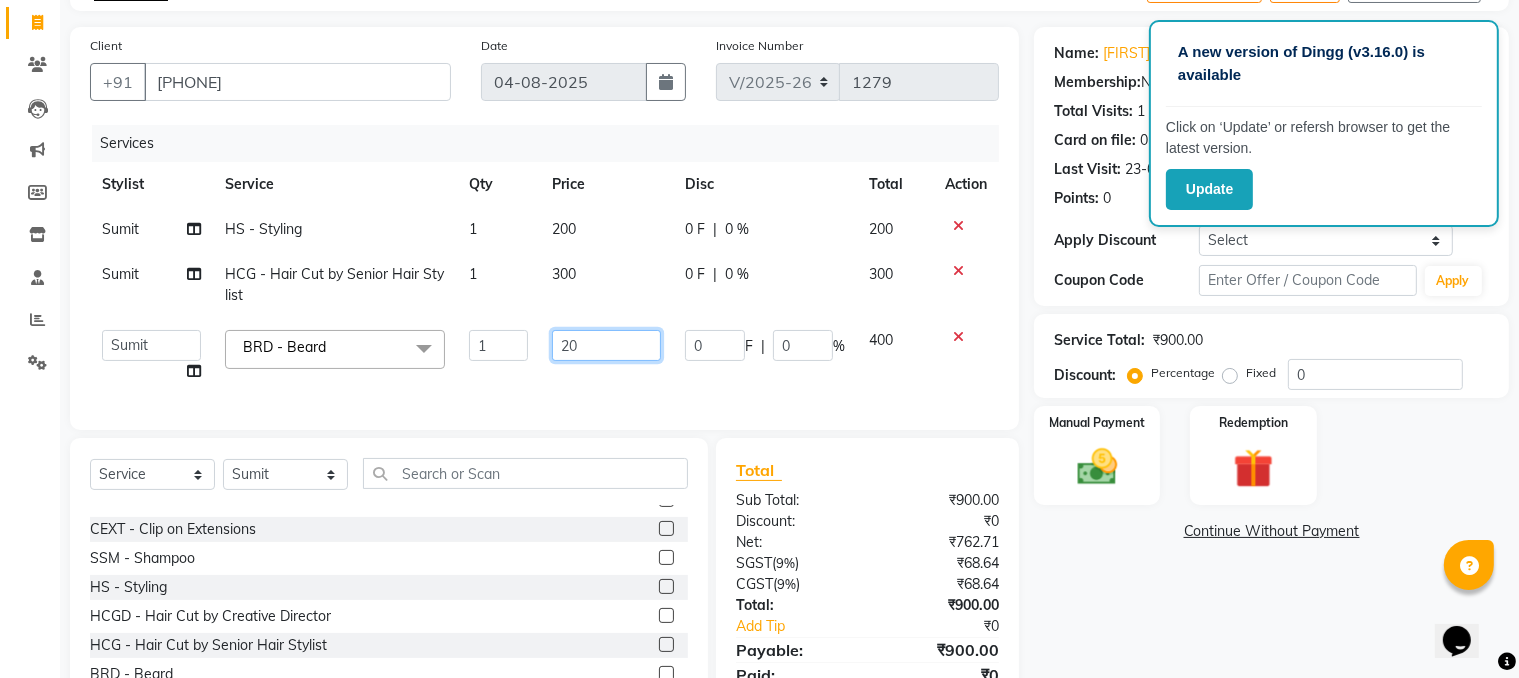 type on "200" 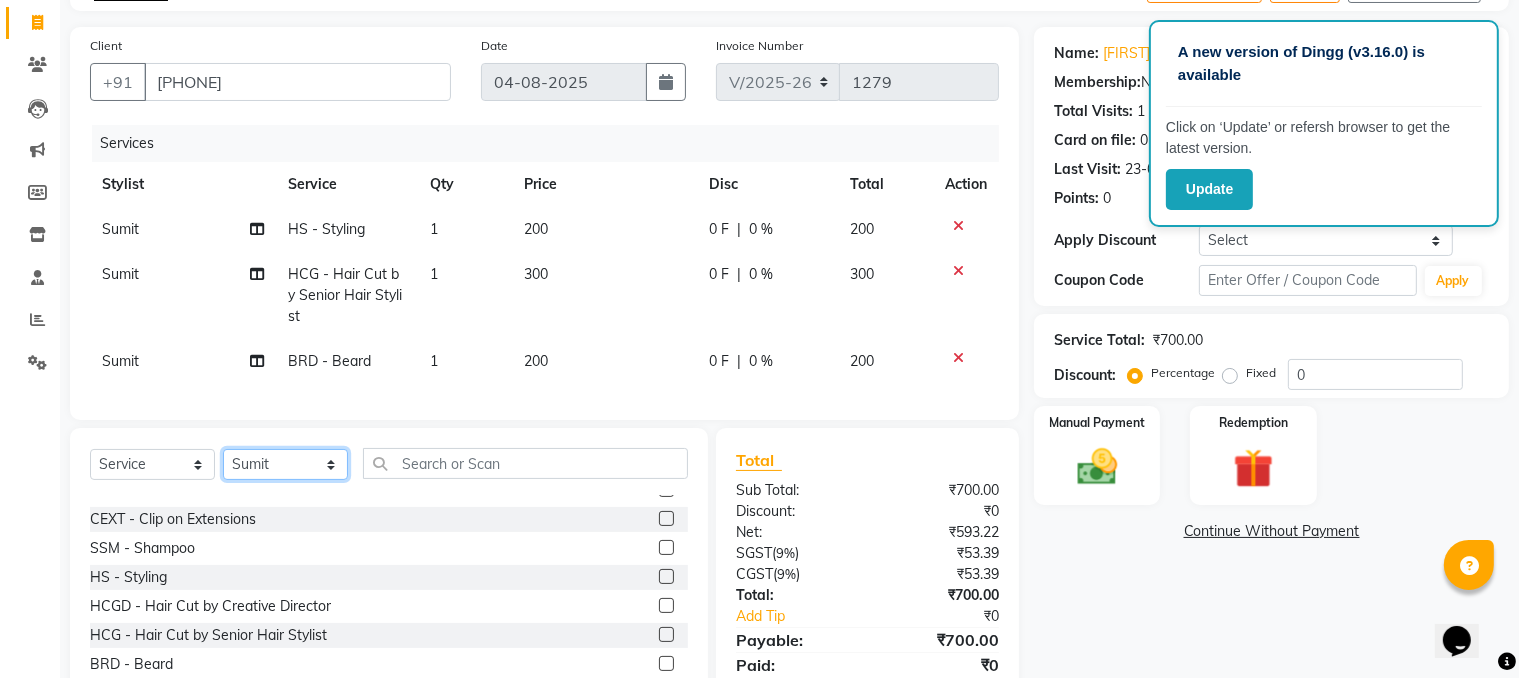 click on "Select Stylist Amir HEAD MASTERS jassi jasvir Singh JB  Joel  Monika sharma Monika Yoseph  nakul NITIN Poonam puja roop Sumit Teji" 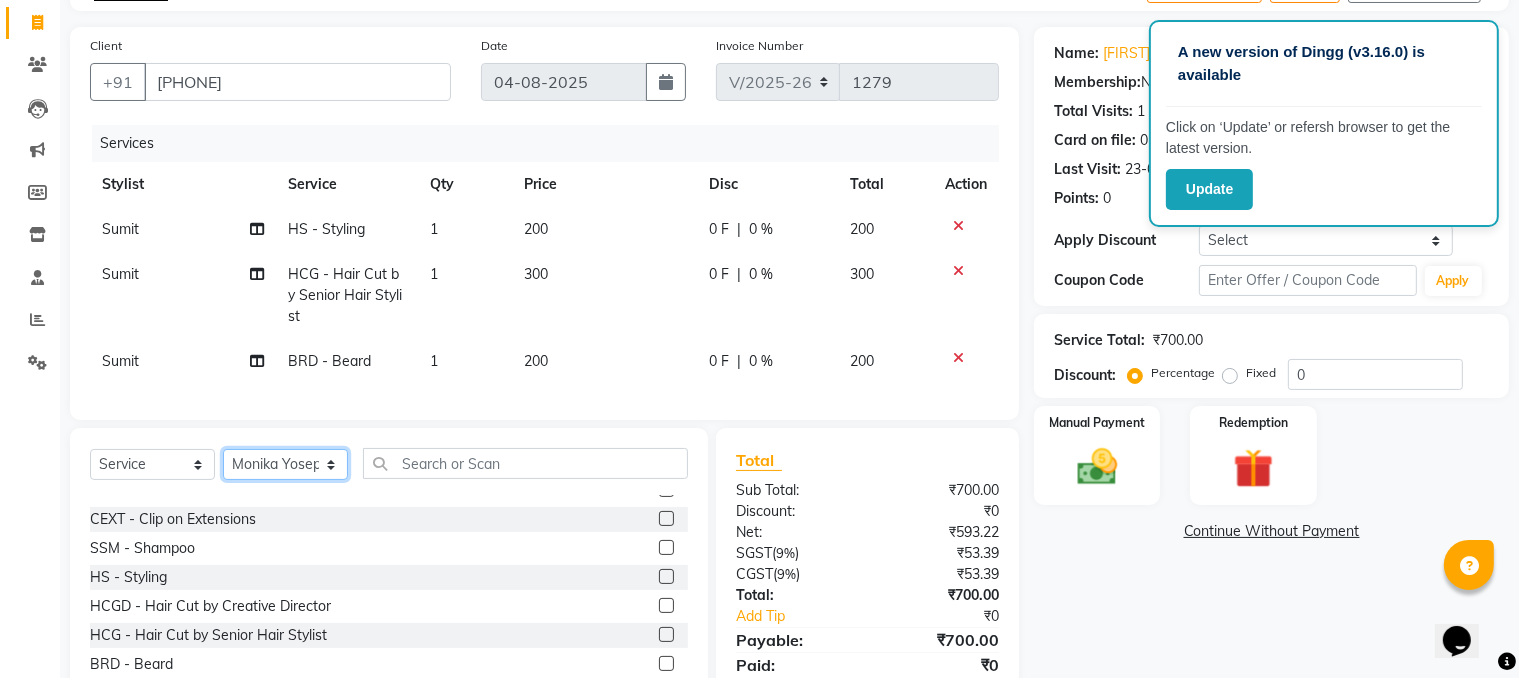click on "Select Stylist Amir HEAD MASTERS jassi jasvir Singh JB  Joel  Monika sharma Monika Yoseph  nakul NITIN Poonam puja roop Sumit Teji" 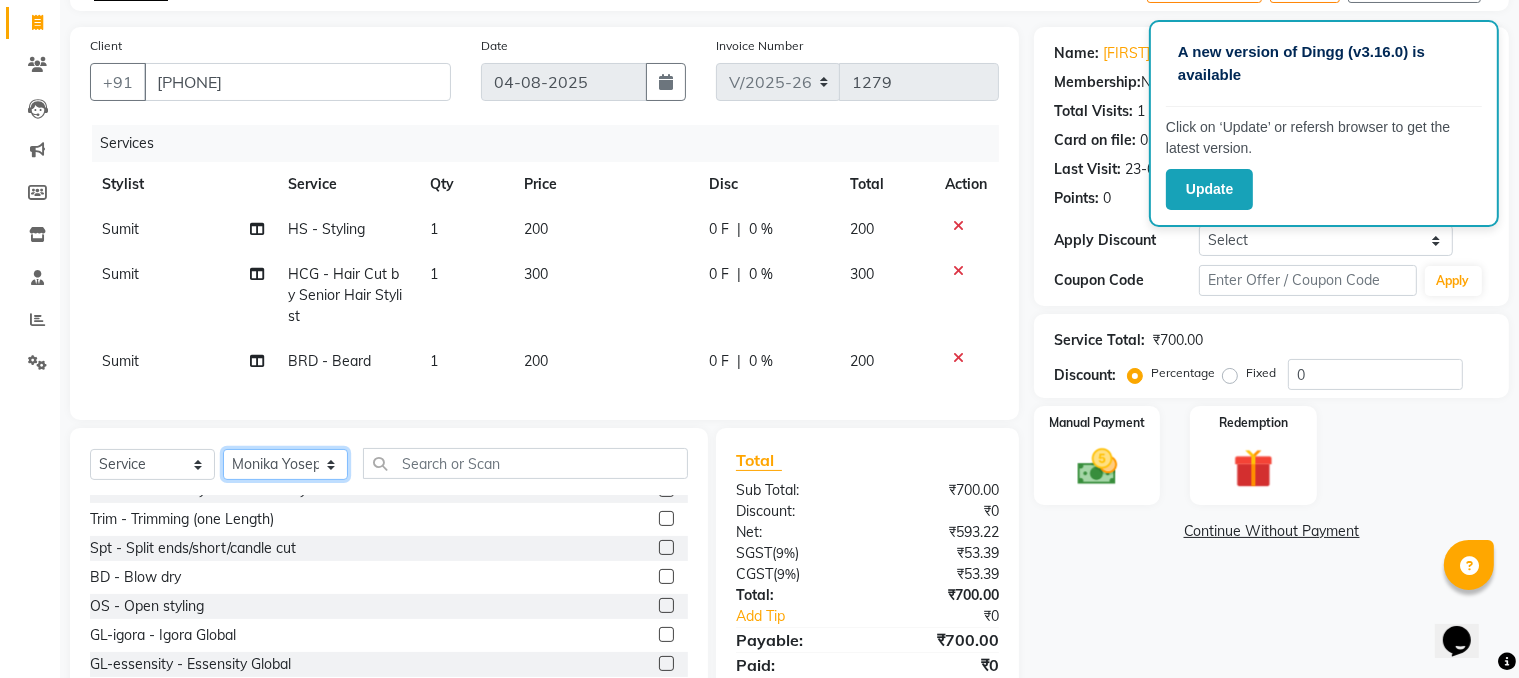 scroll, scrollTop: 100, scrollLeft: 0, axis: vertical 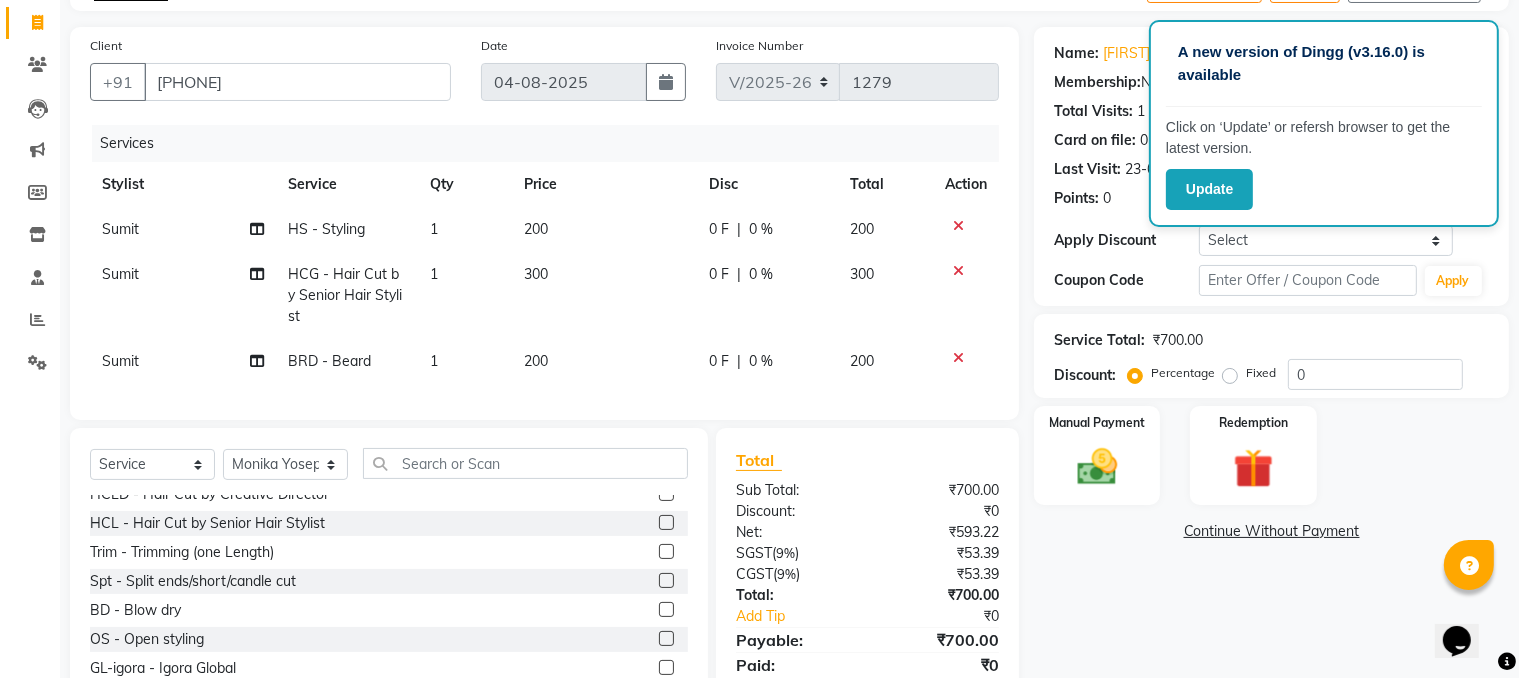 click 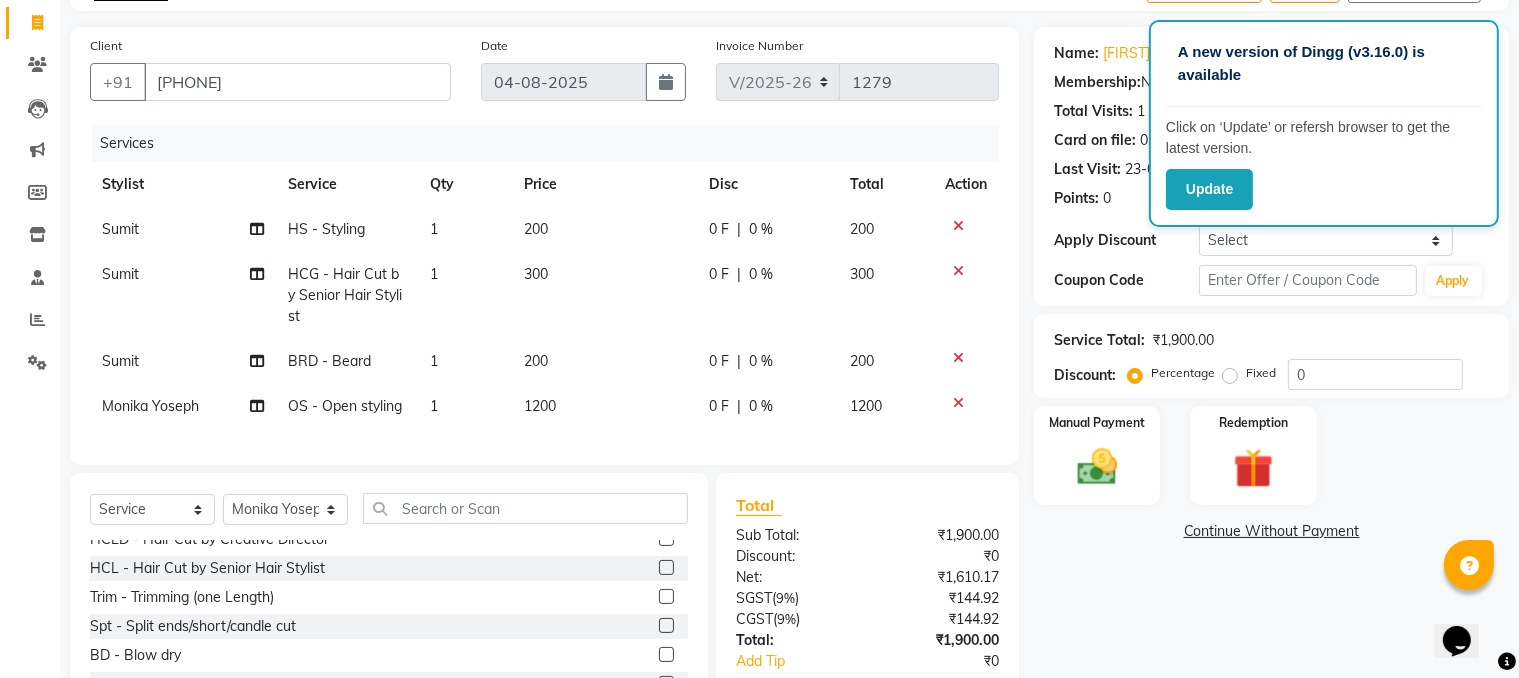 checkbox on "false" 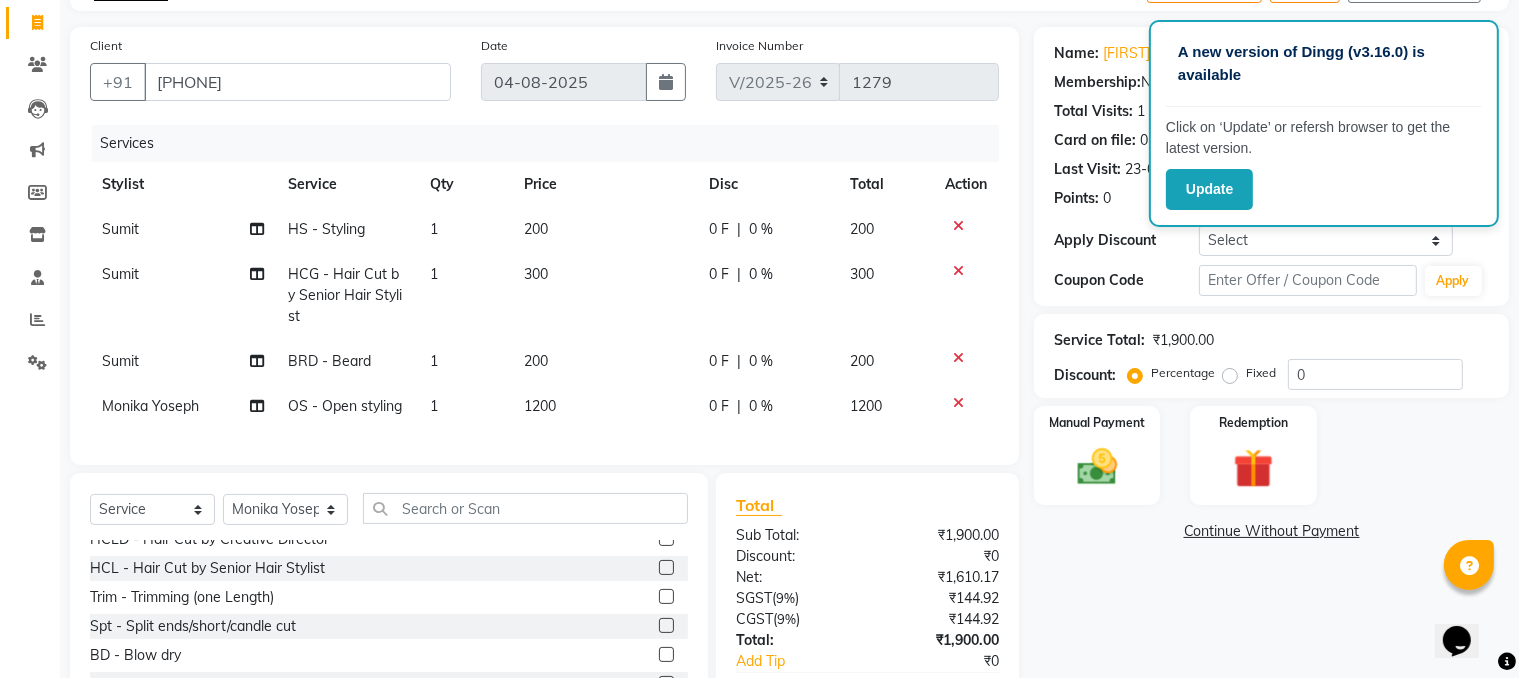 click on "1200" 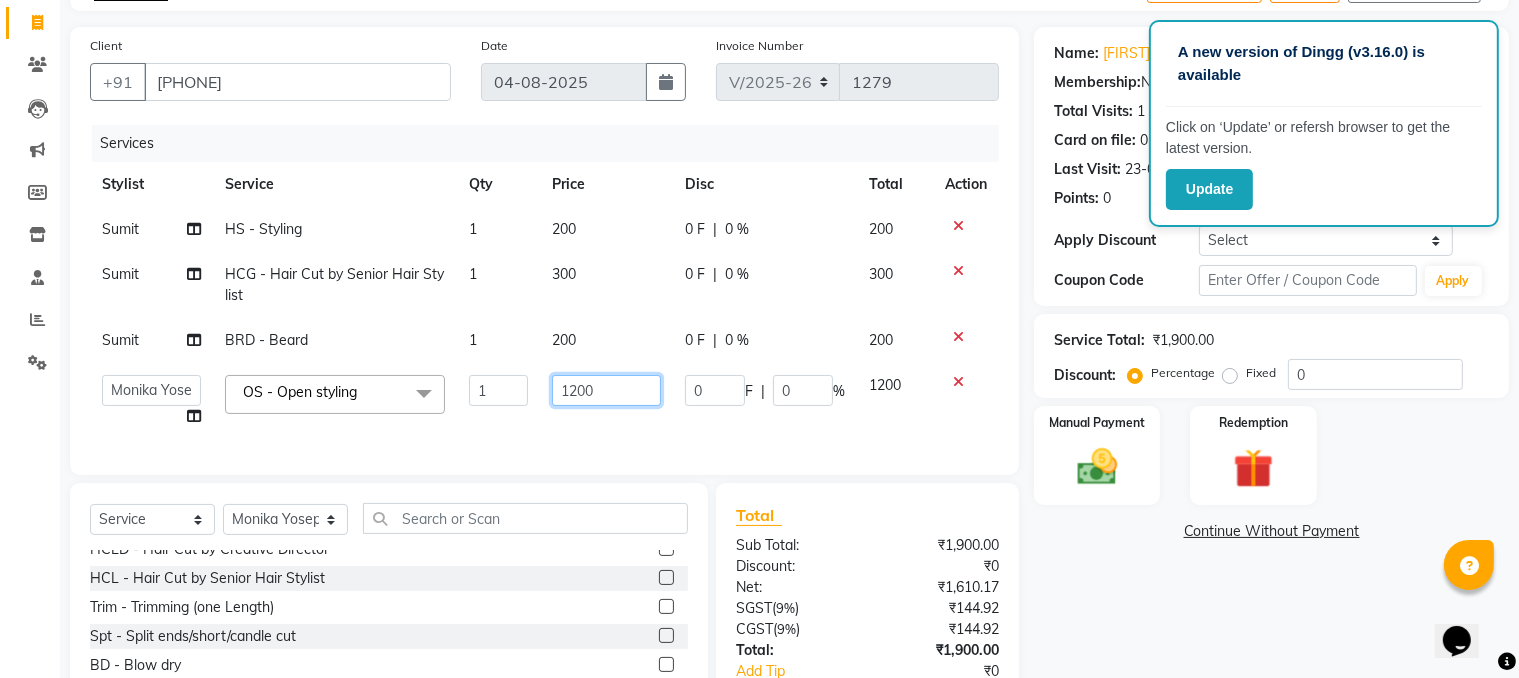 click on "1200" 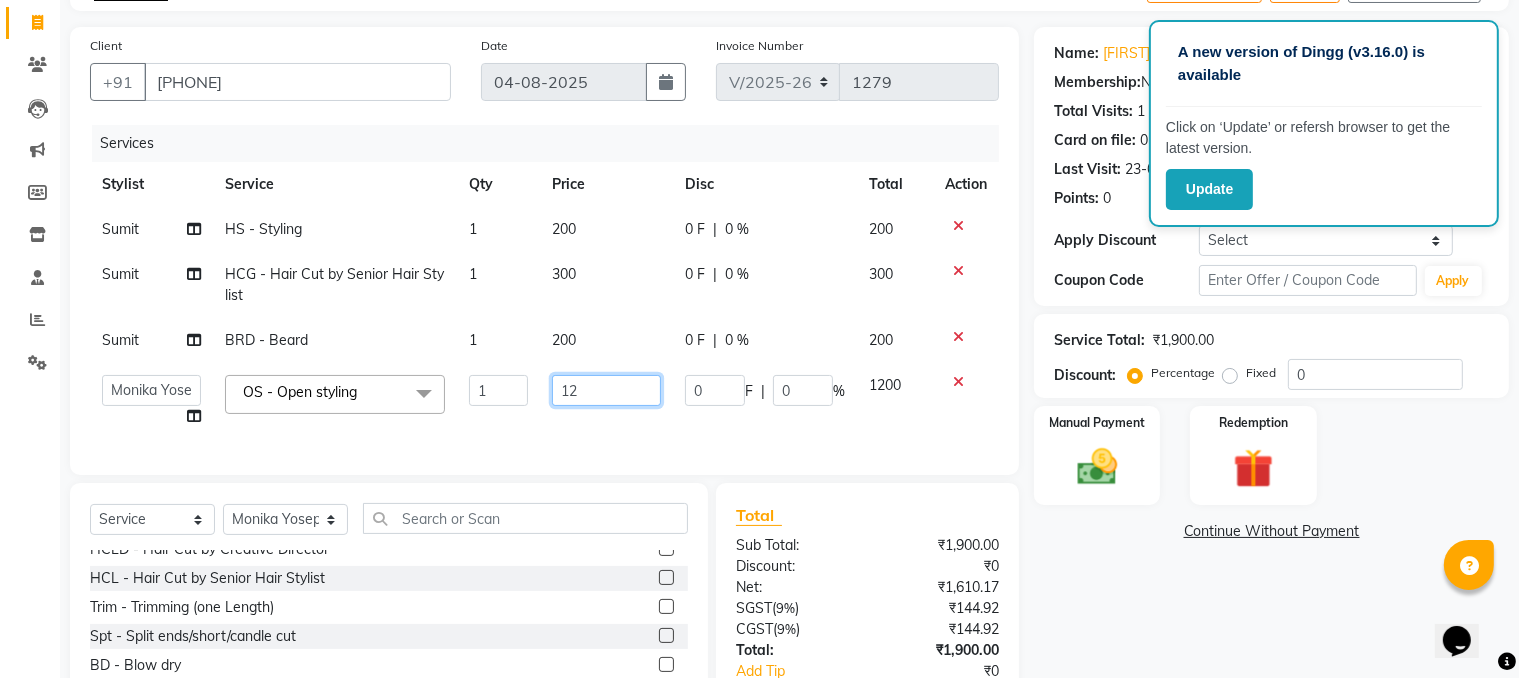 type on "1" 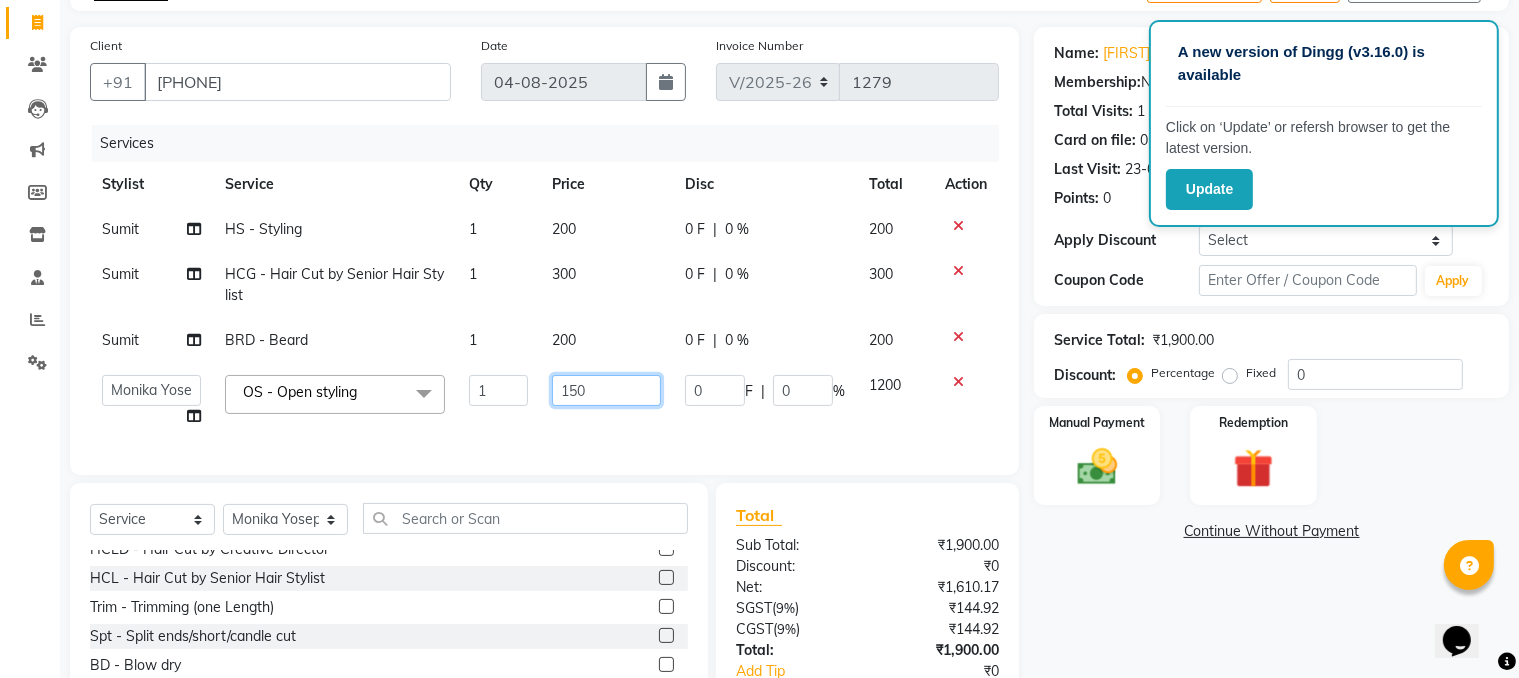 type on "1500" 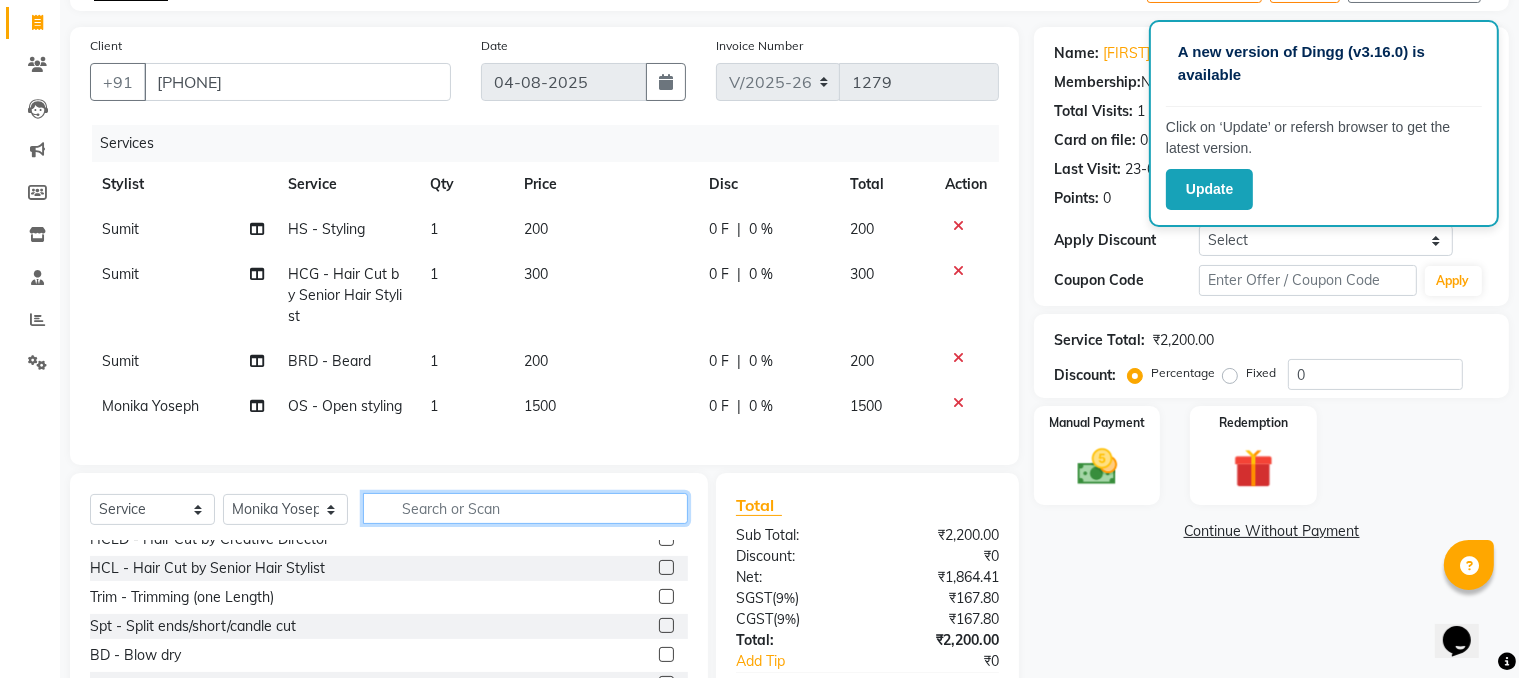 click 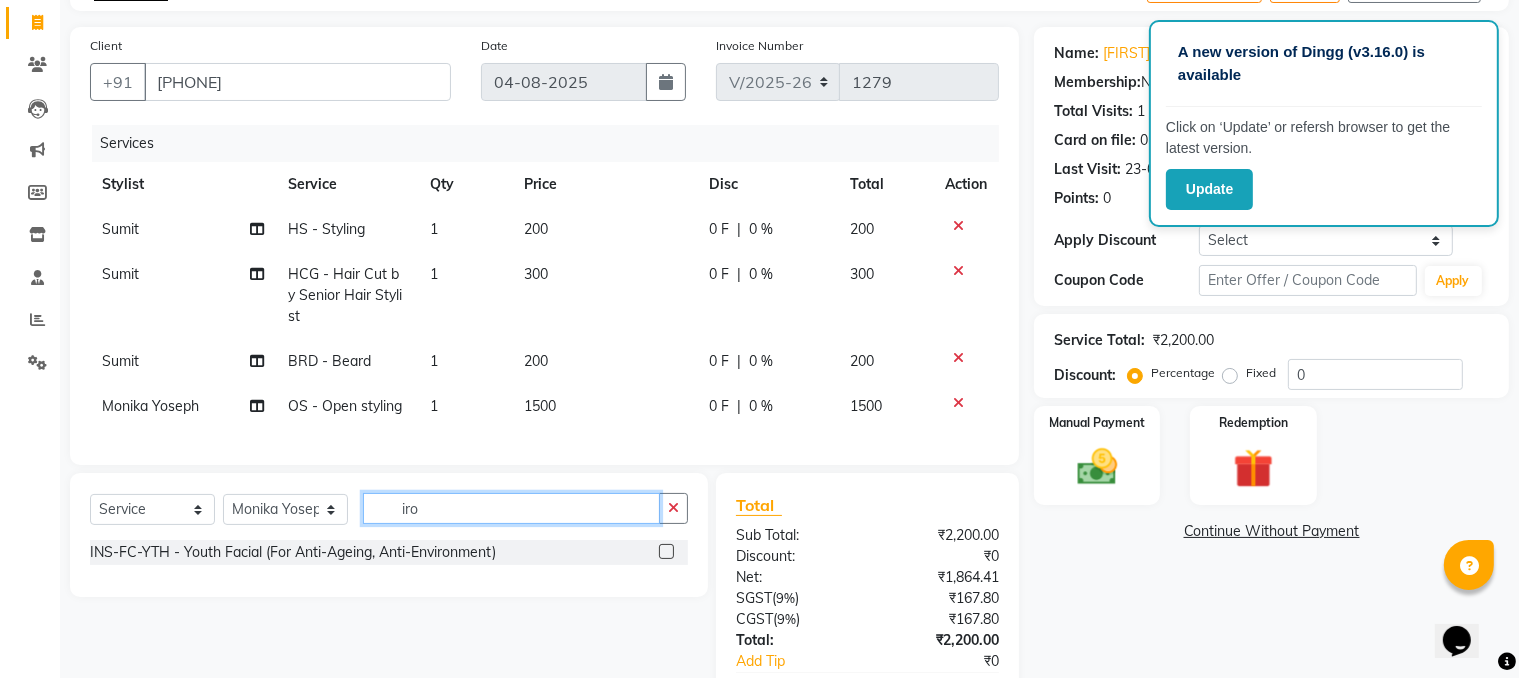 scroll, scrollTop: 0, scrollLeft: 0, axis: both 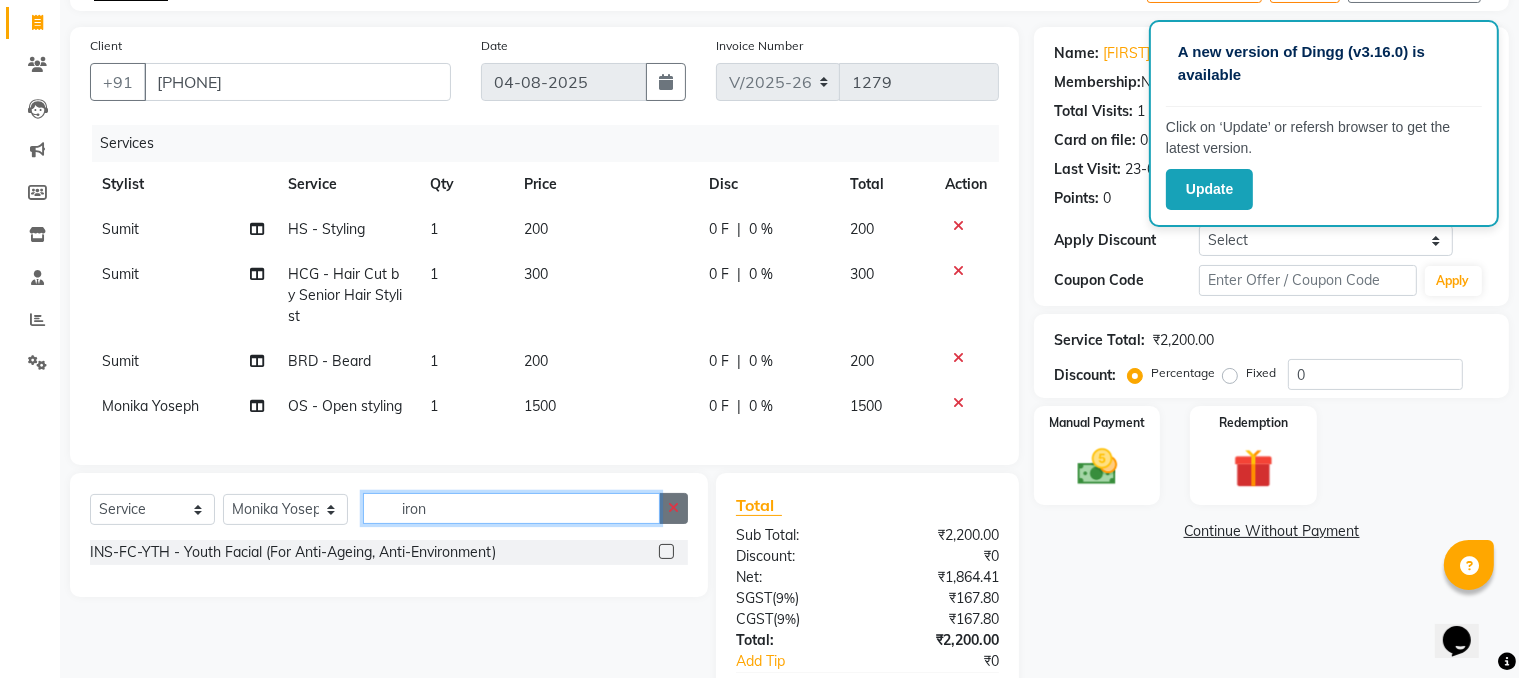type on "iron" 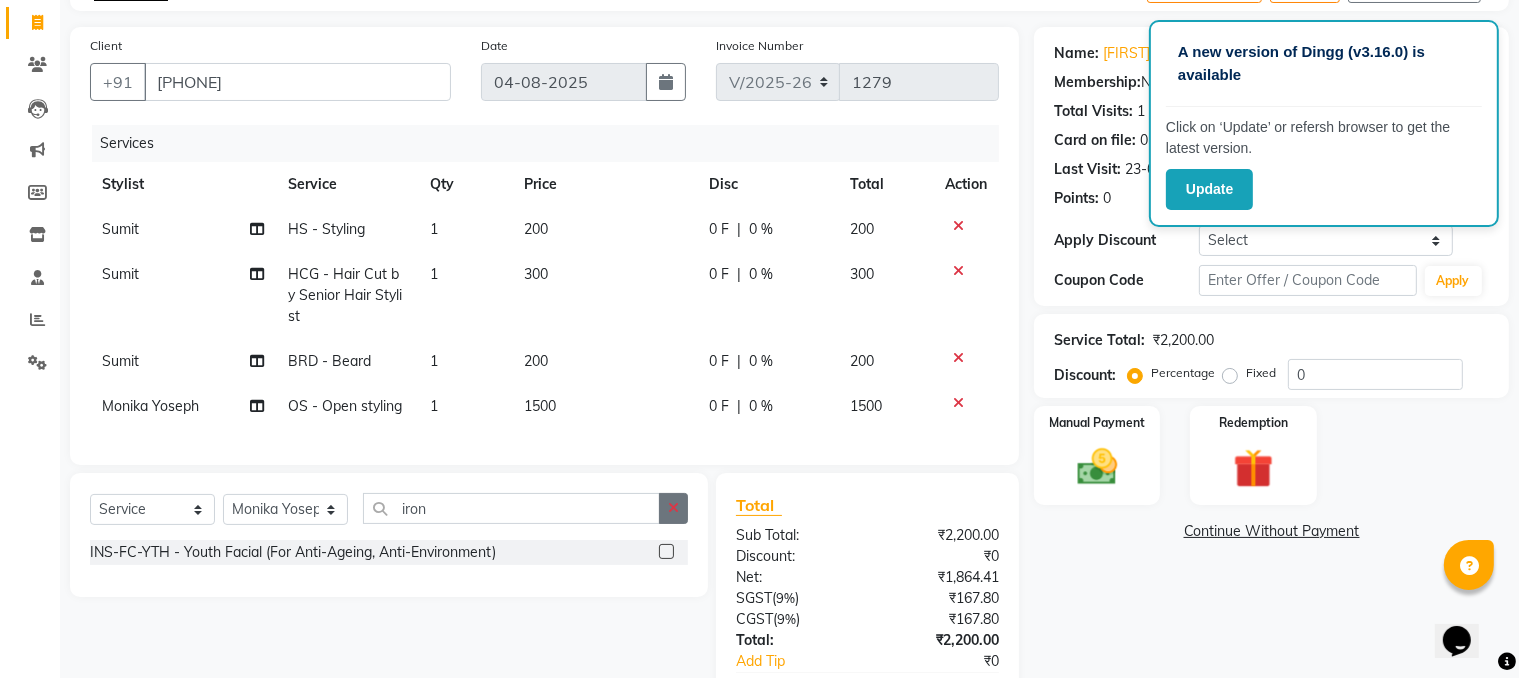 click 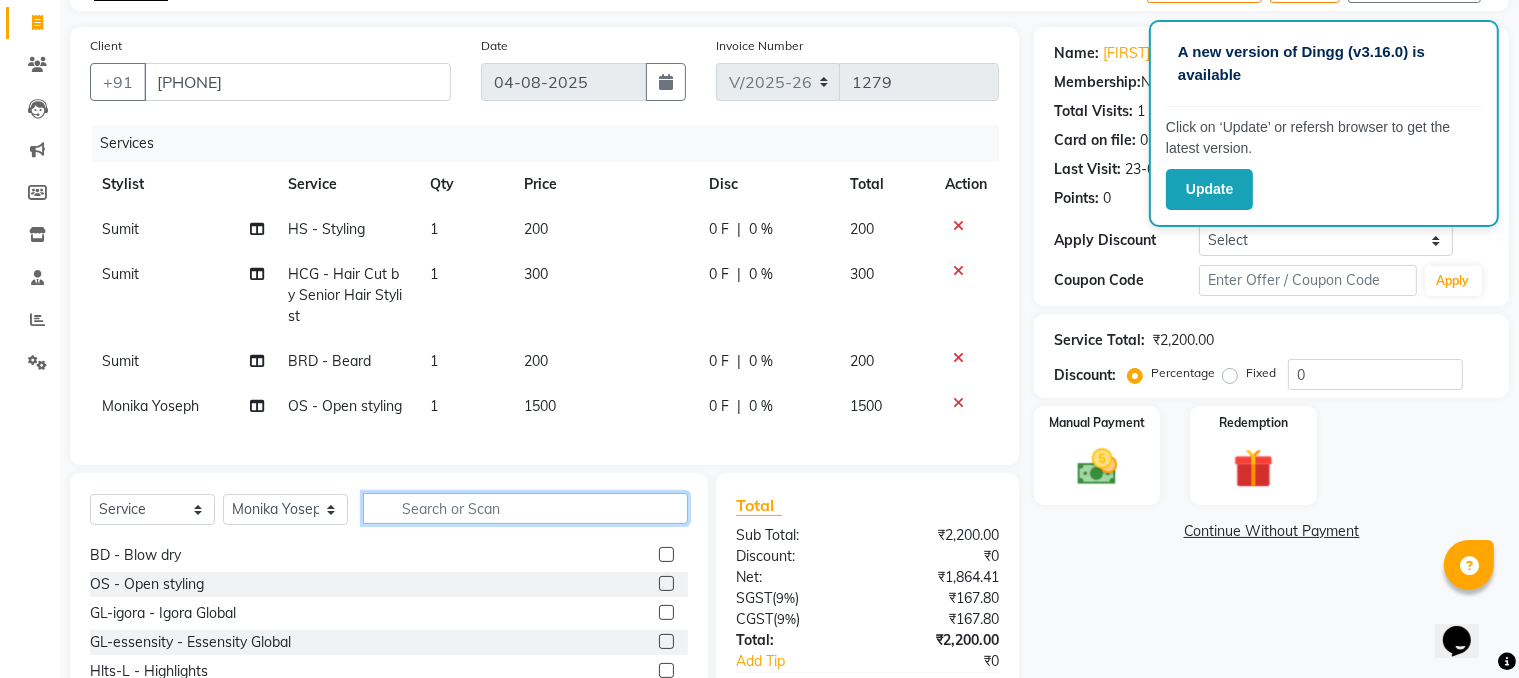 scroll, scrollTop: 100, scrollLeft: 0, axis: vertical 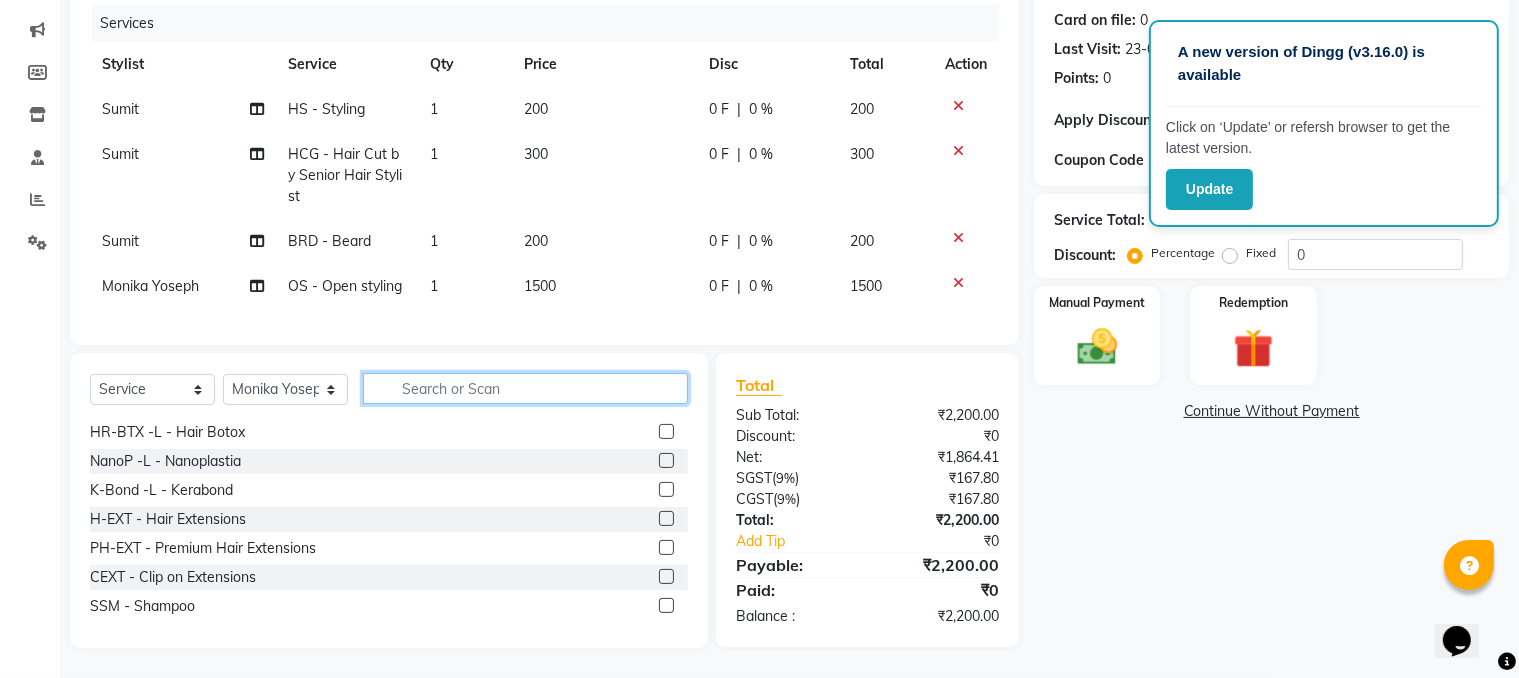 click 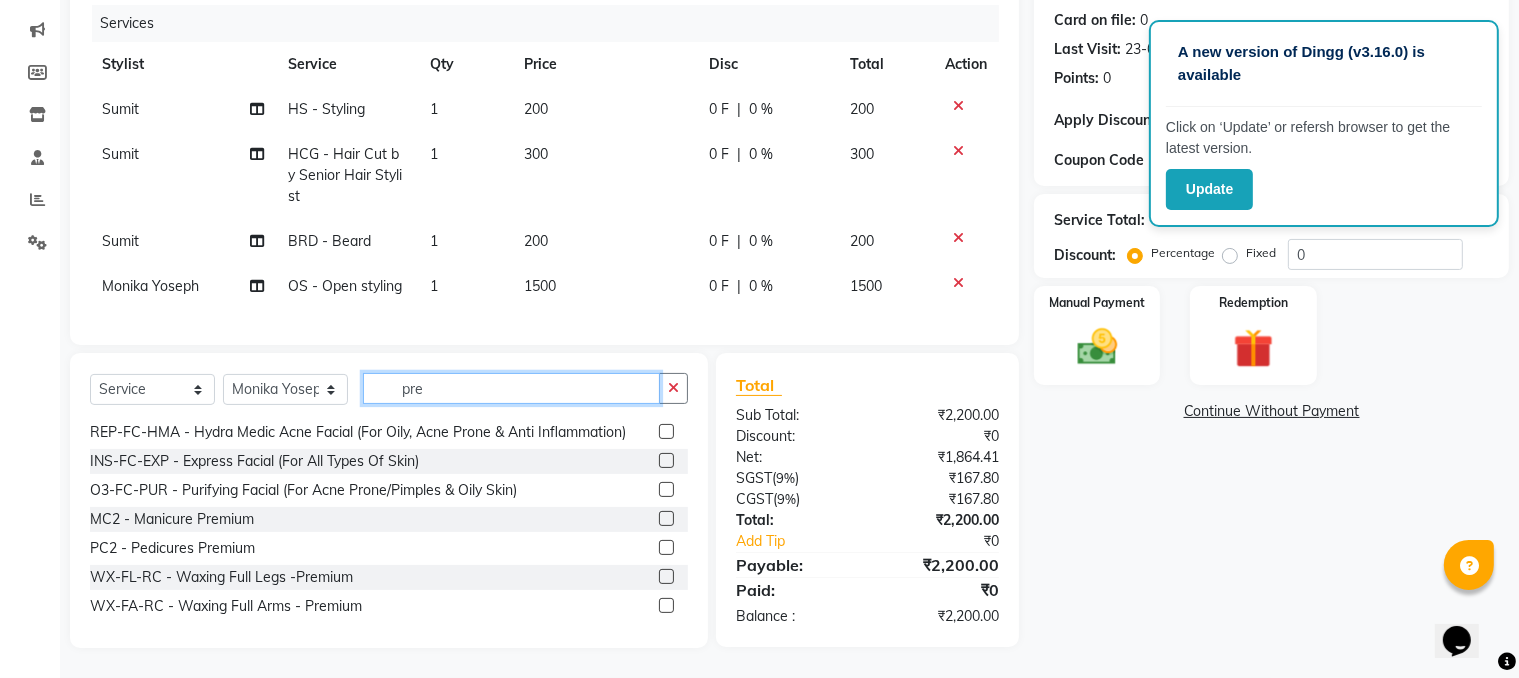 scroll, scrollTop: 0, scrollLeft: 0, axis: both 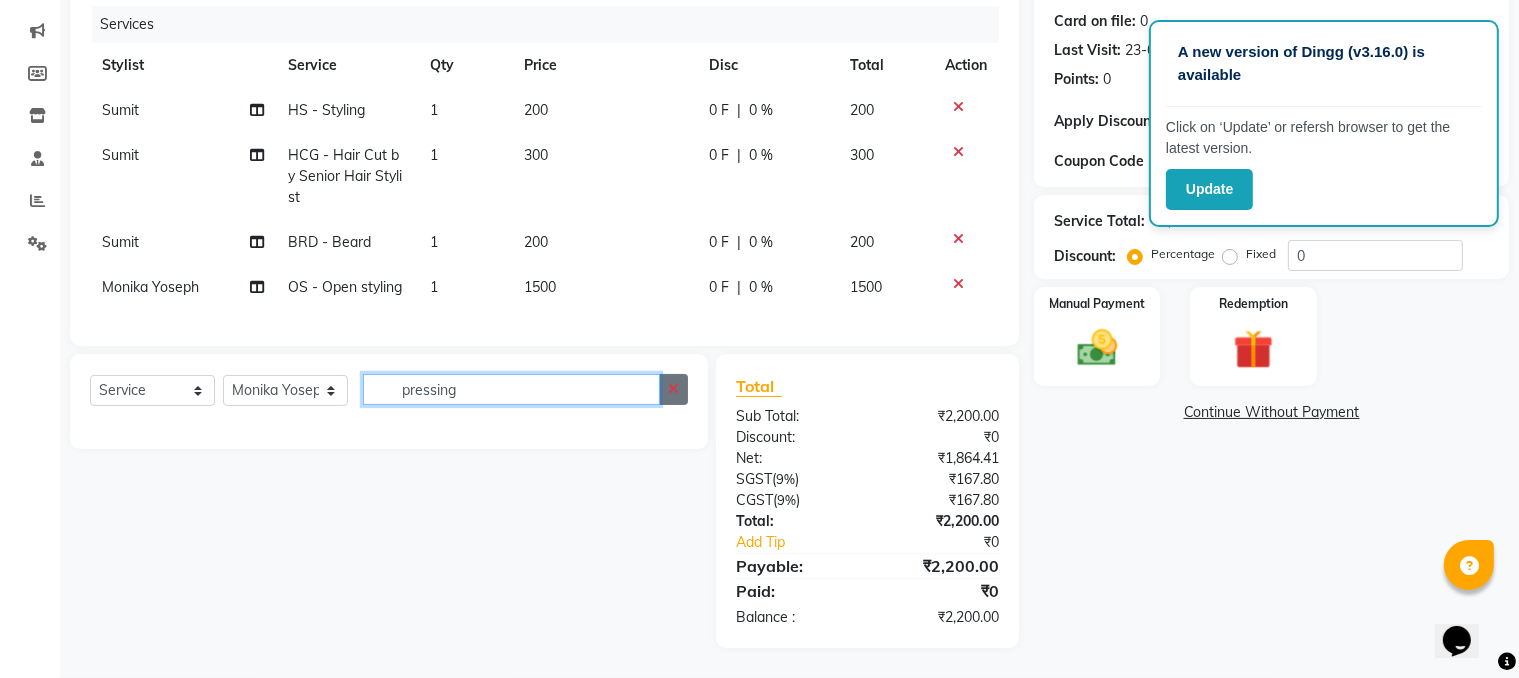 type on "pressing" 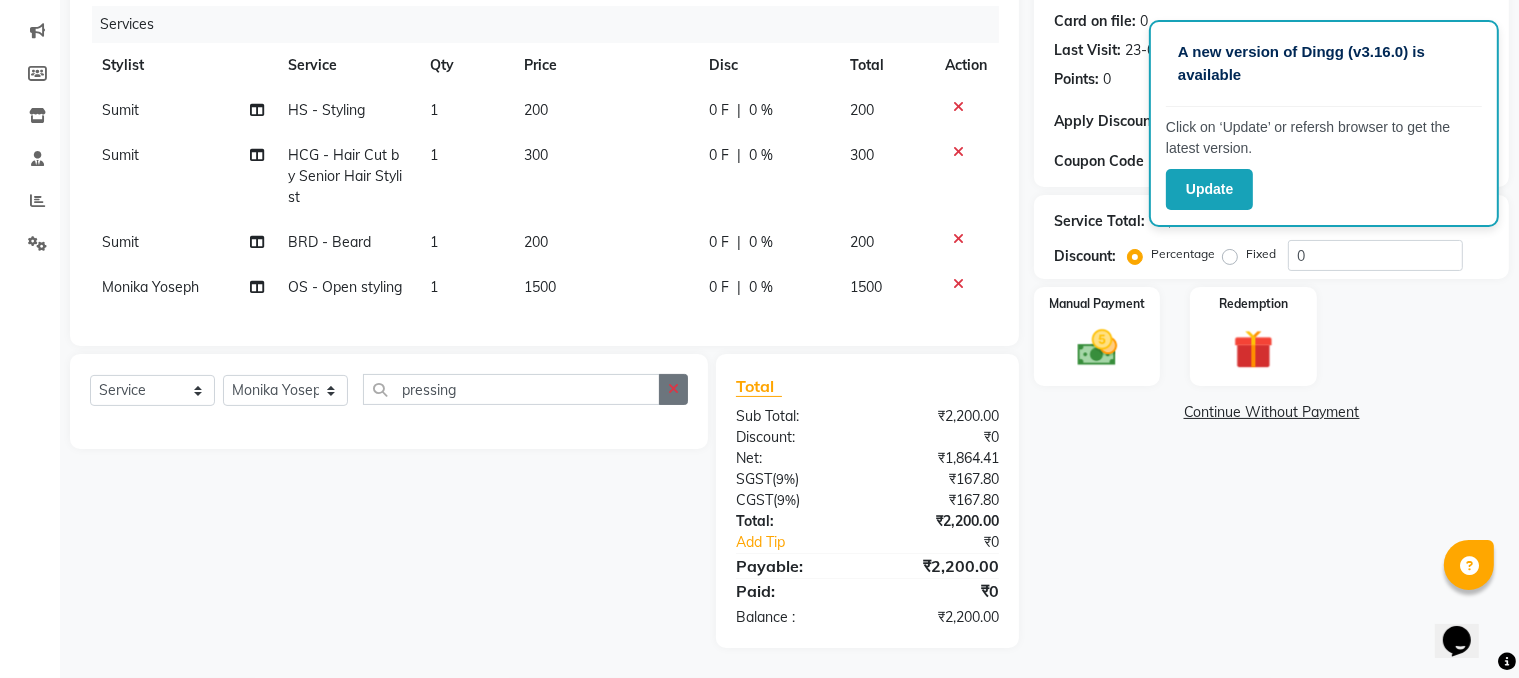 click 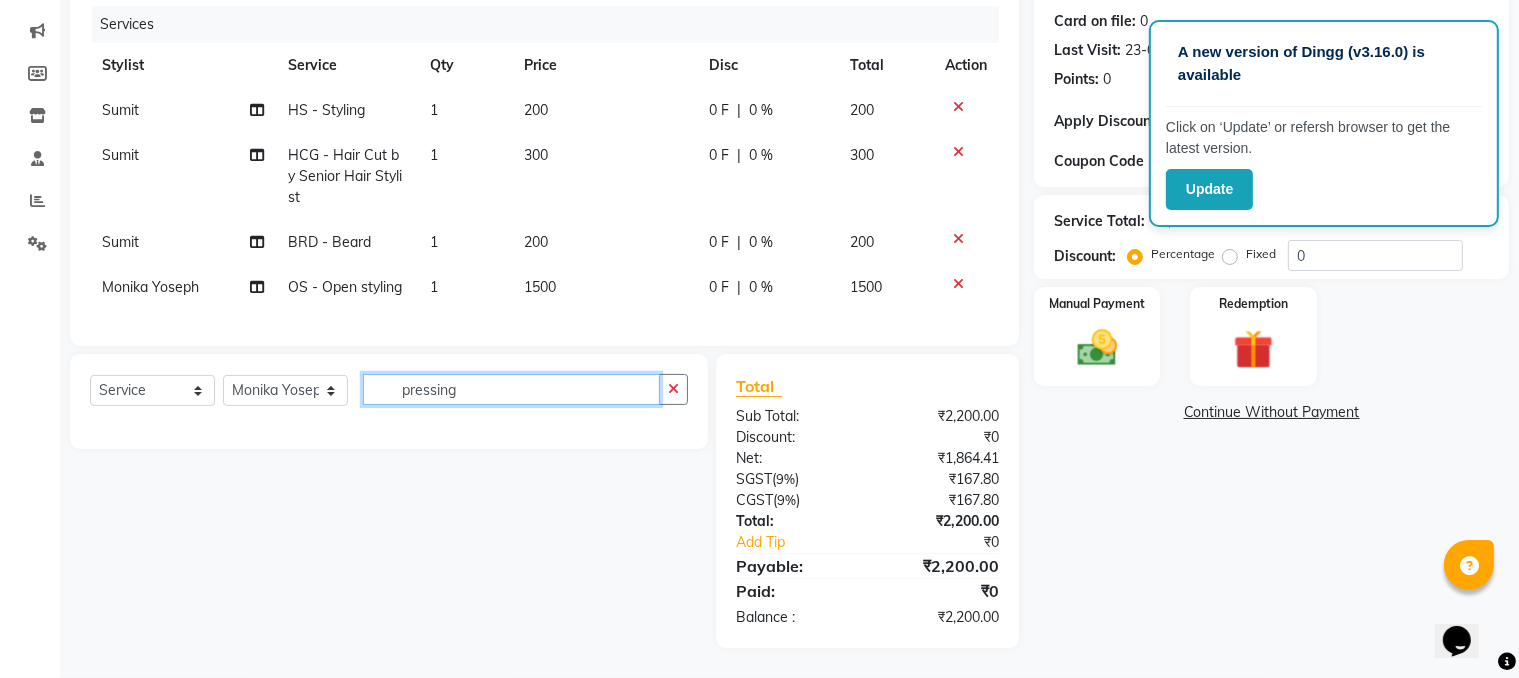 type 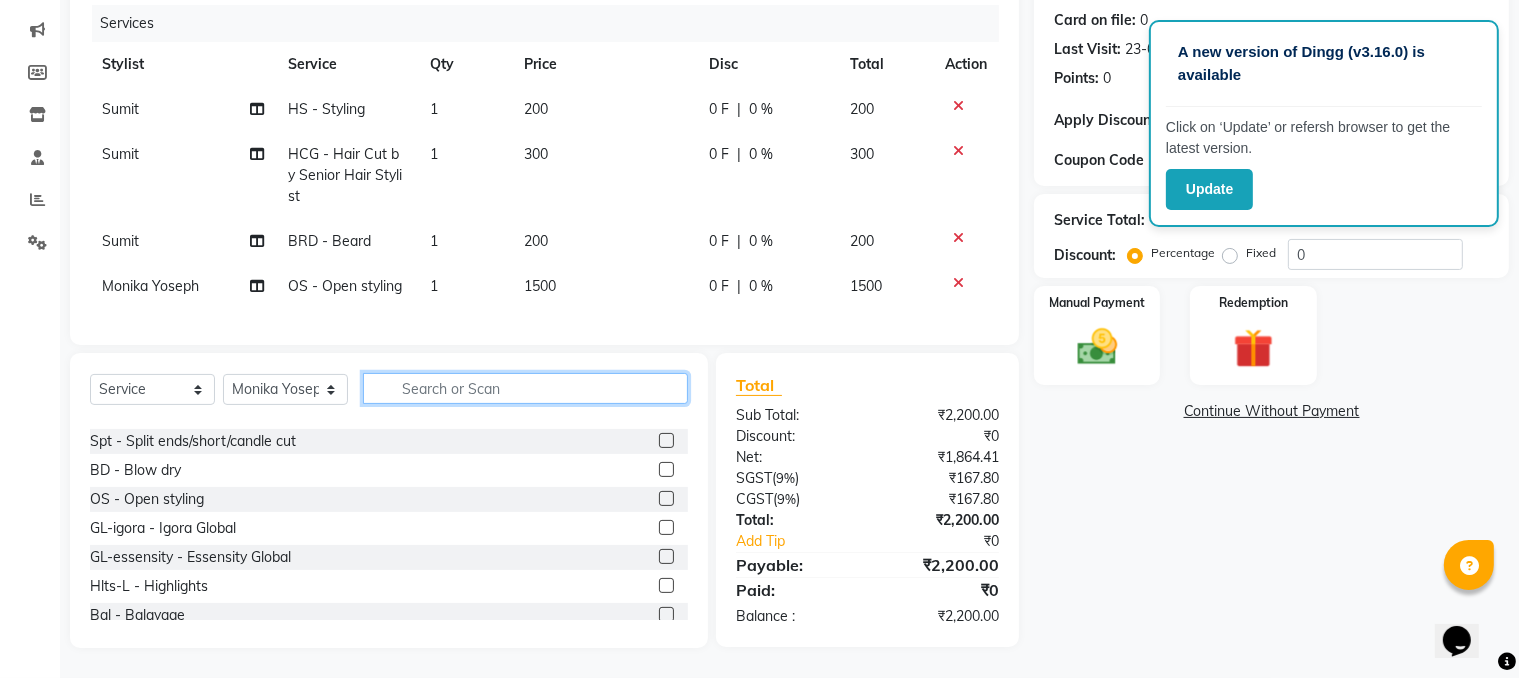 scroll, scrollTop: 200, scrollLeft: 0, axis: vertical 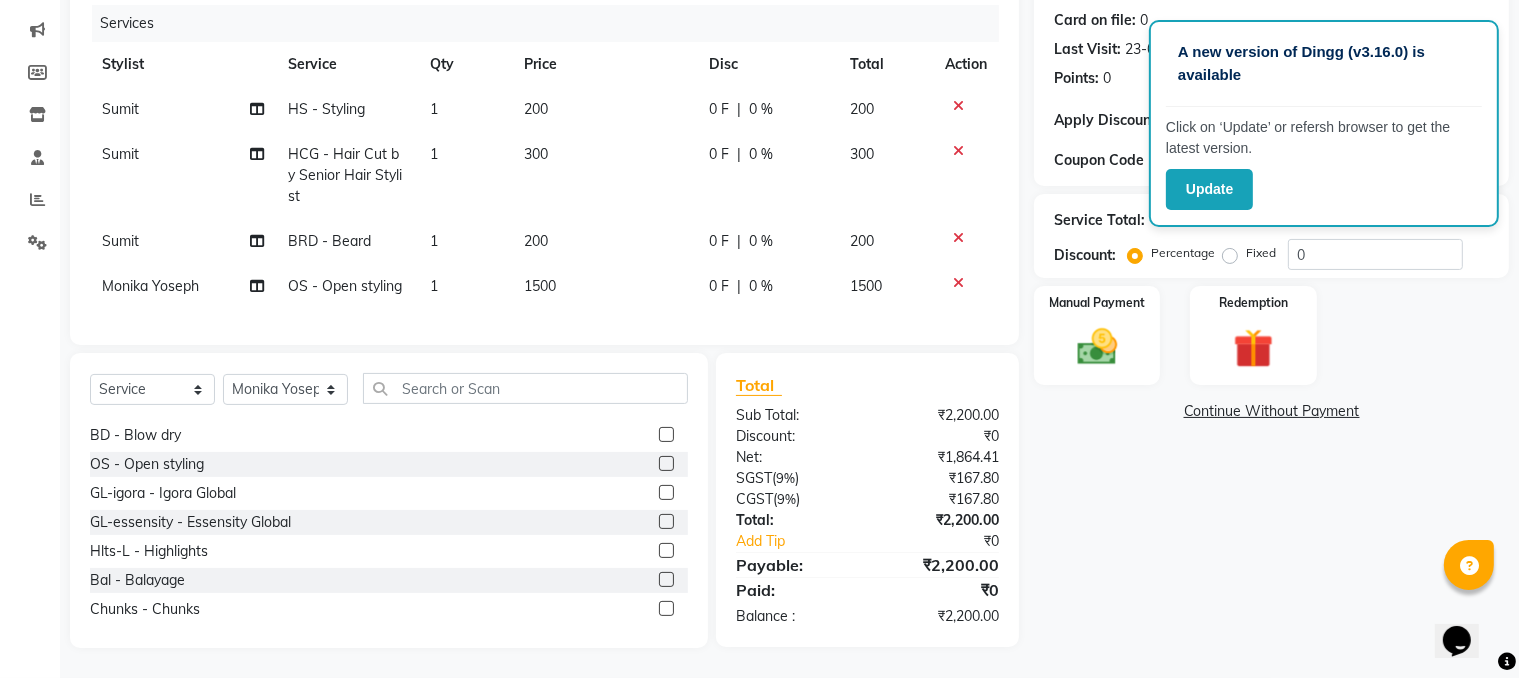 click 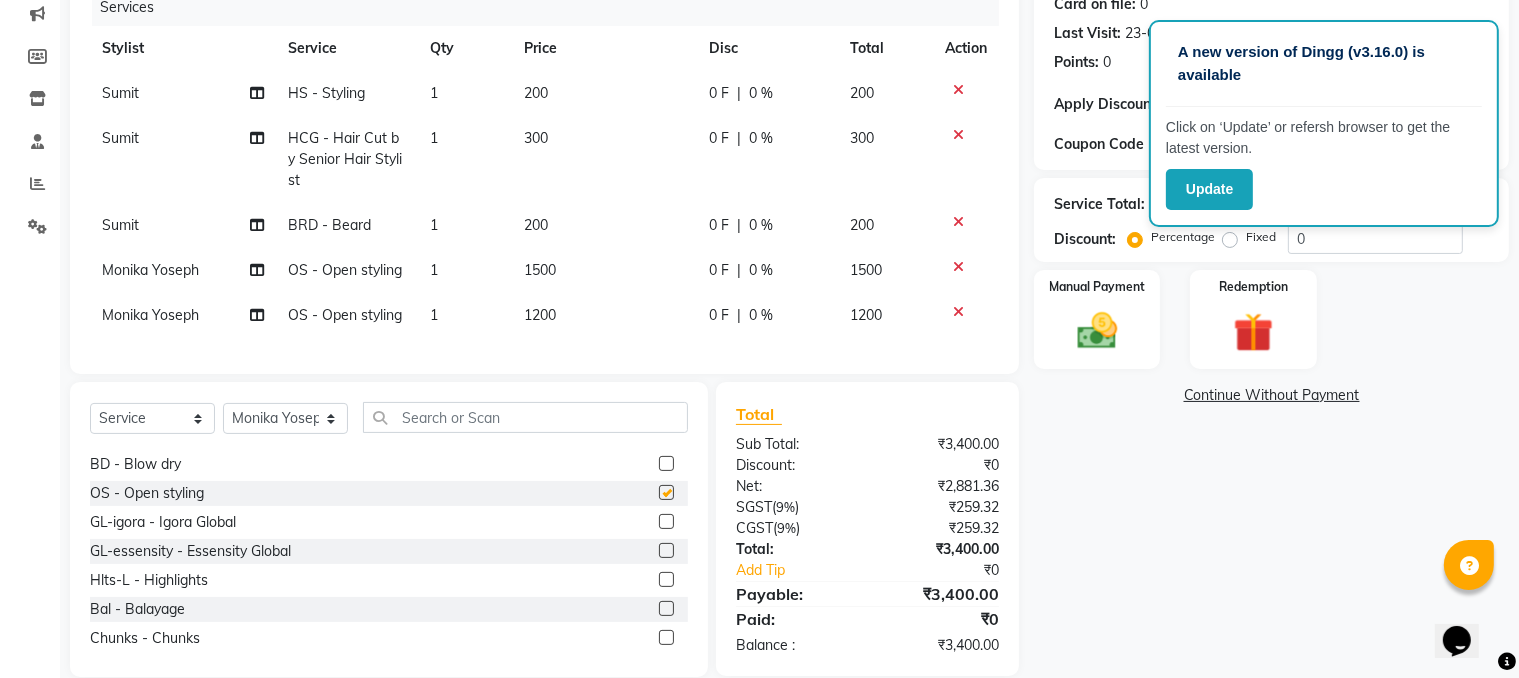 checkbox on "false" 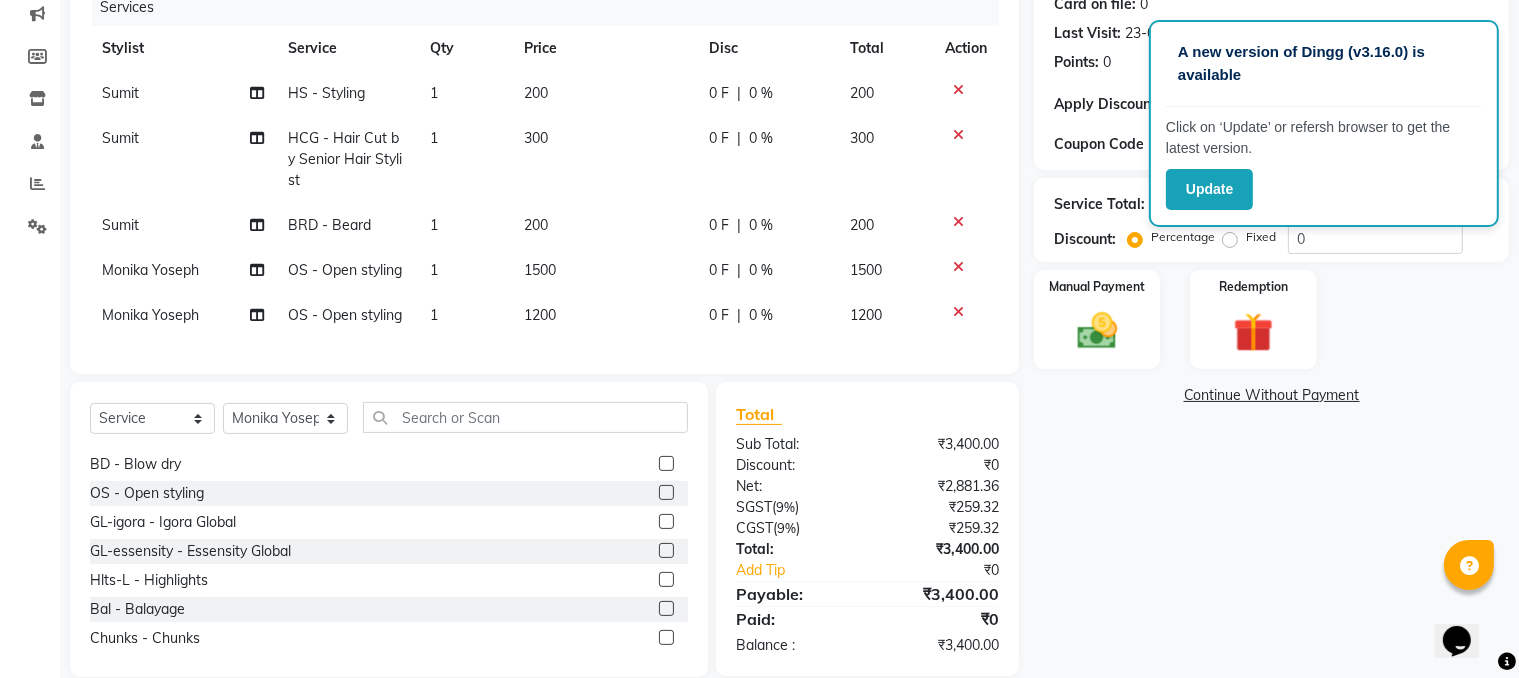 click on "1200" 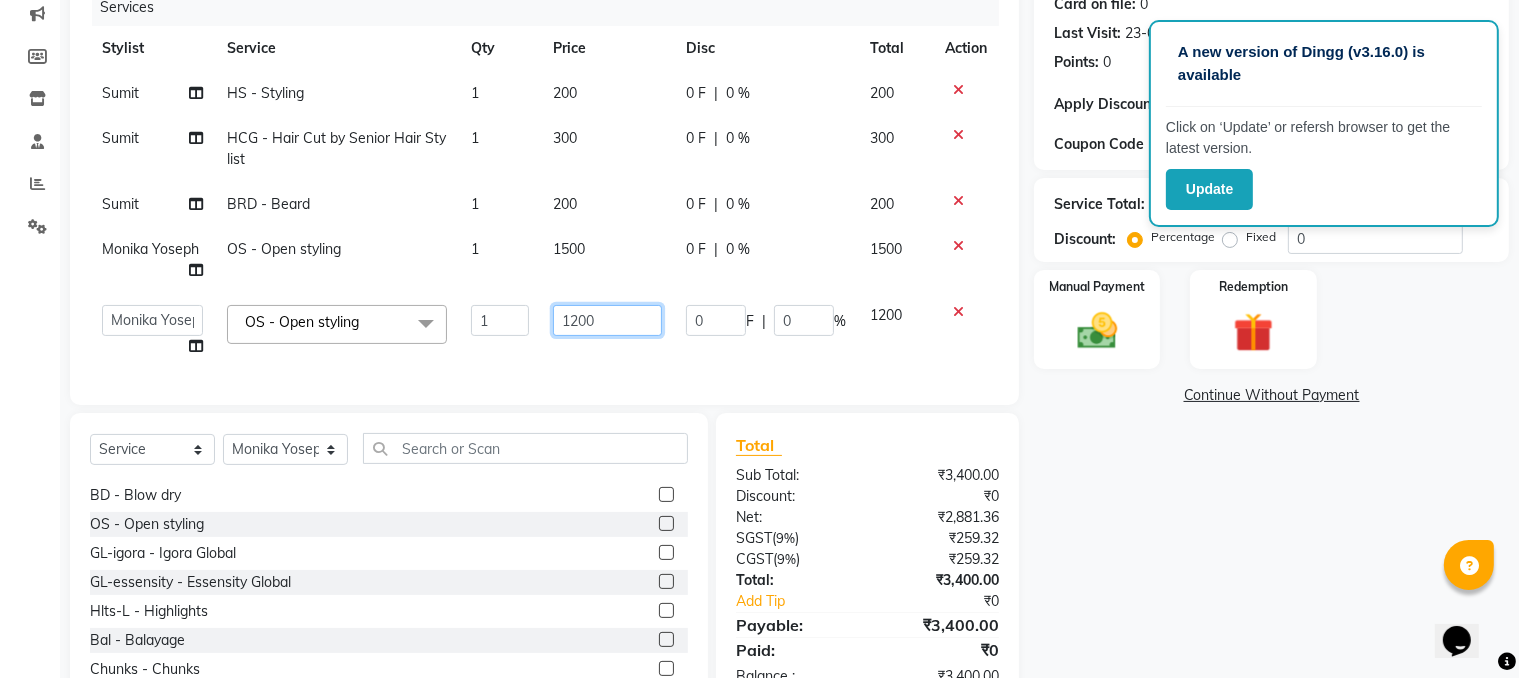 click on "1200" 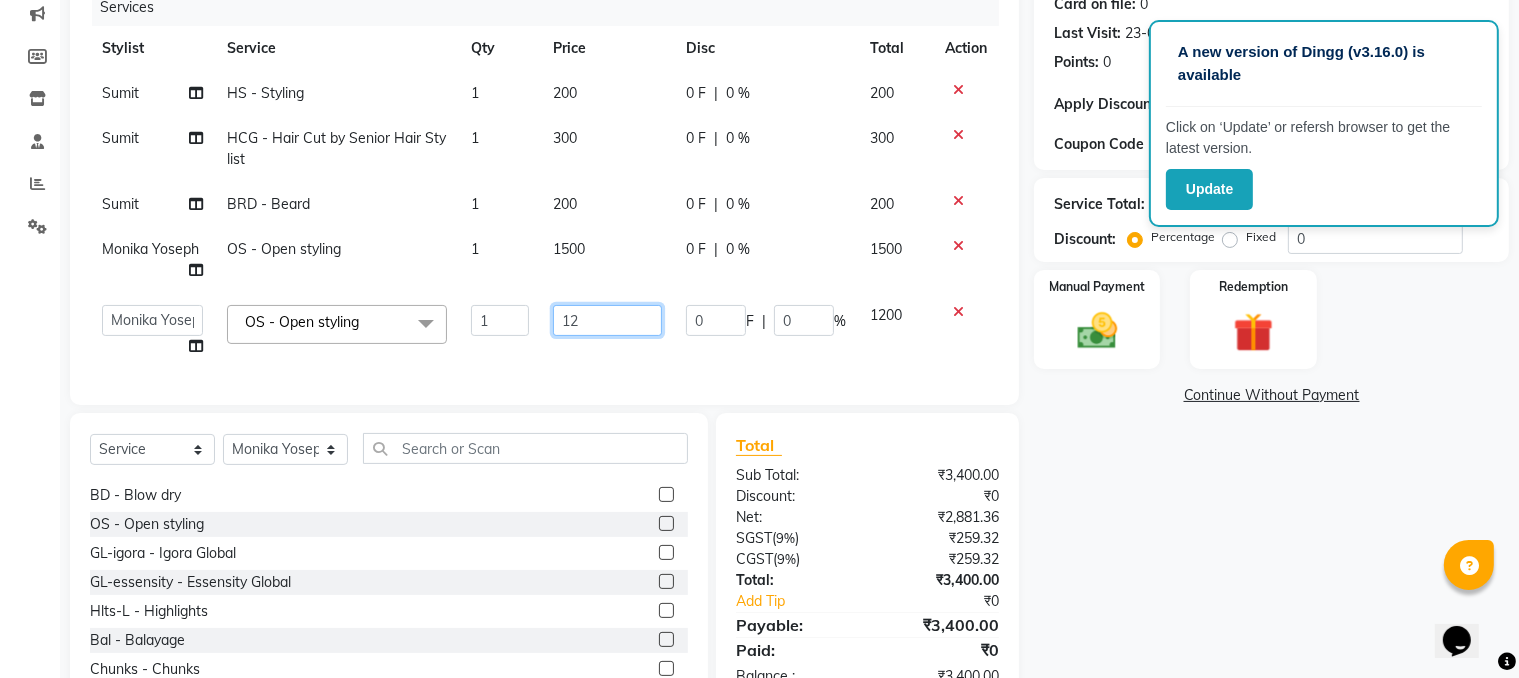 type on "1" 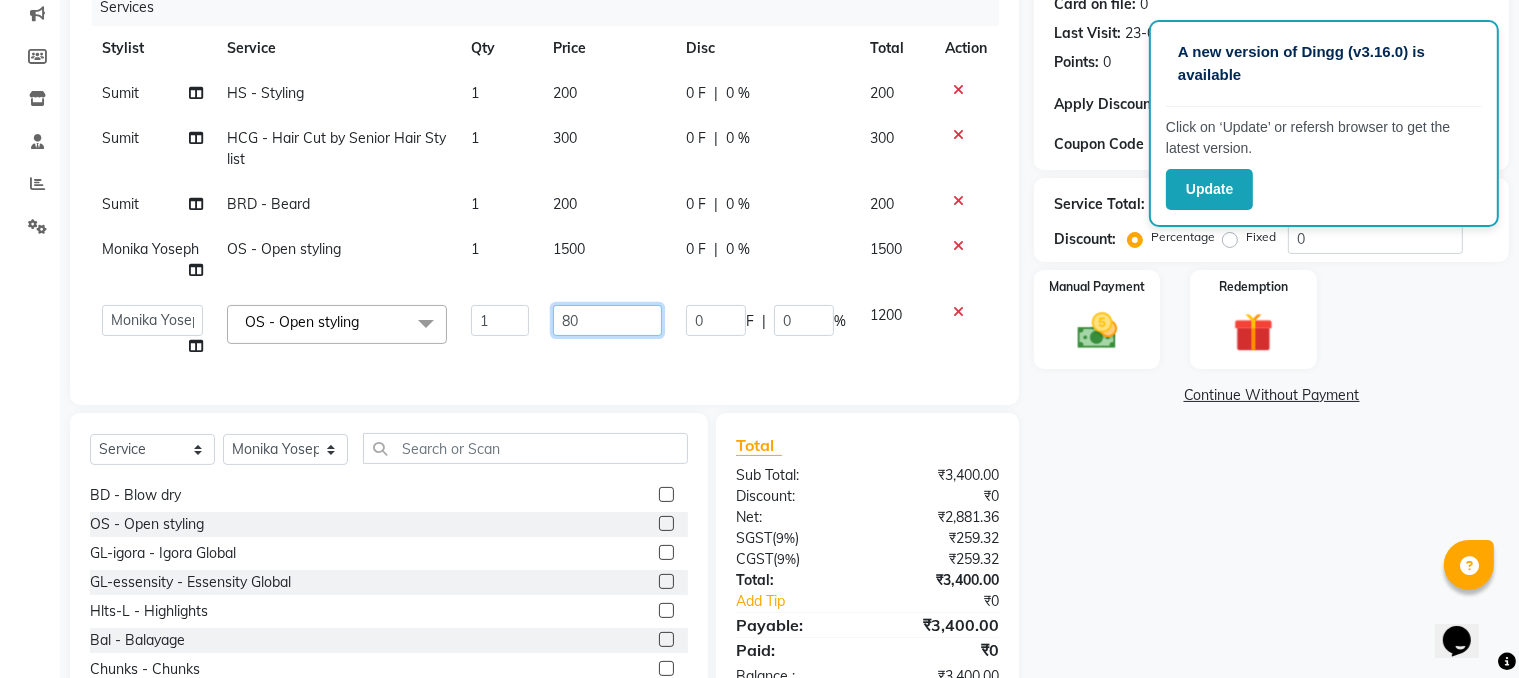 type on "800" 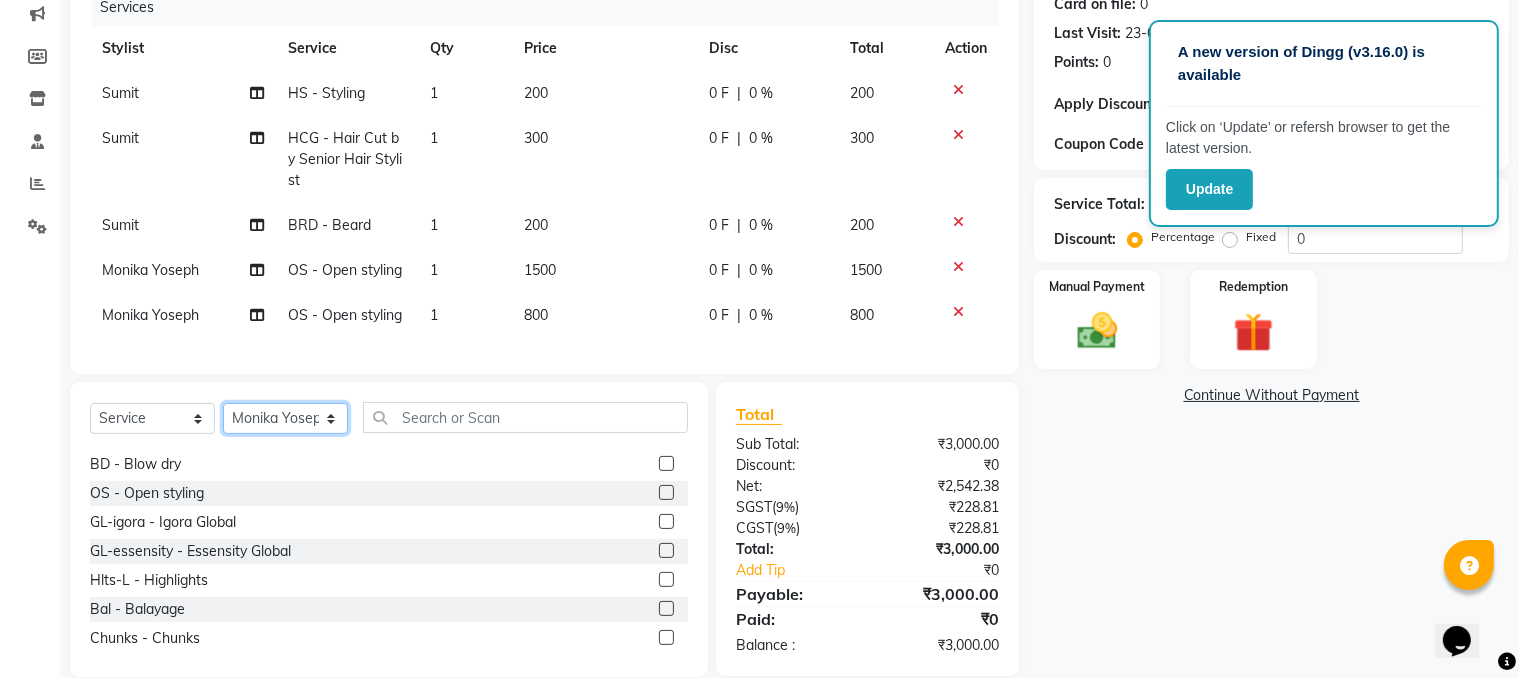 click on "Select Stylist Amir HEAD MASTERS jassi jasvir Singh JB  Joel  Monika sharma Monika Yoseph  nakul NITIN Poonam puja roop Sumit Teji" 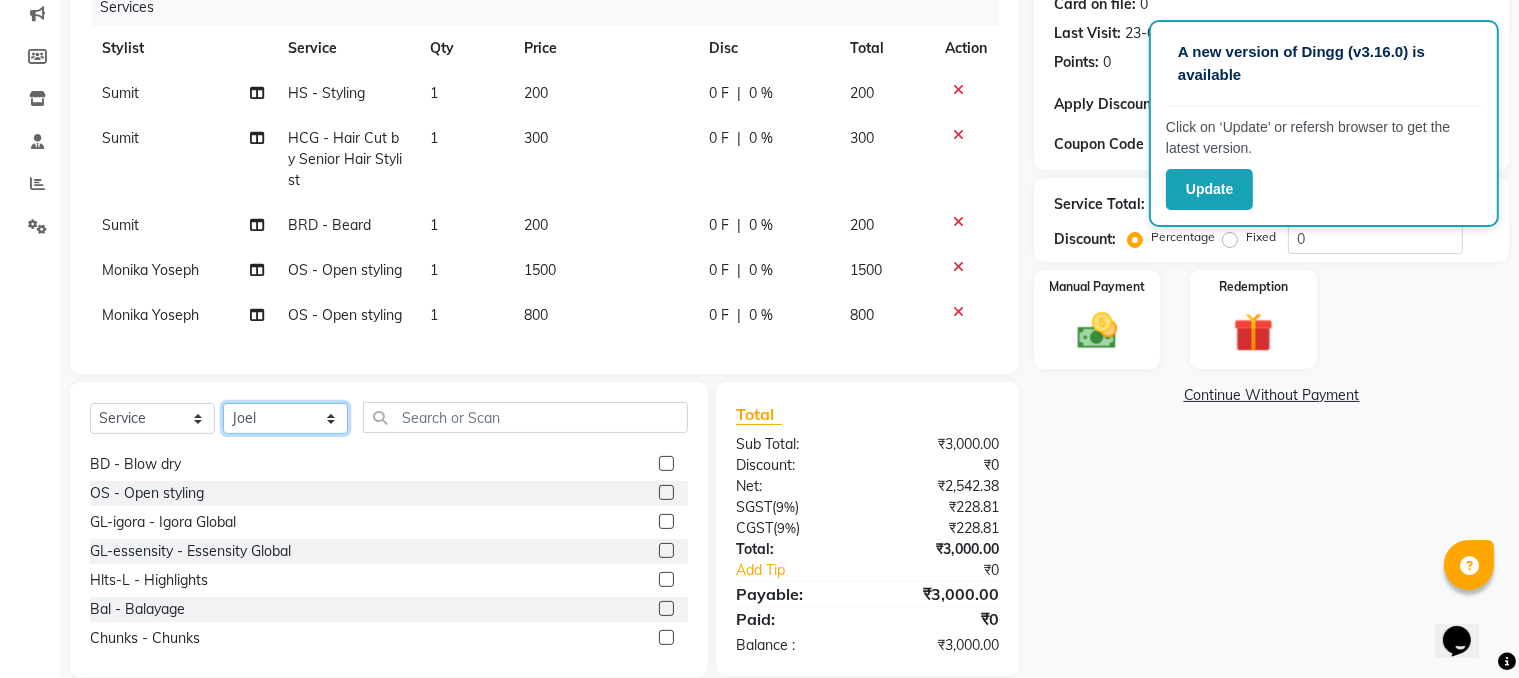 click on "Select Stylist Amir HEAD MASTERS jassi jasvir Singh JB  Joel  Monika sharma Monika Yoseph  nakul NITIN Poonam puja roop Sumit Teji" 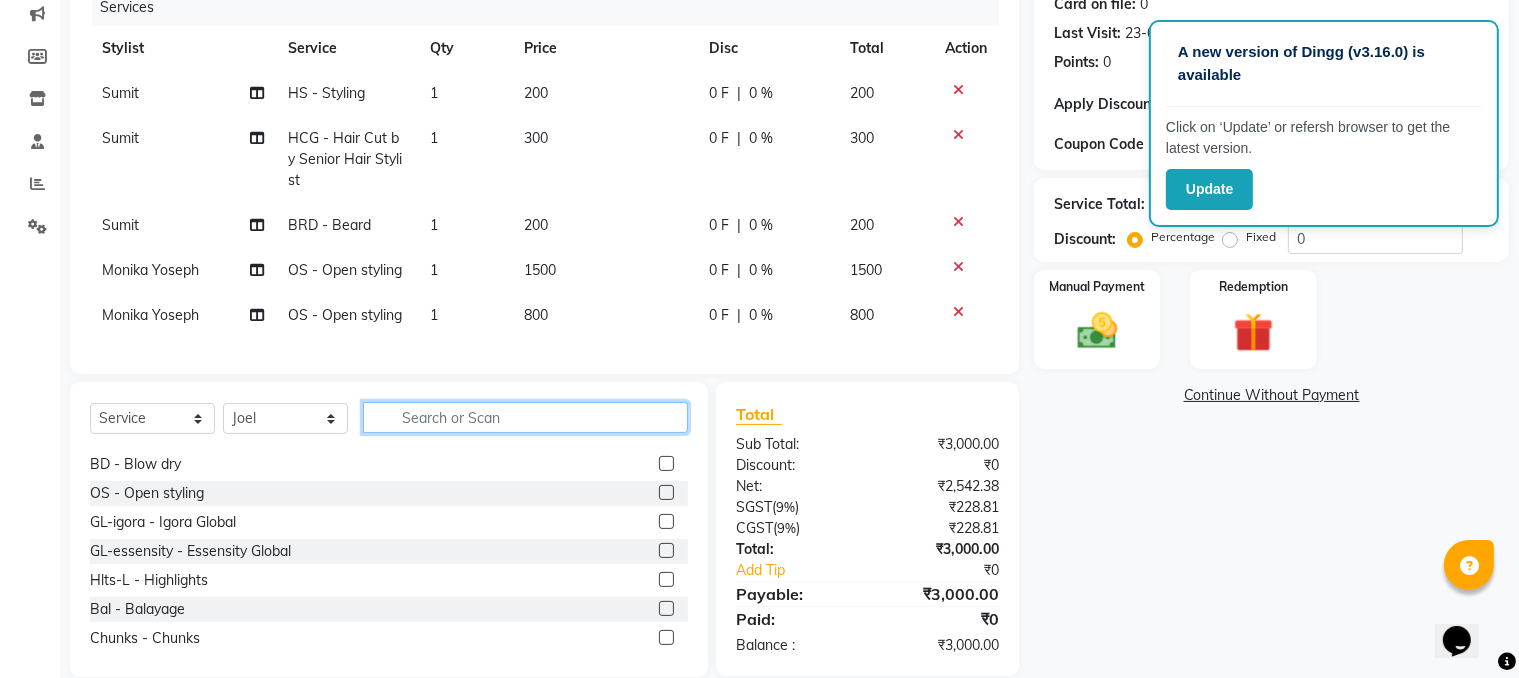 click 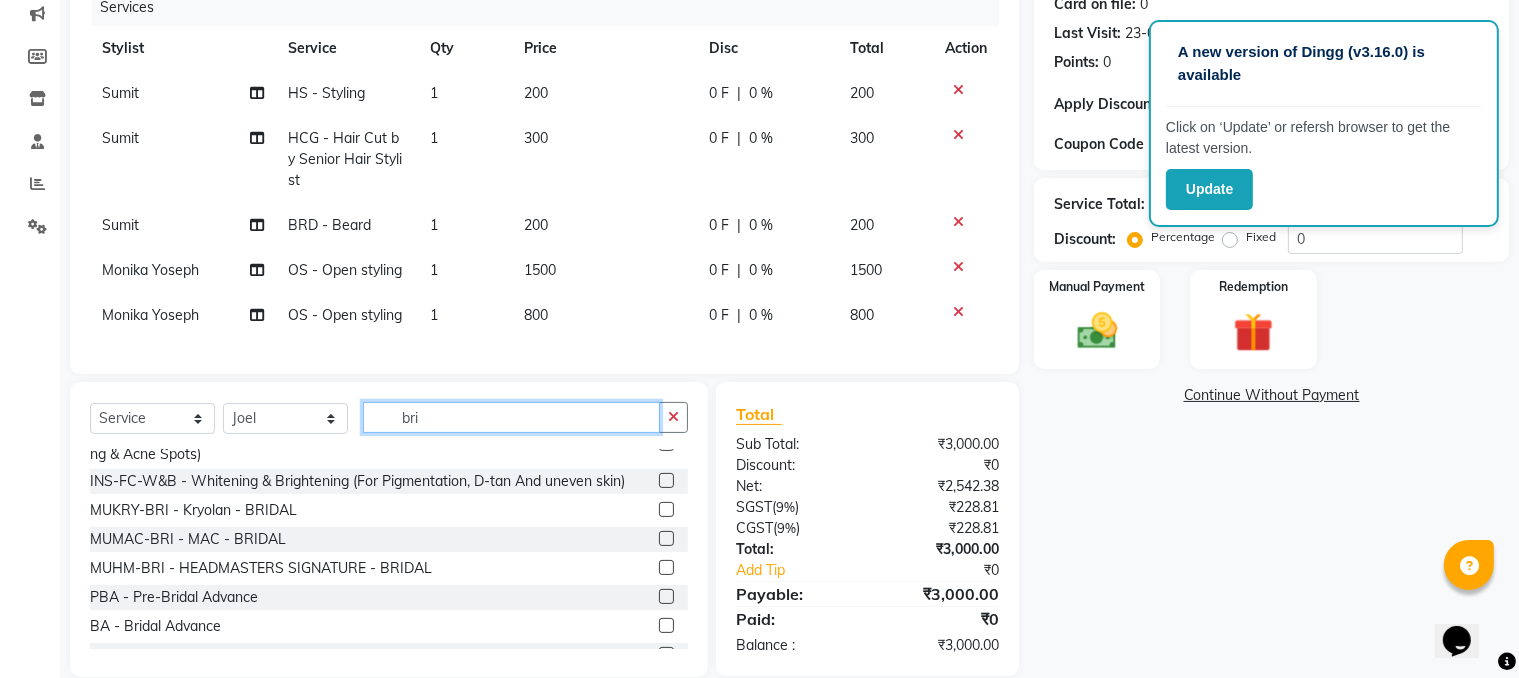 scroll, scrollTop: 0, scrollLeft: 0, axis: both 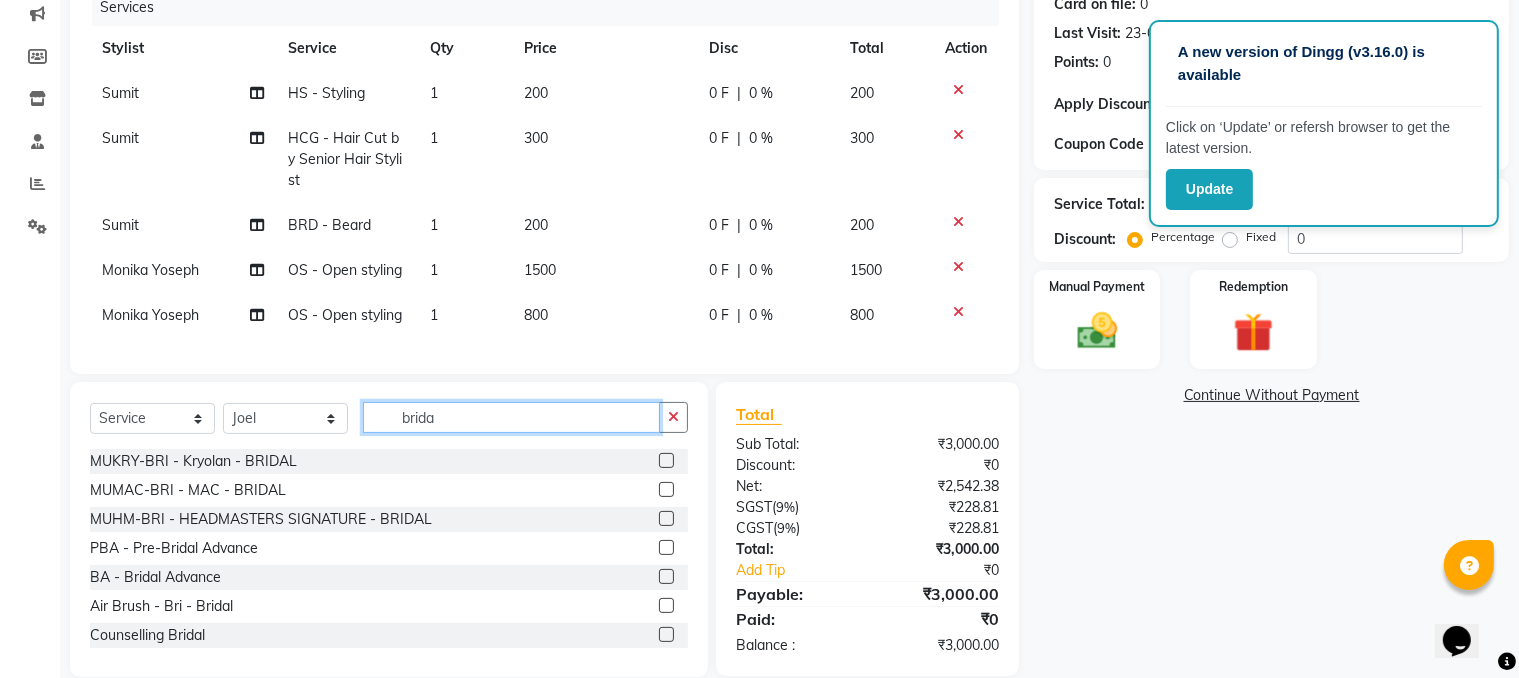 type on "brida" 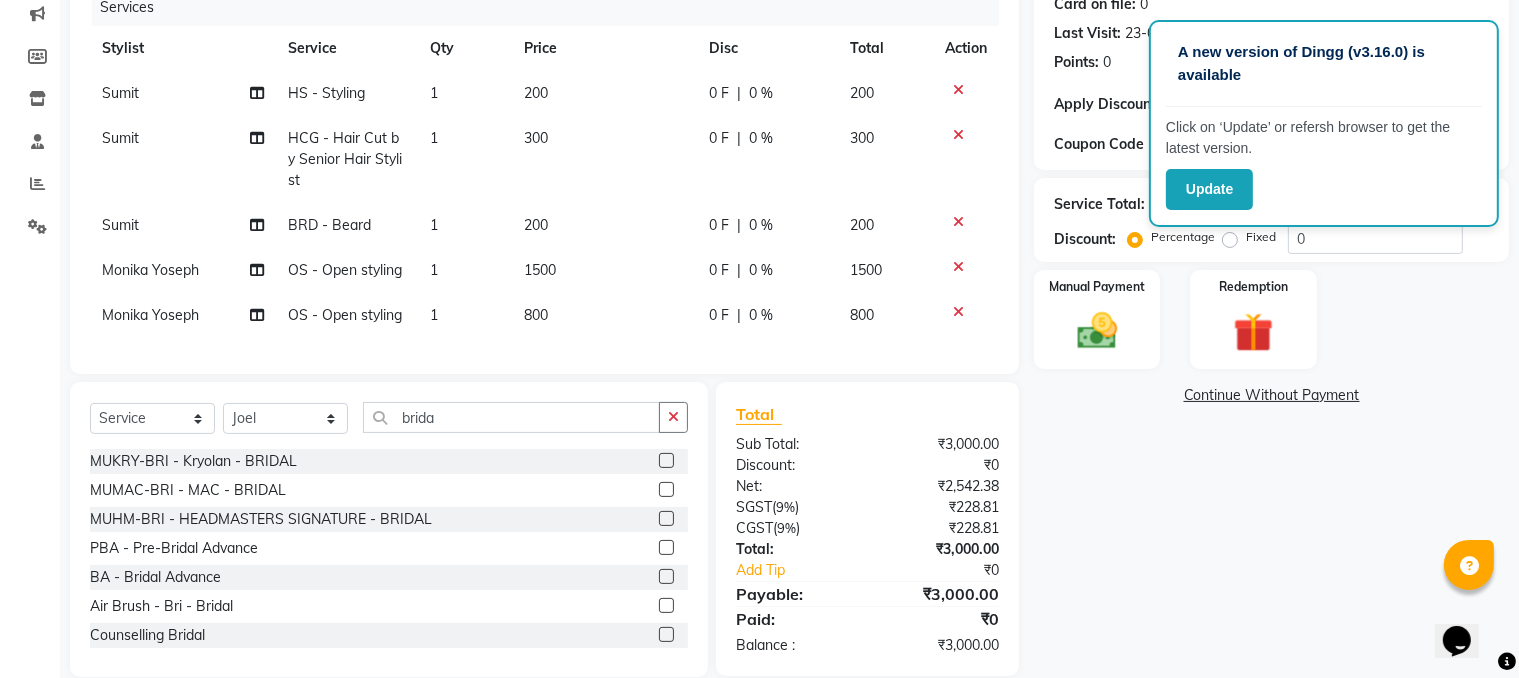 click 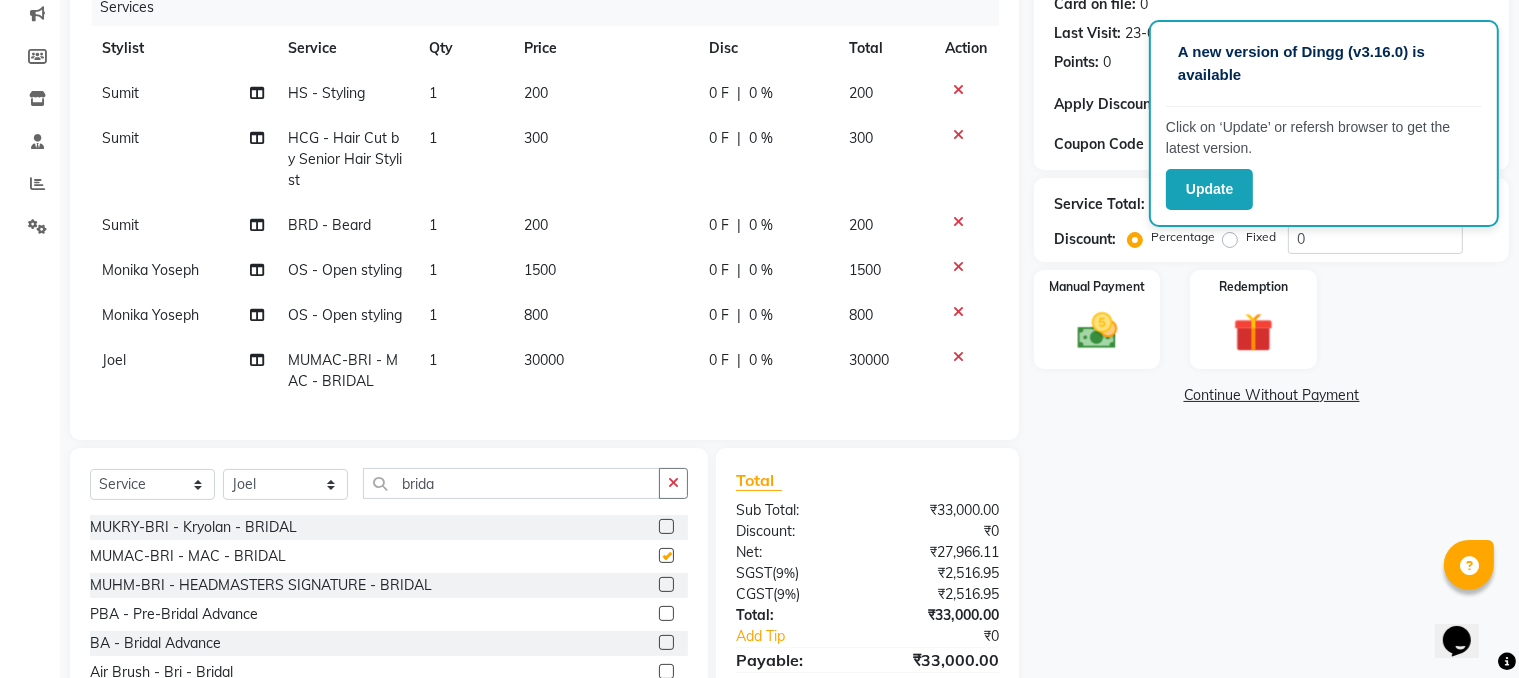 checkbox on "false" 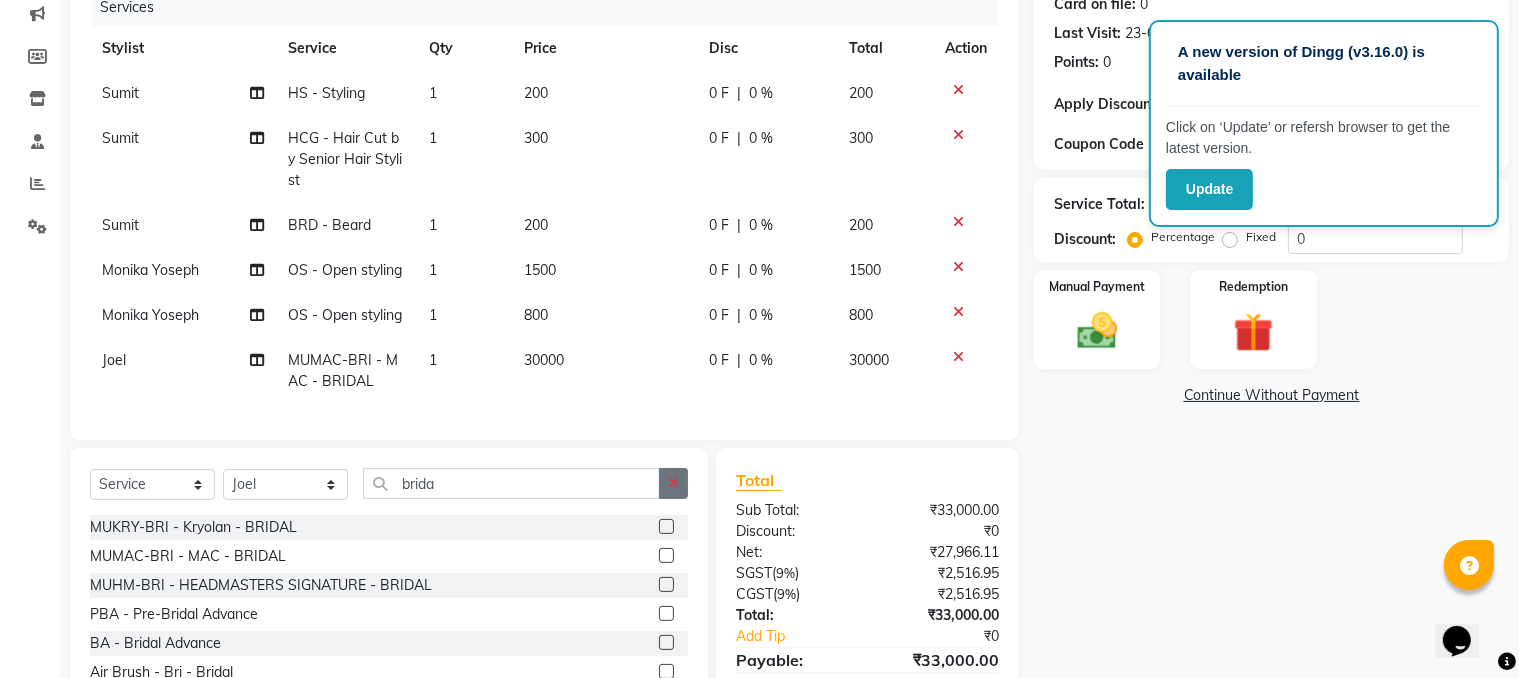 click 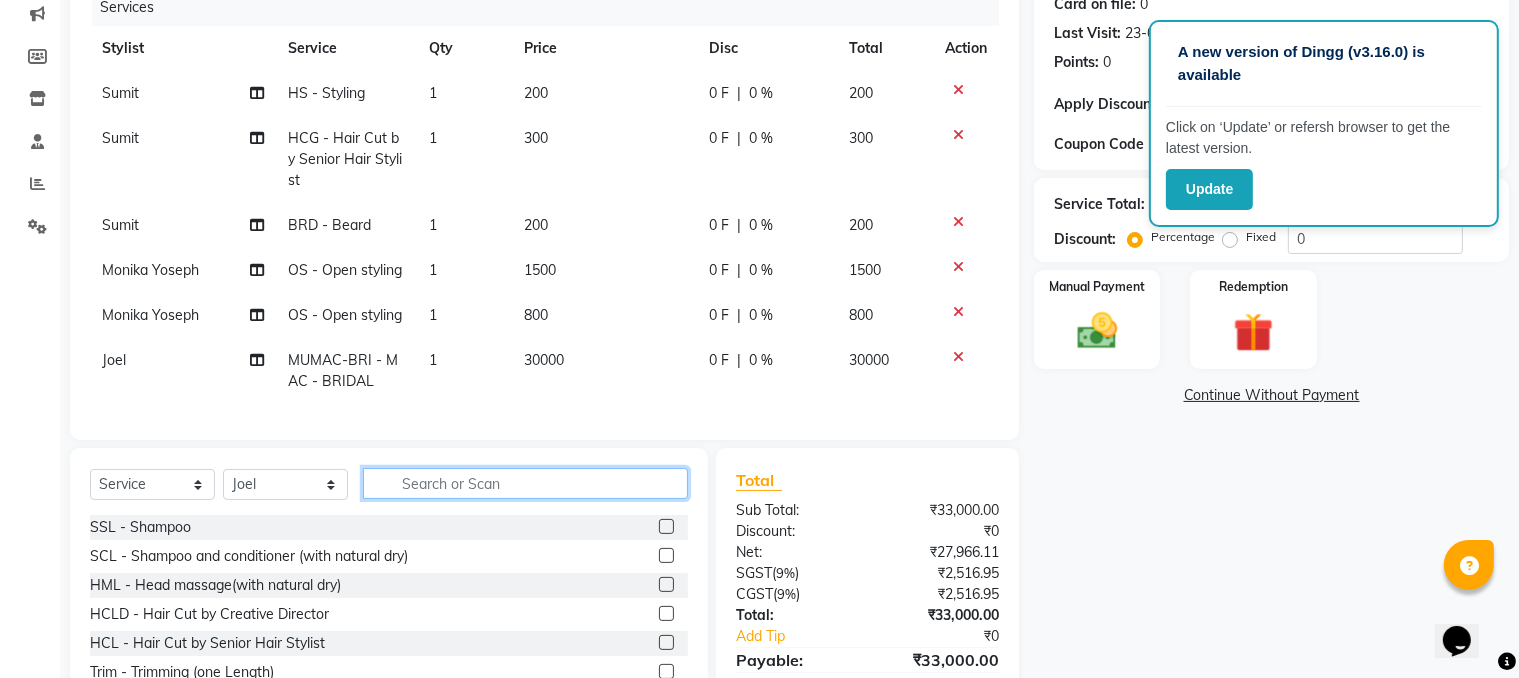 click 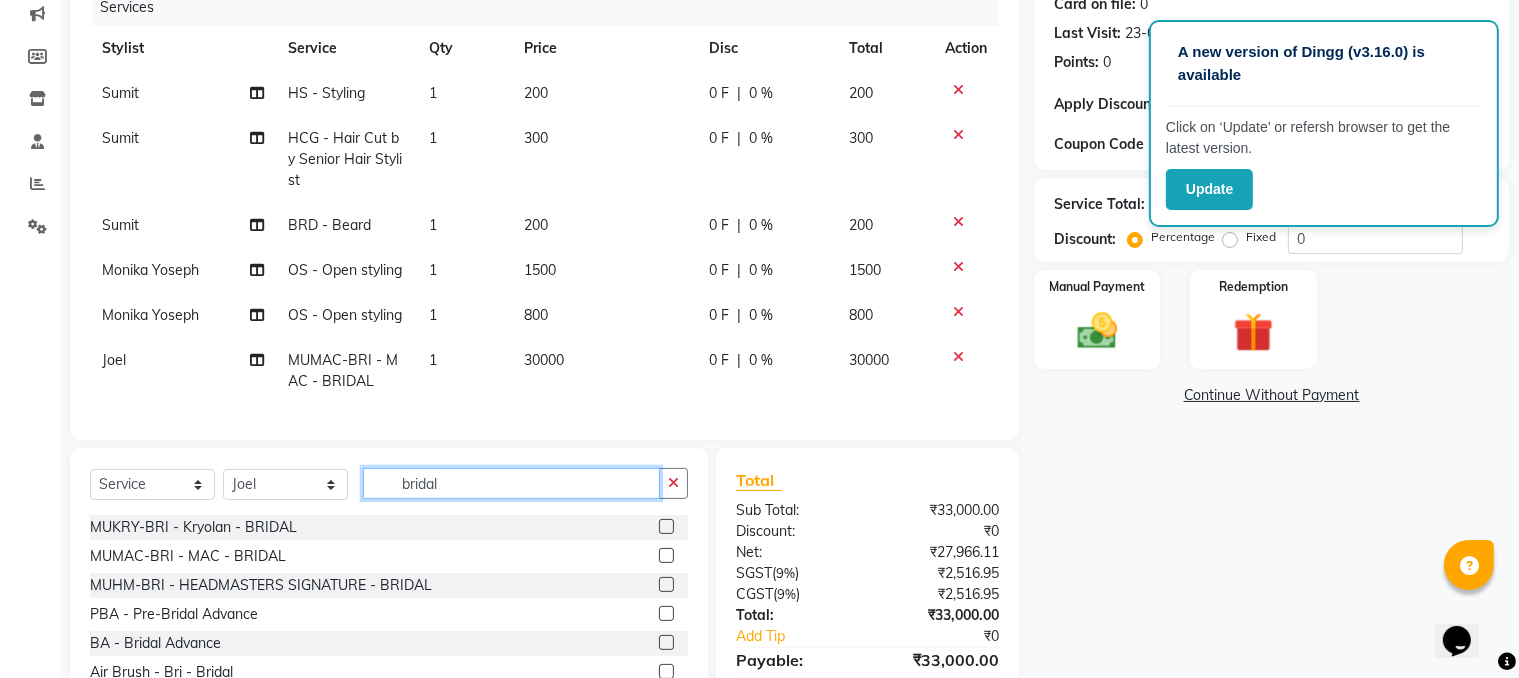 type on "bridal" 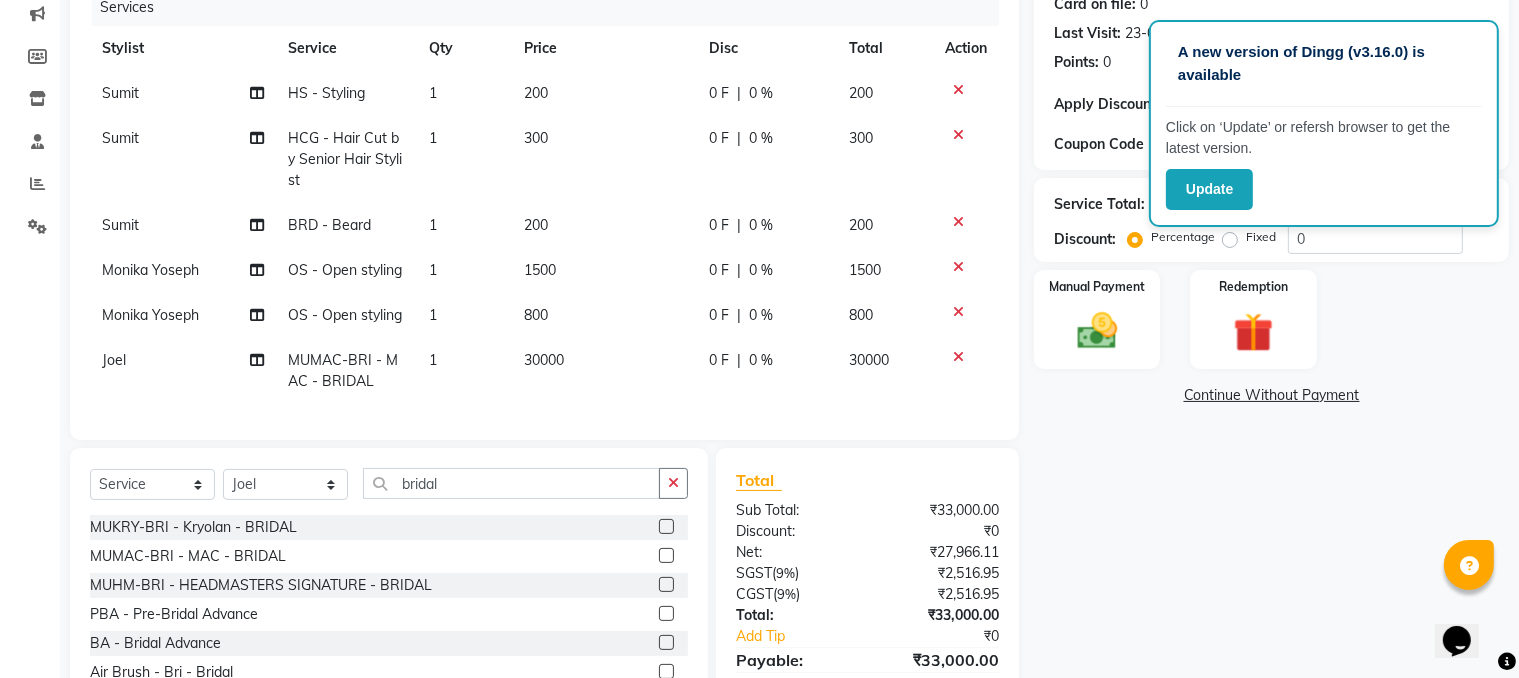 click 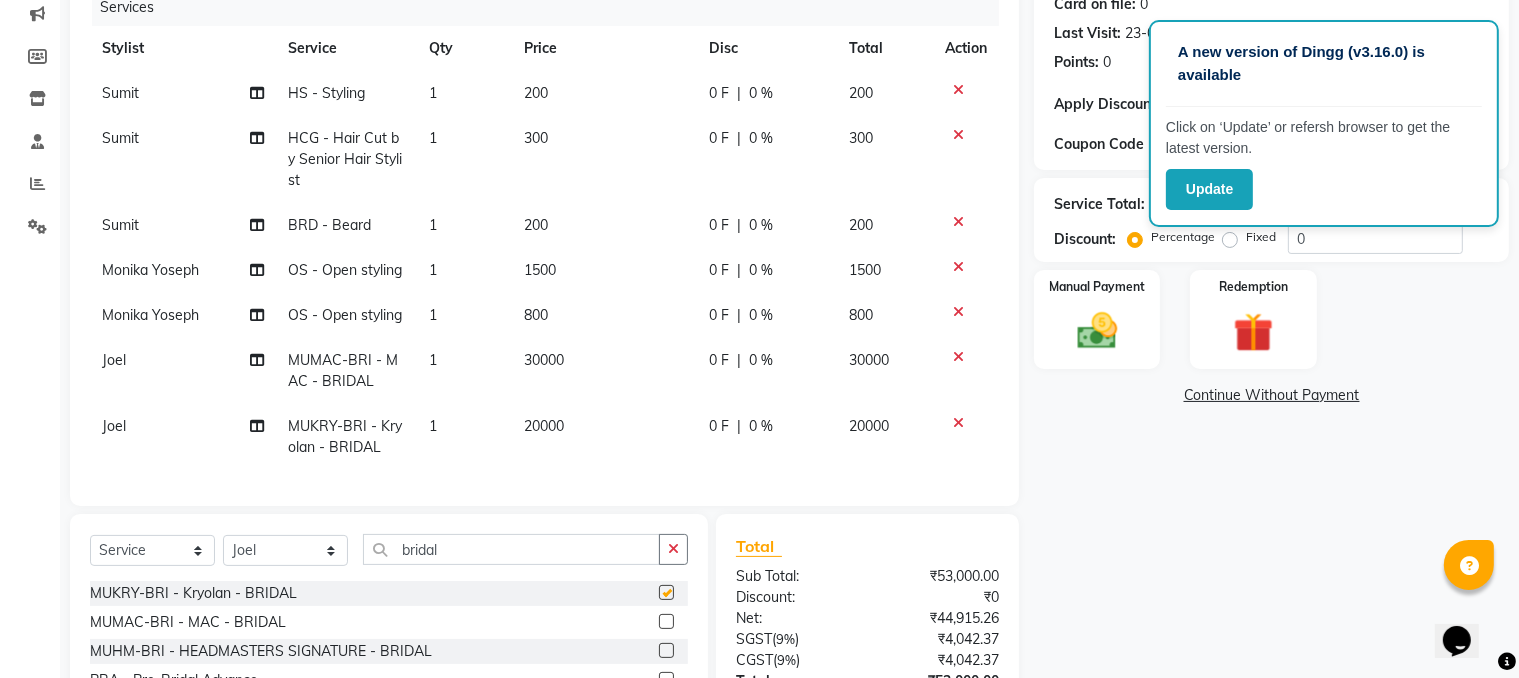 checkbox on "false" 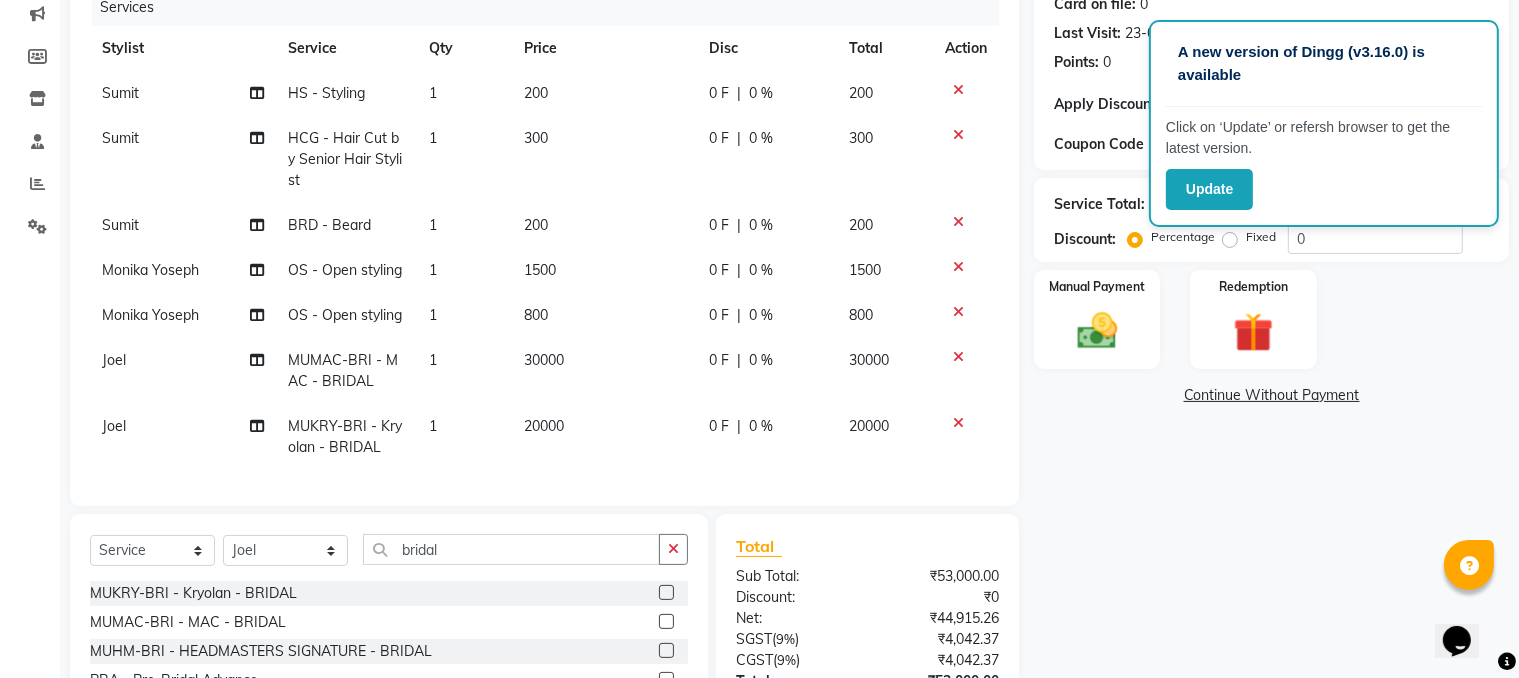 click 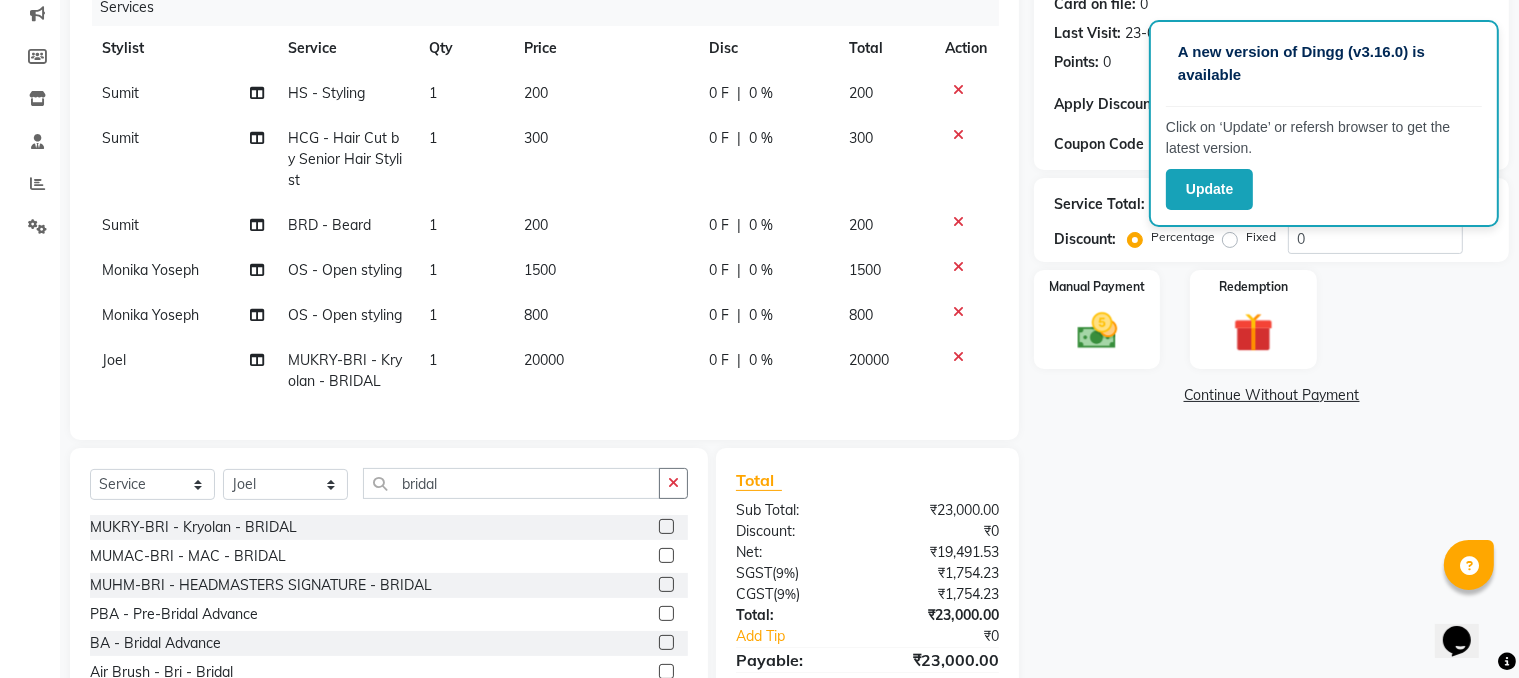 click on "20000" 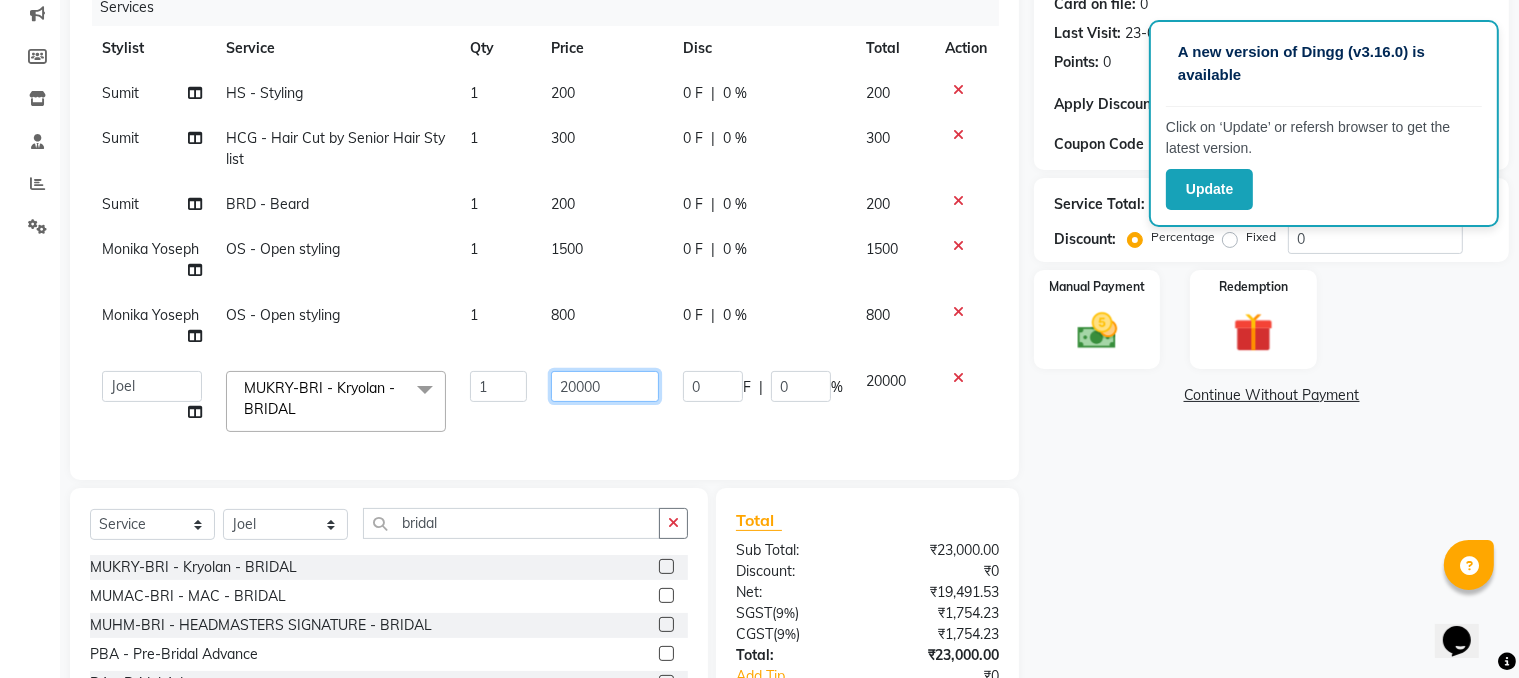 click on "20000" 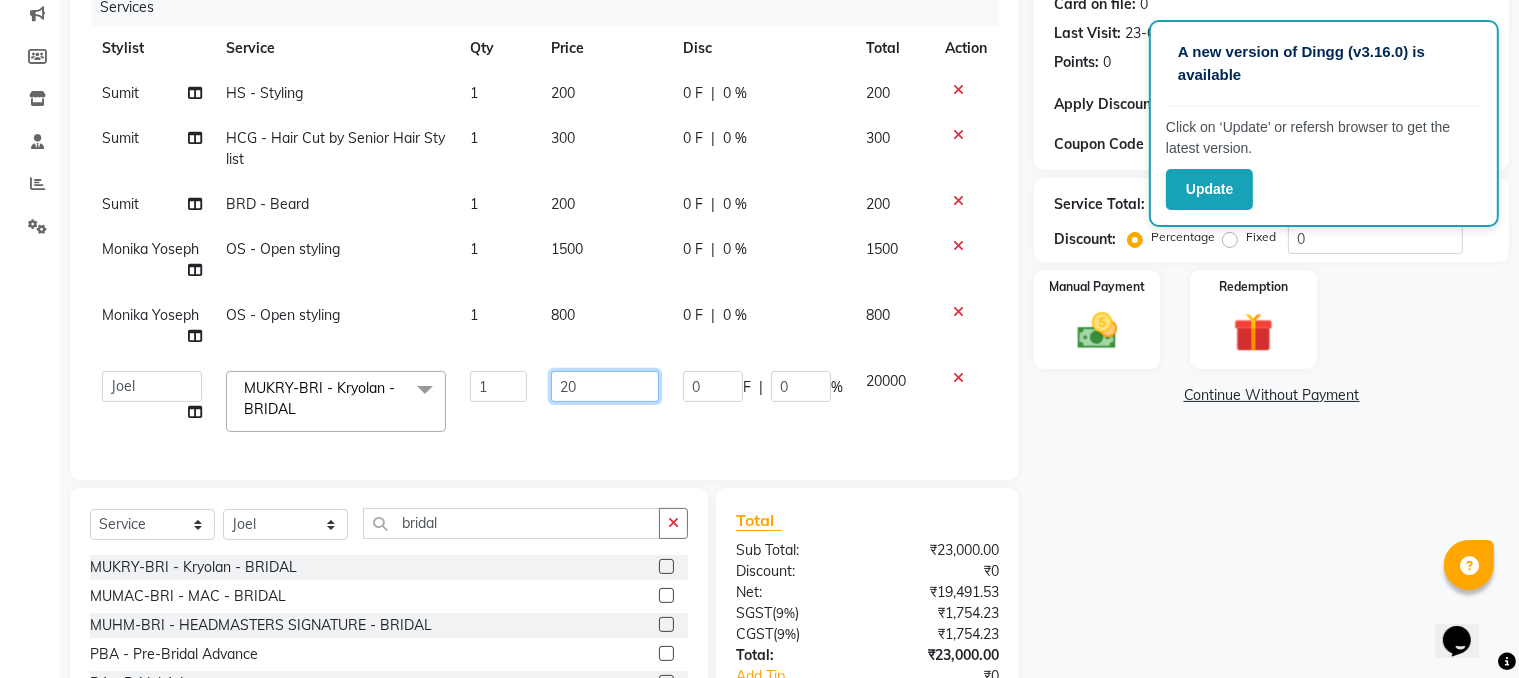 type on "2" 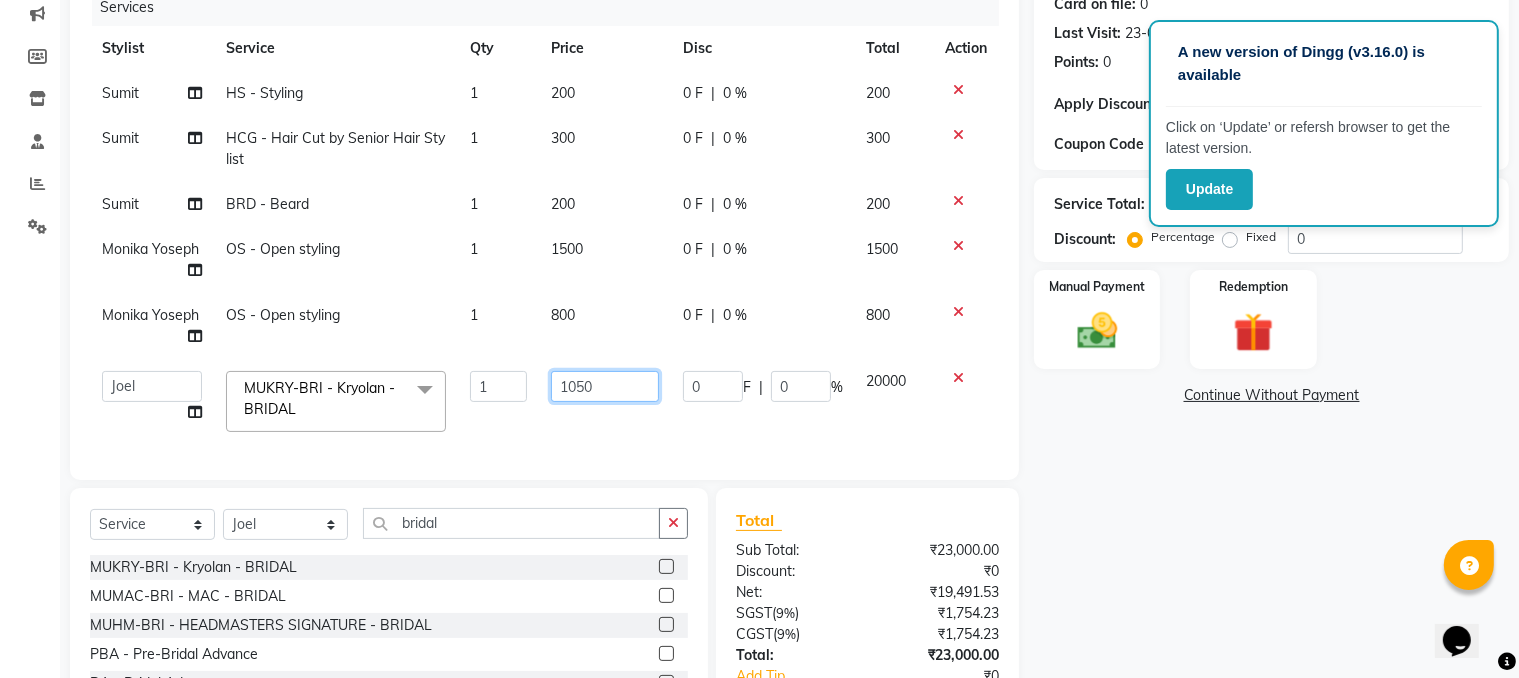 type on "10500" 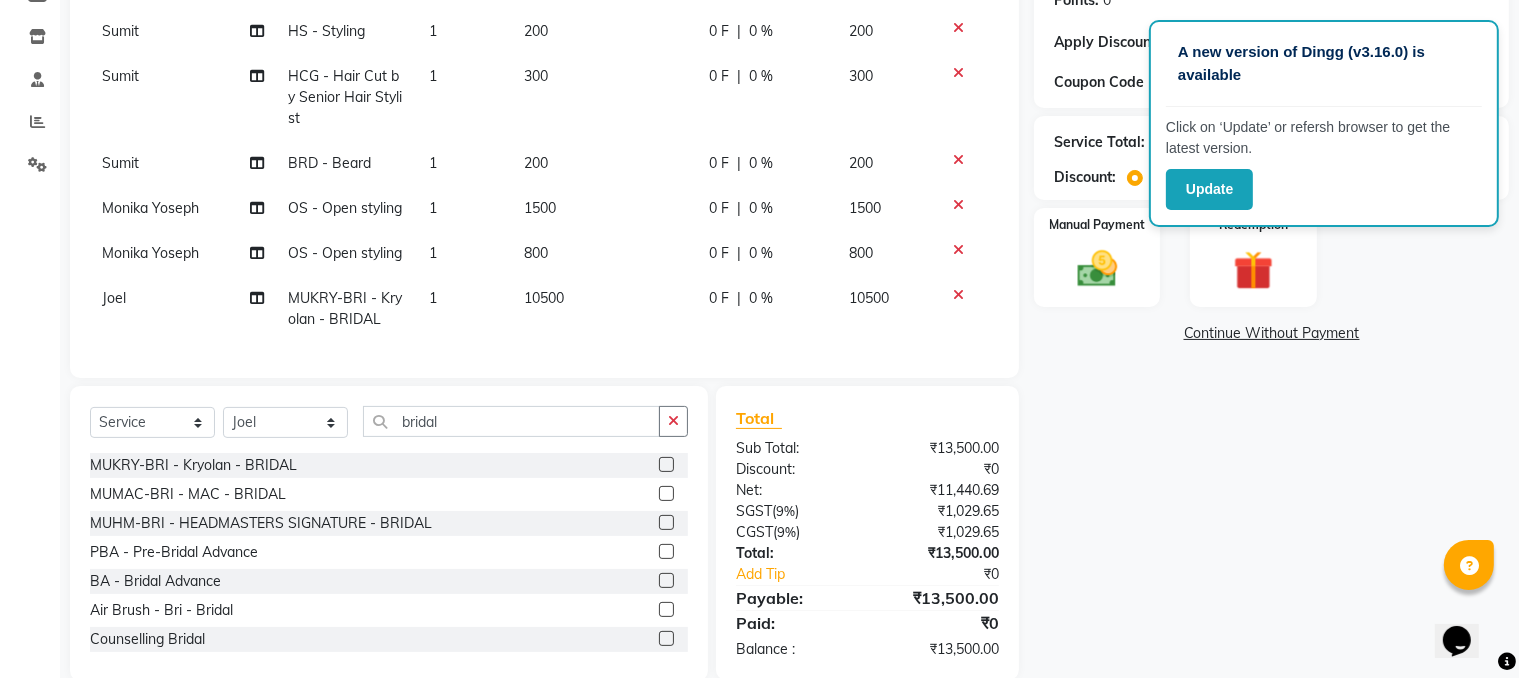 scroll, scrollTop: 371, scrollLeft: 0, axis: vertical 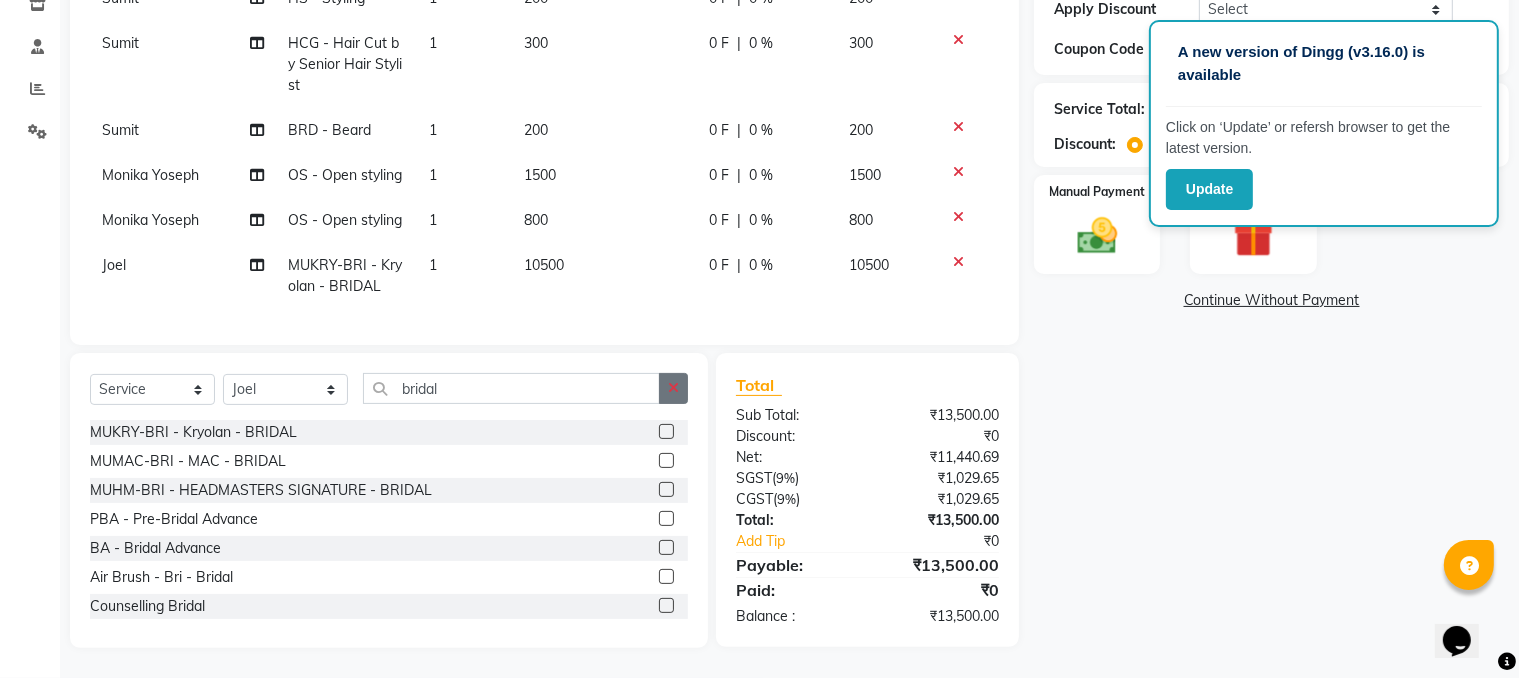click 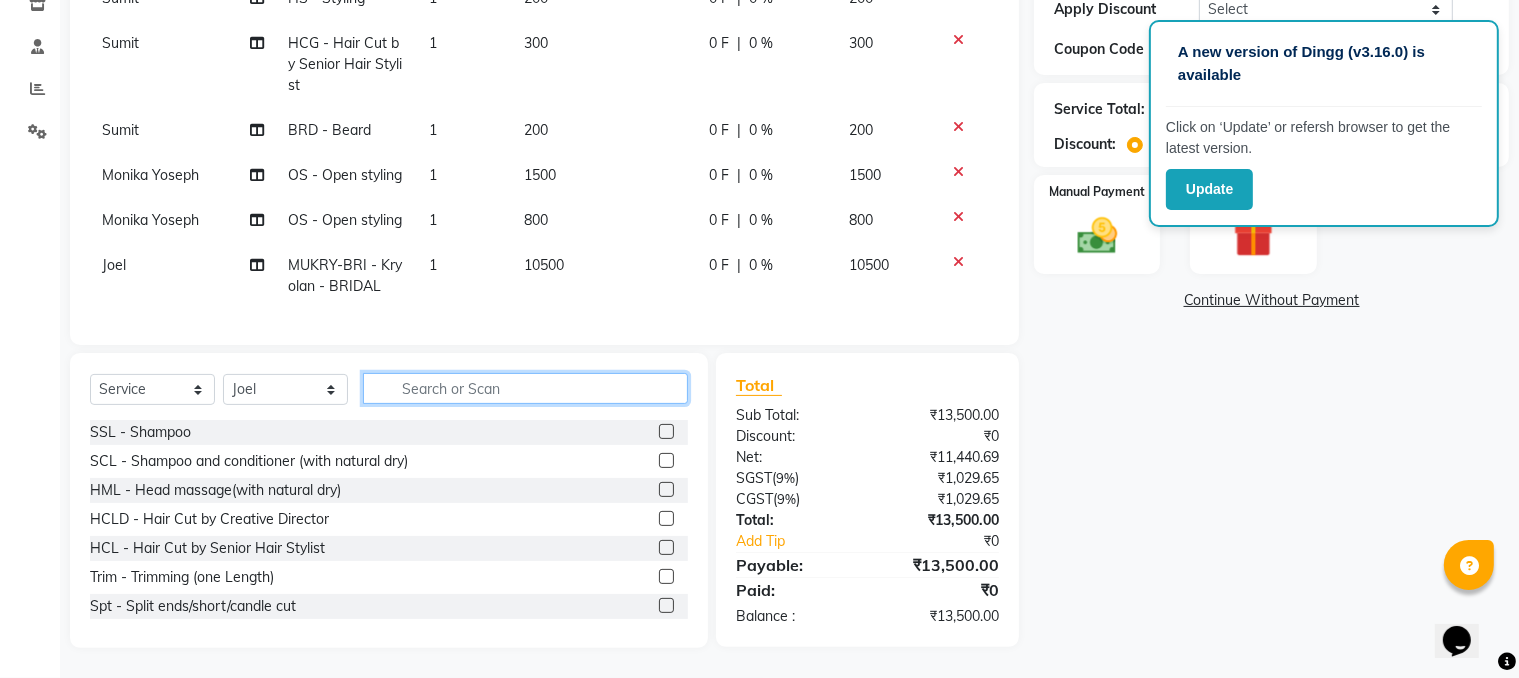 click 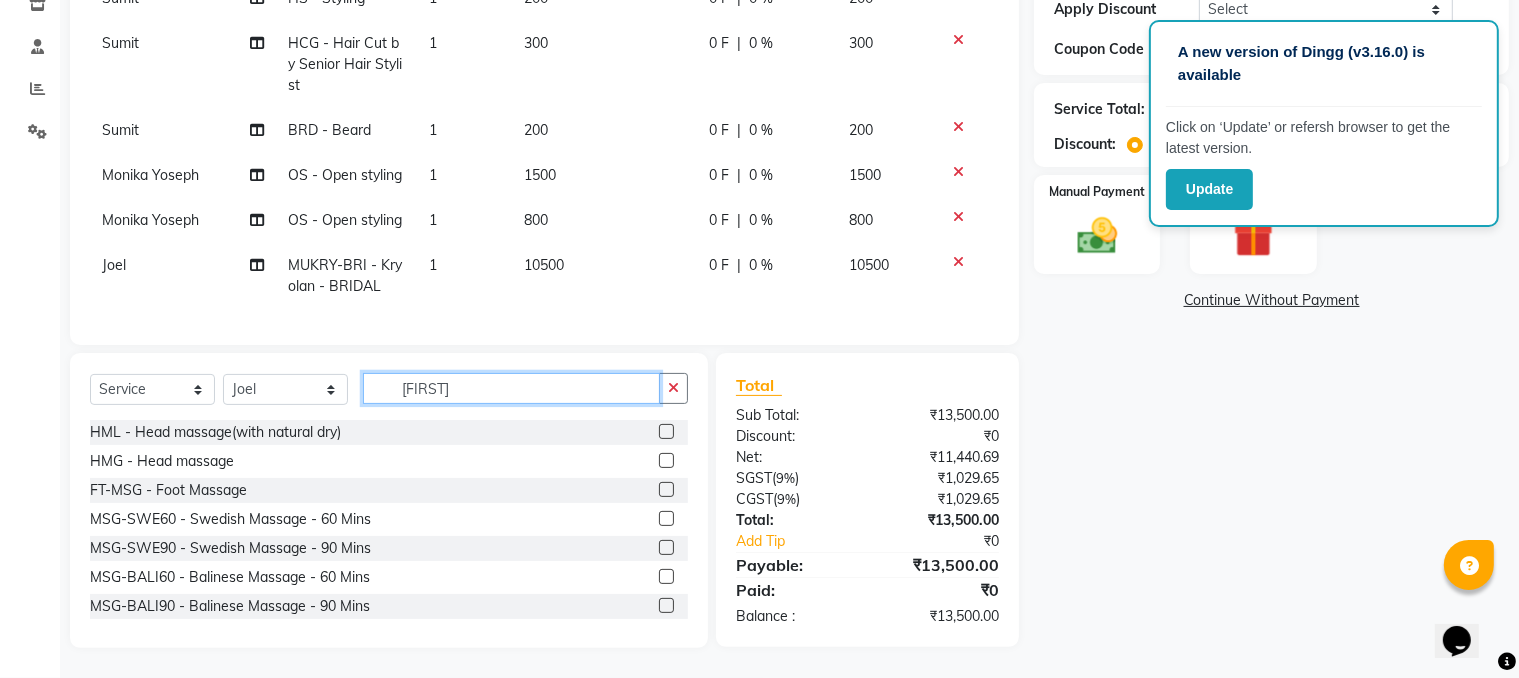 scroll, scrollTop: 370, scrollLeft: 0, axis: vertical 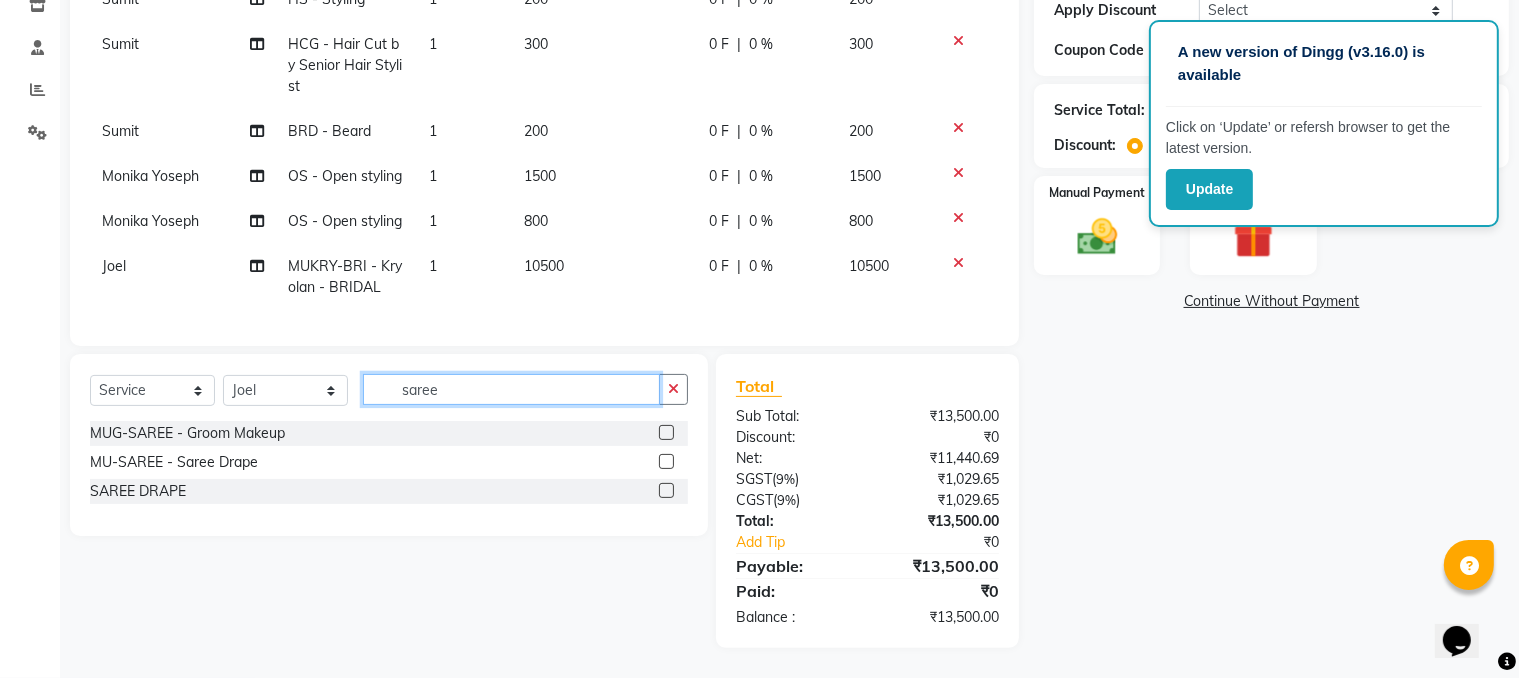 type on "saree" 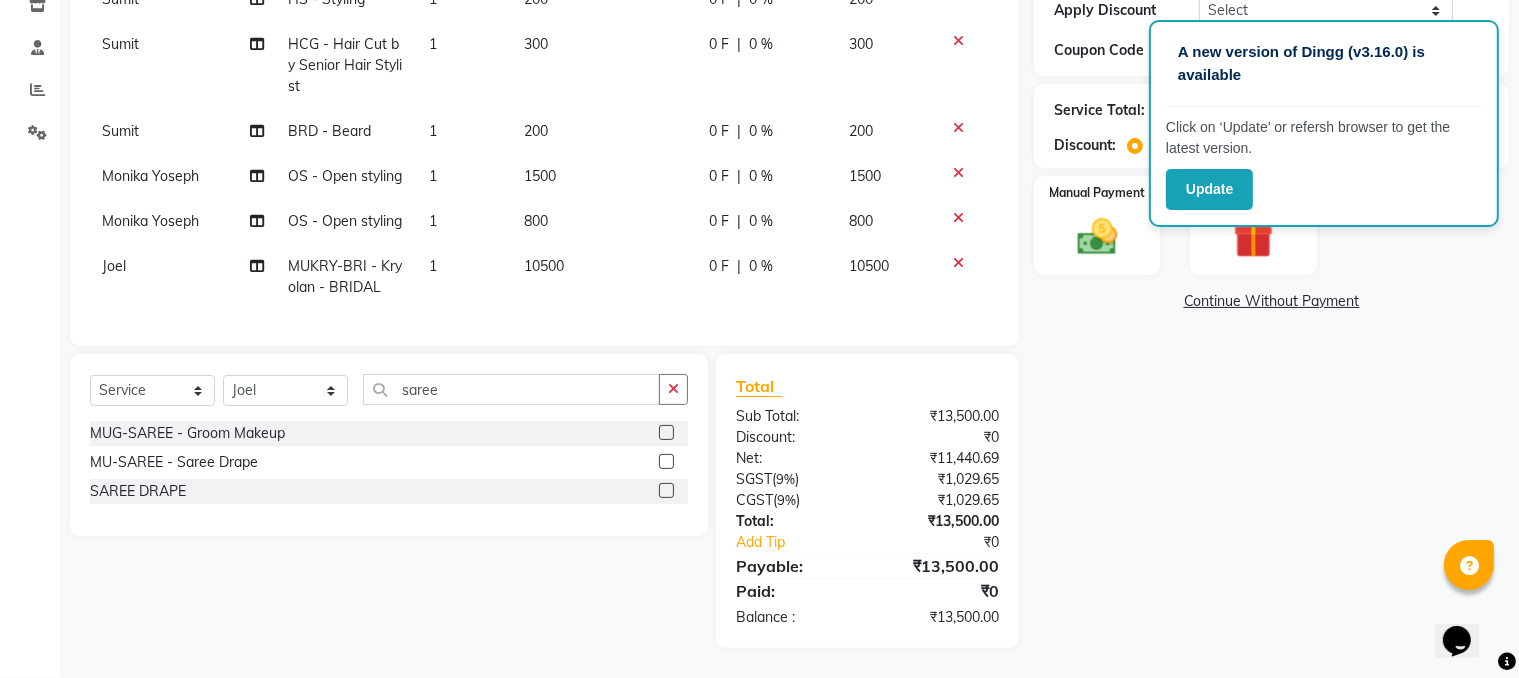 click 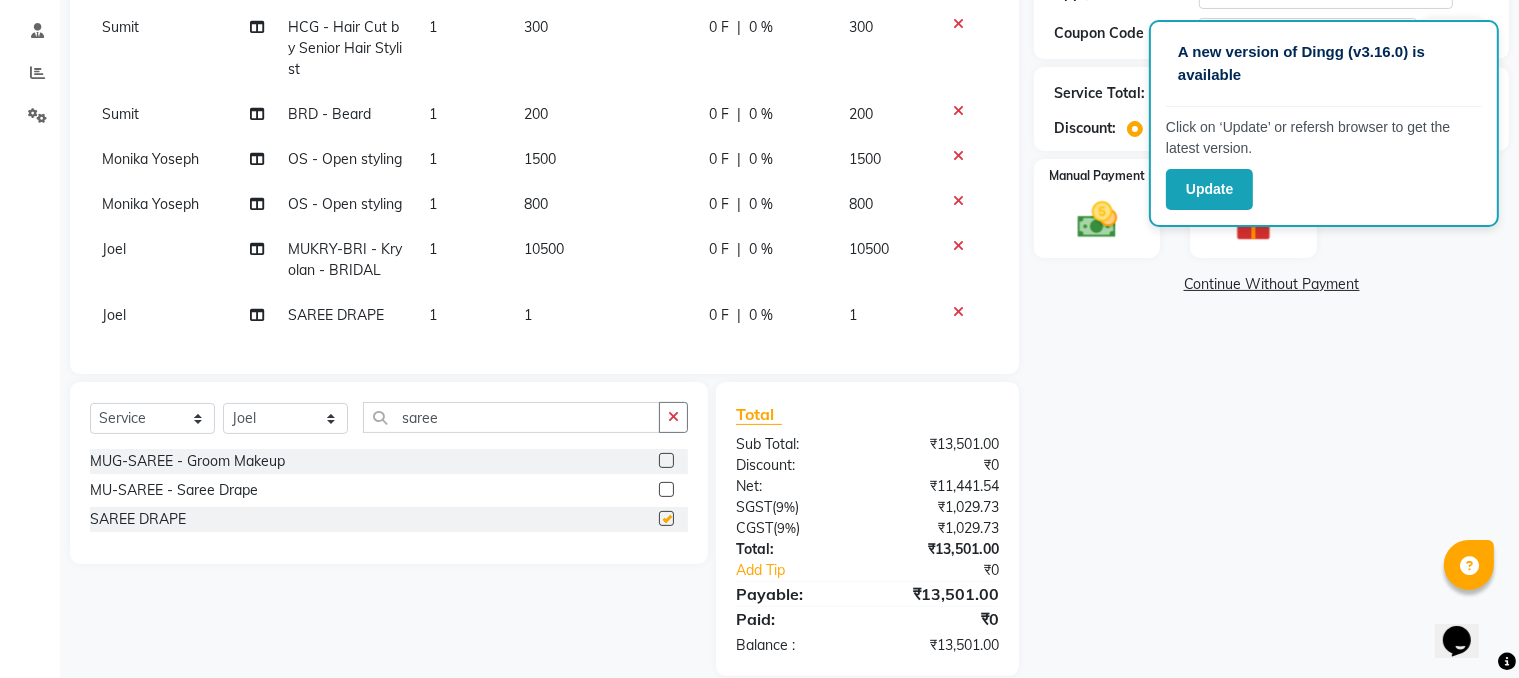 checkbox on "false" 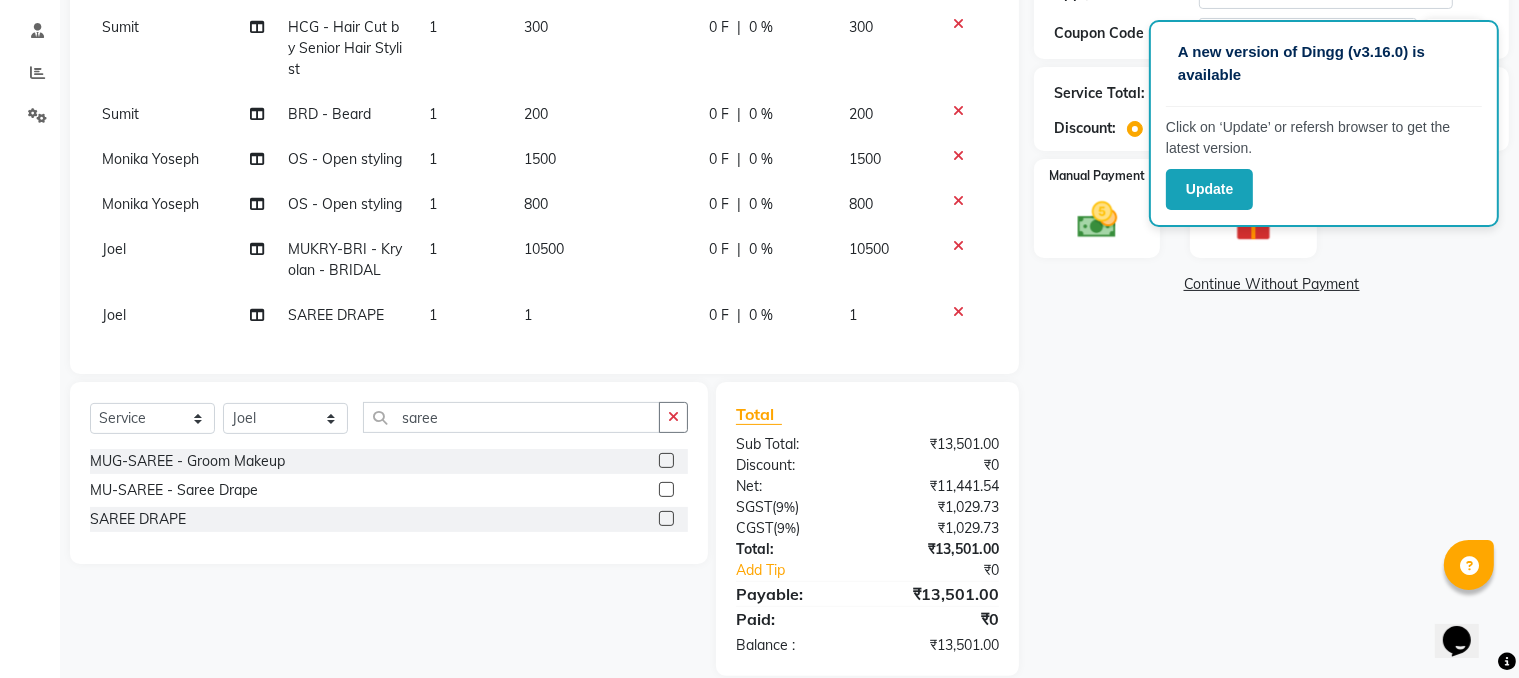 click on "1" 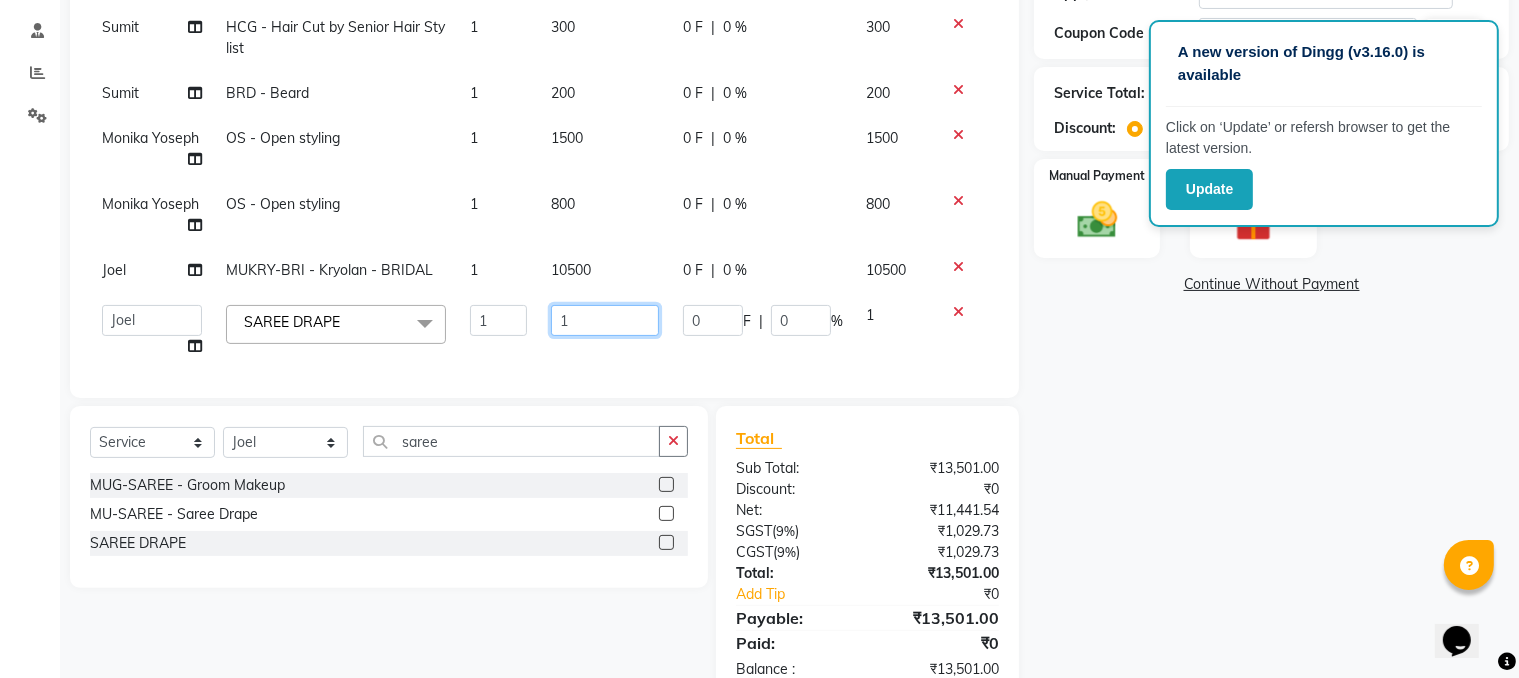 click on "1" 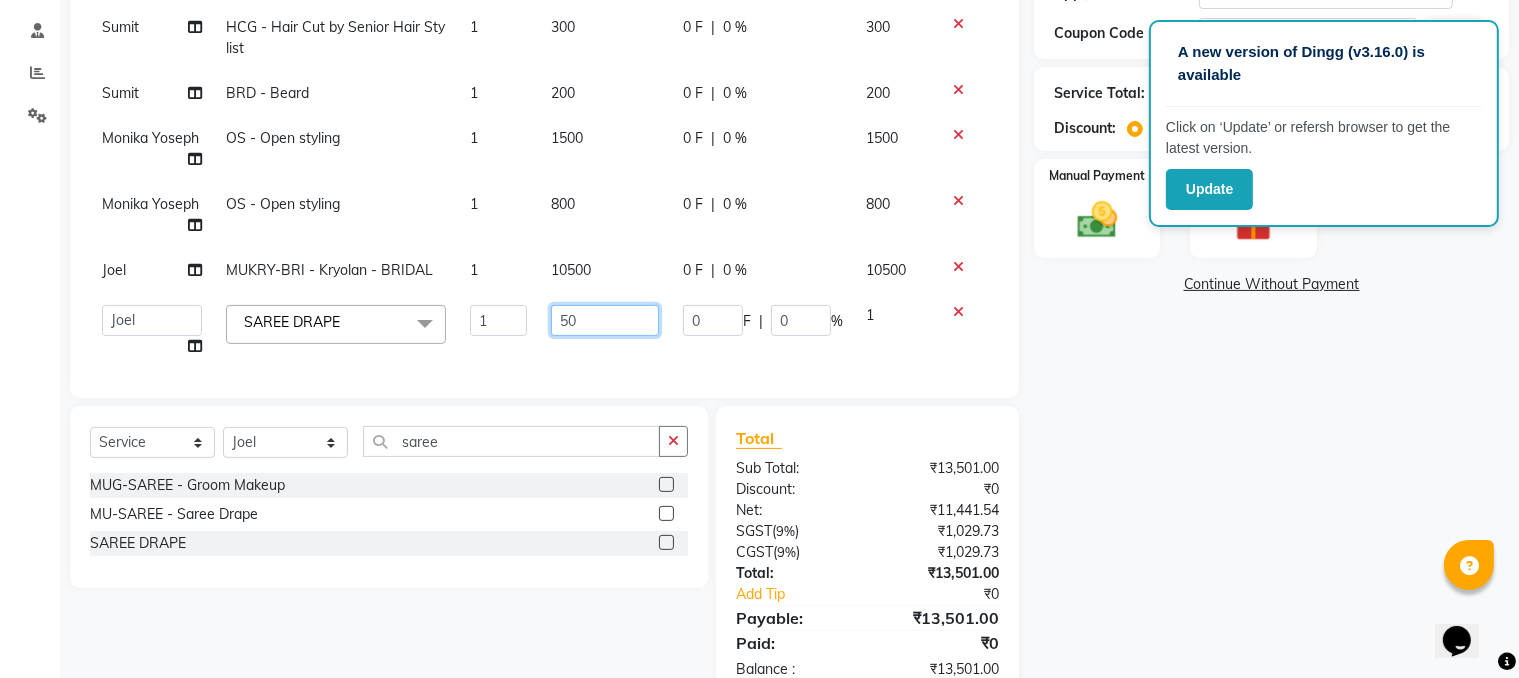 type on "500" 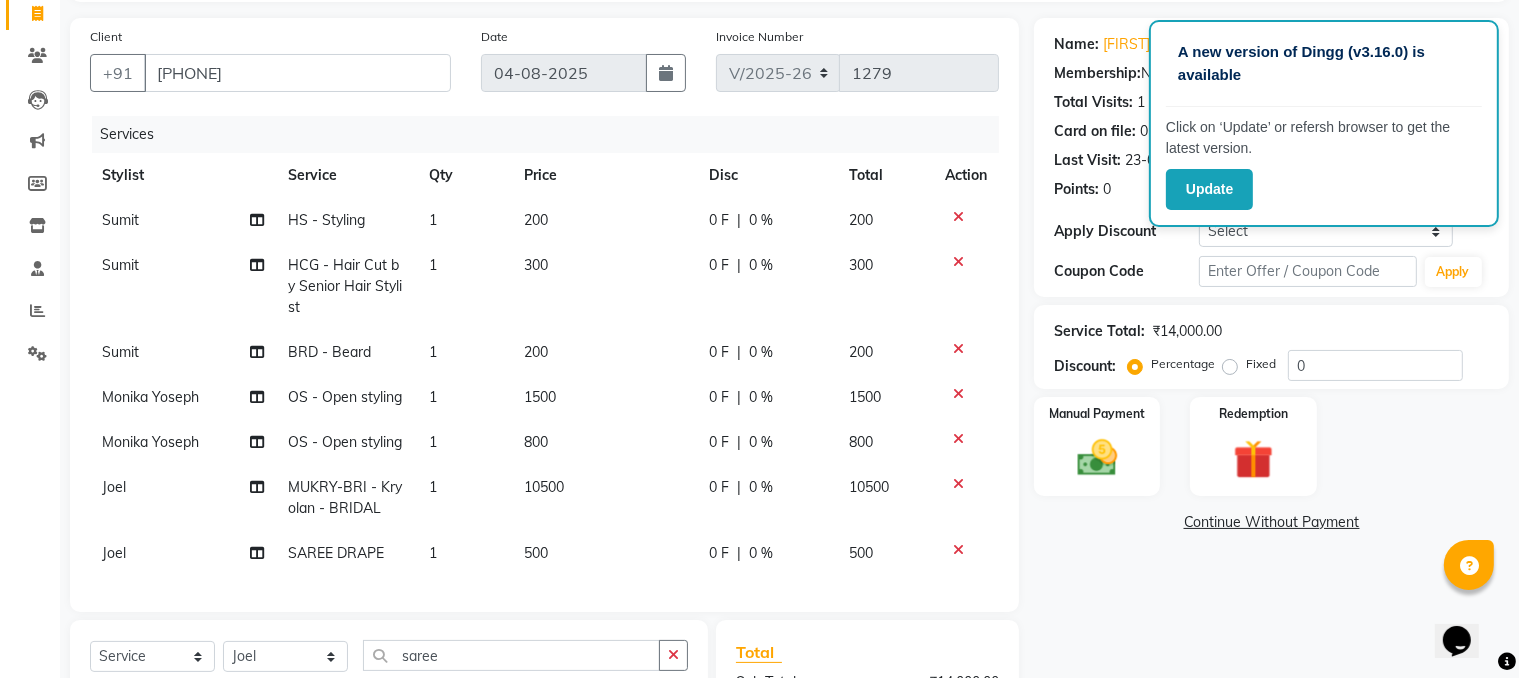 scroll, scrollTop: 70, scrollLeft: 0, axis: vertical 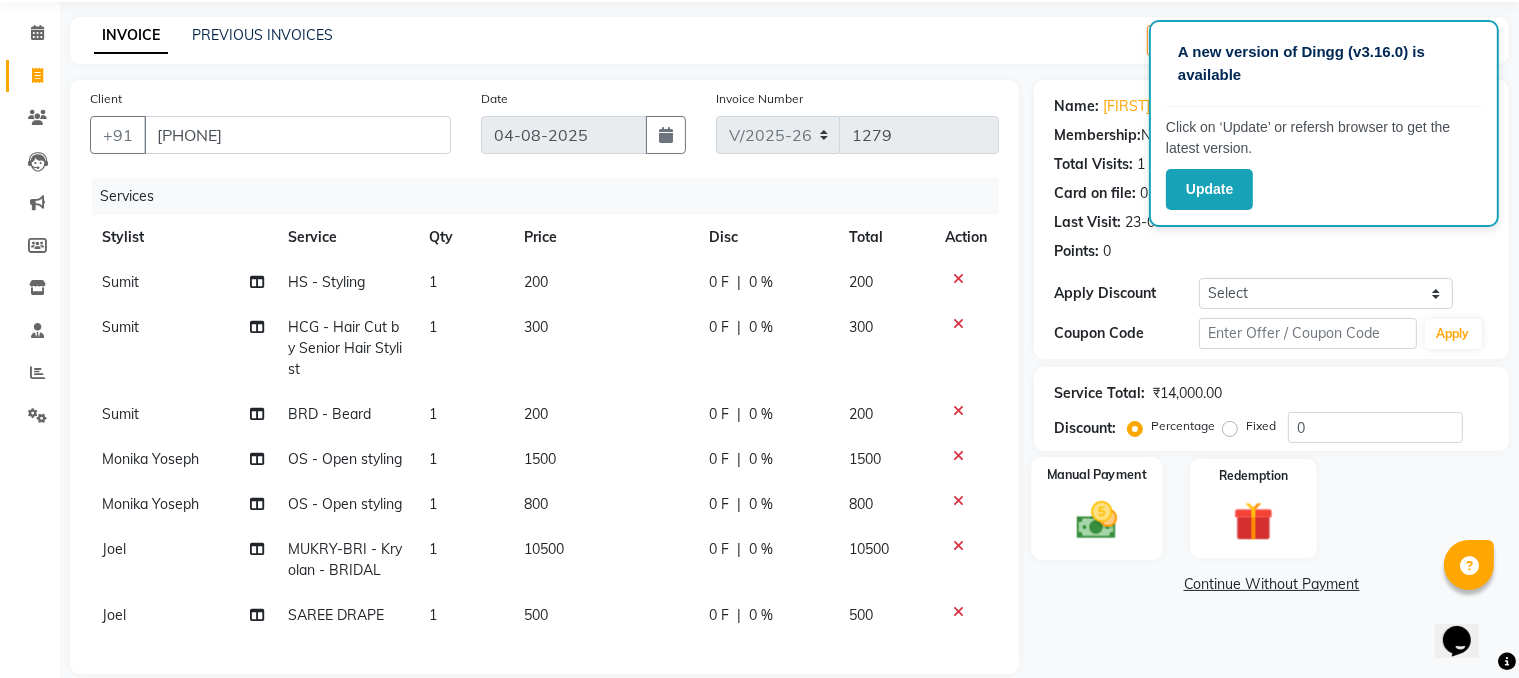 click on "Manual Payment" 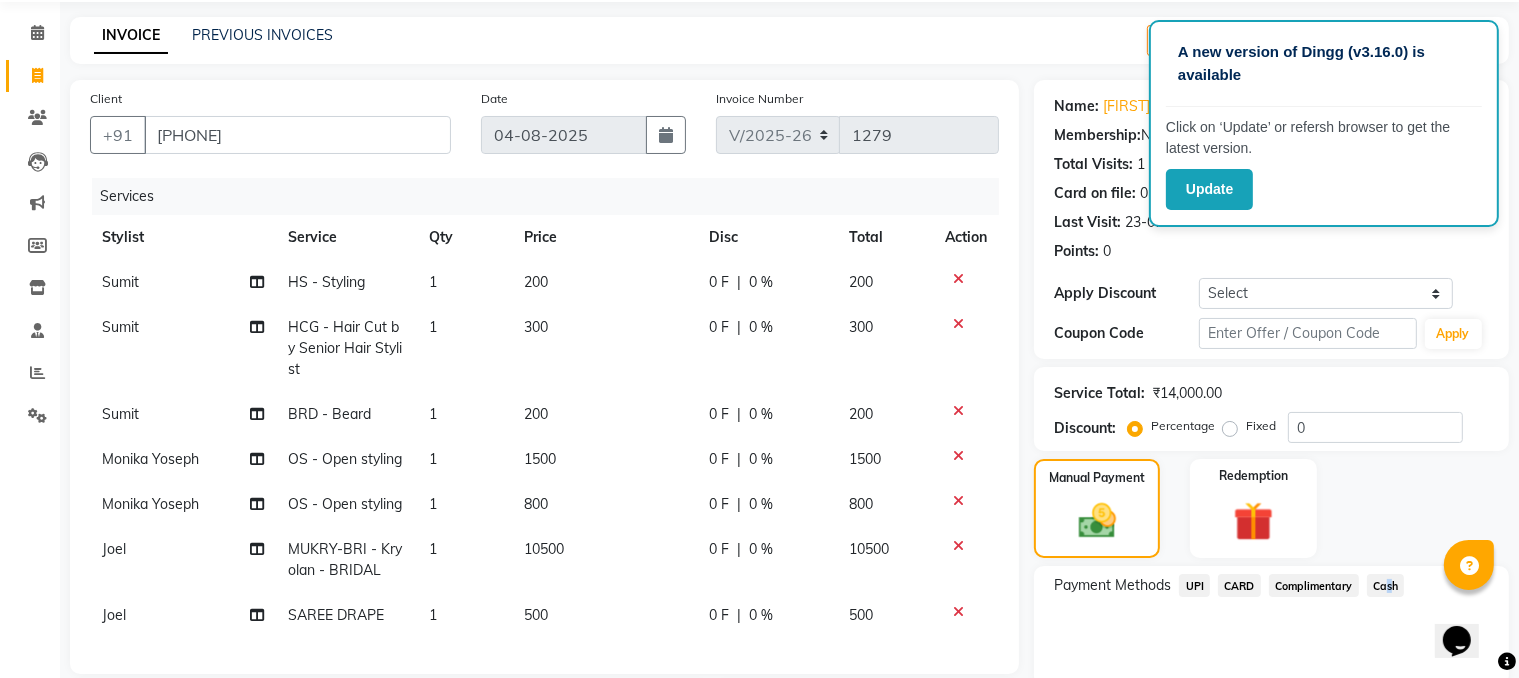 click on "Cash" 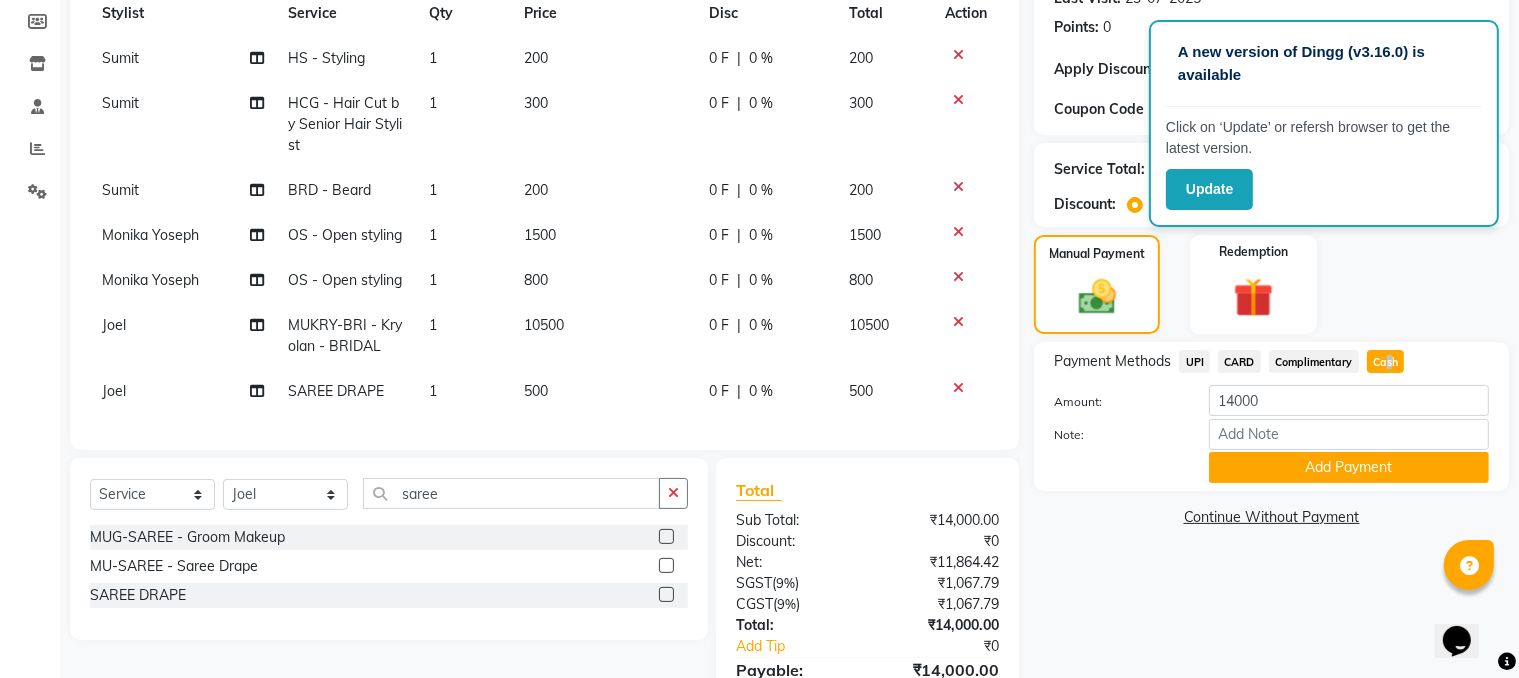 scroll, scrollTop: 370, scrollLeft: 0, axis: vertical 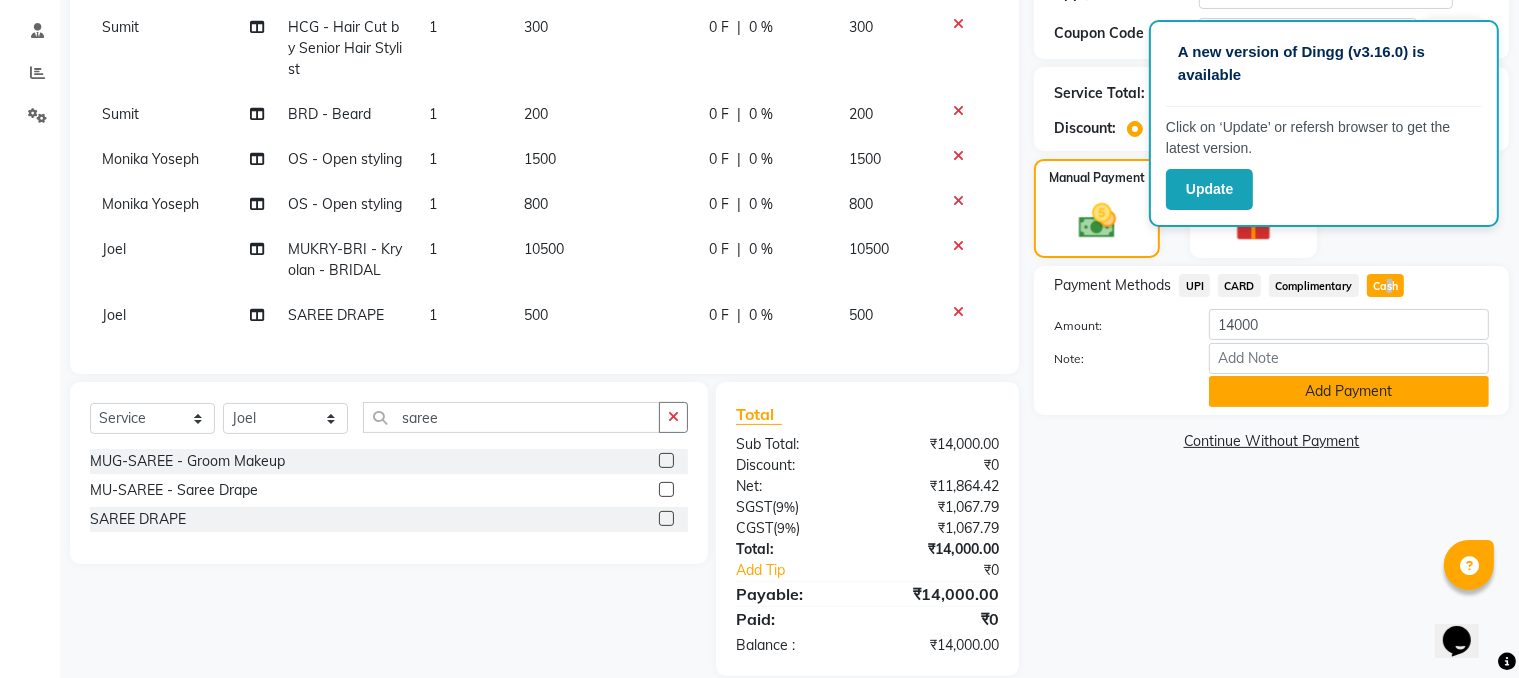 click on "Add Payment" 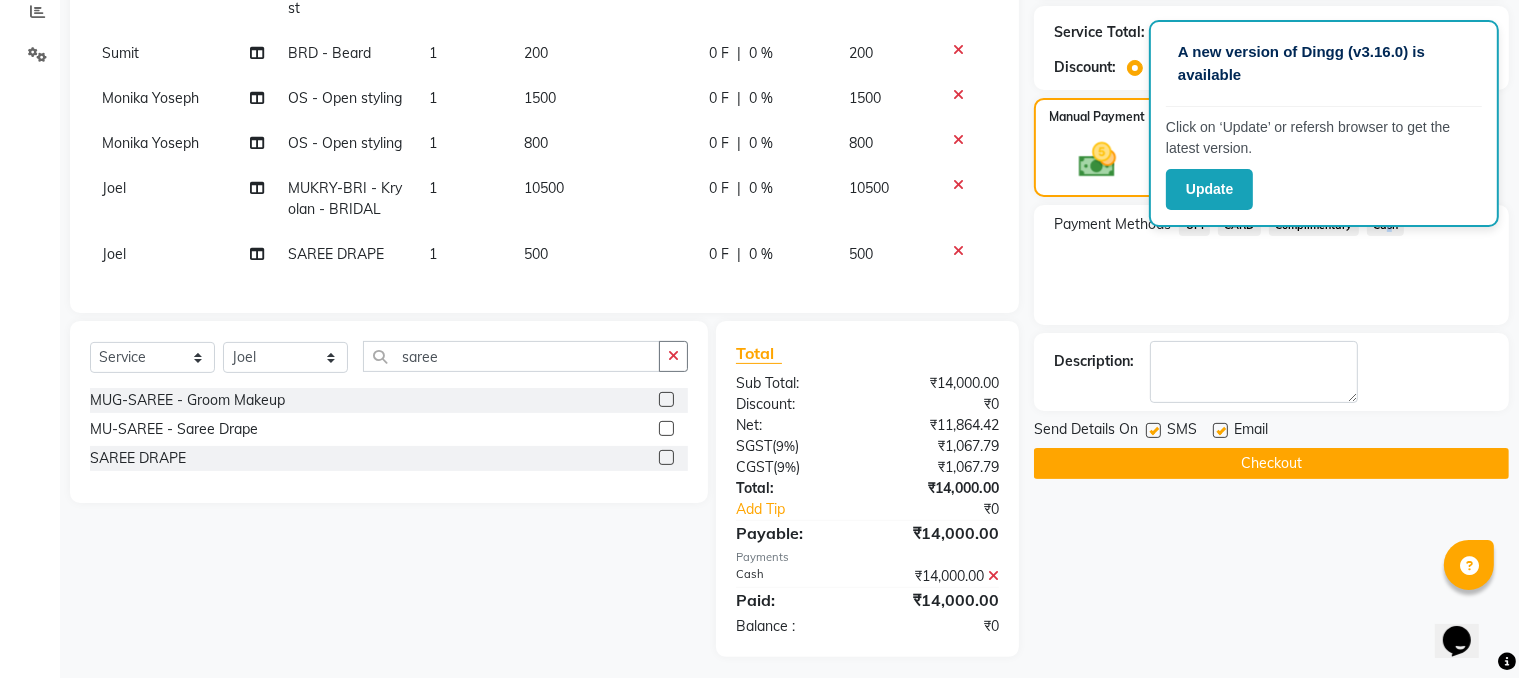 scroll, scrollTop: 464, scrollLeft: 0, axis: vertical 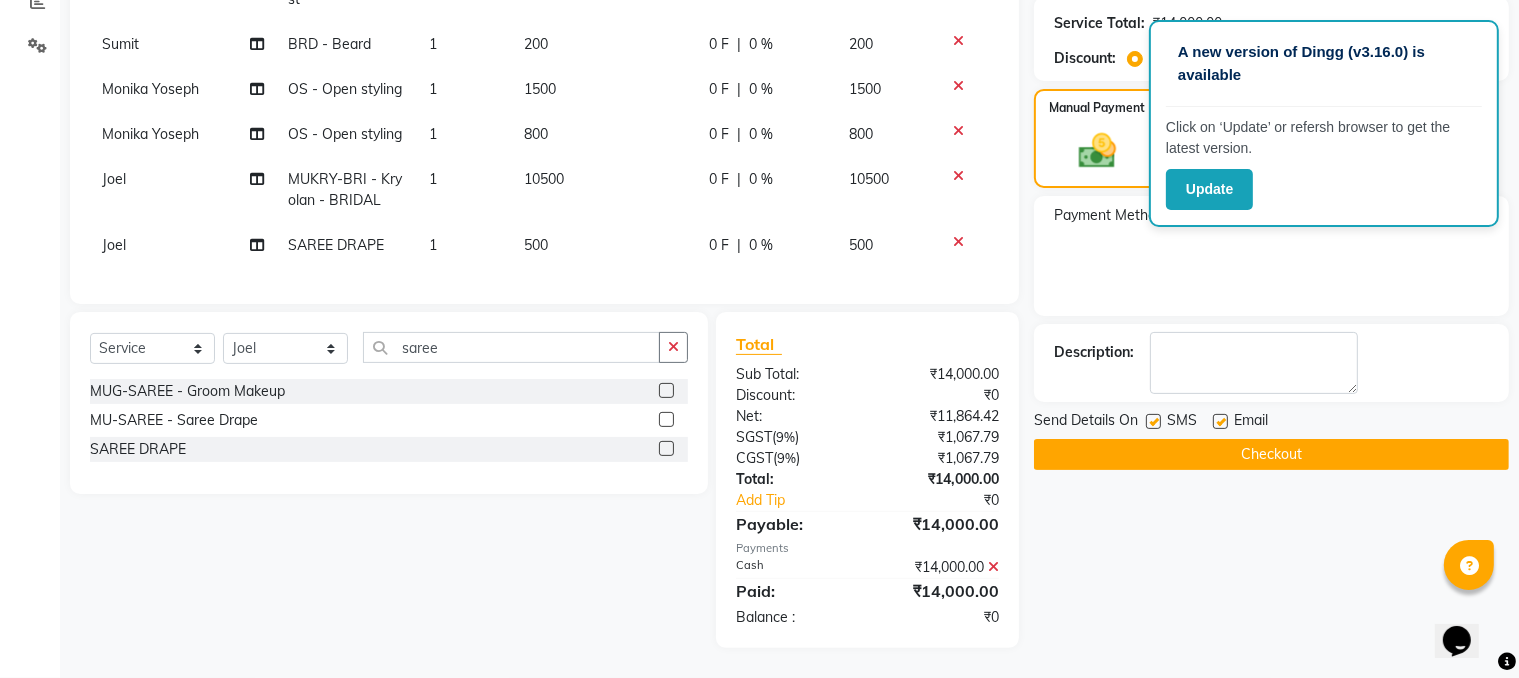 click on "Checkout" 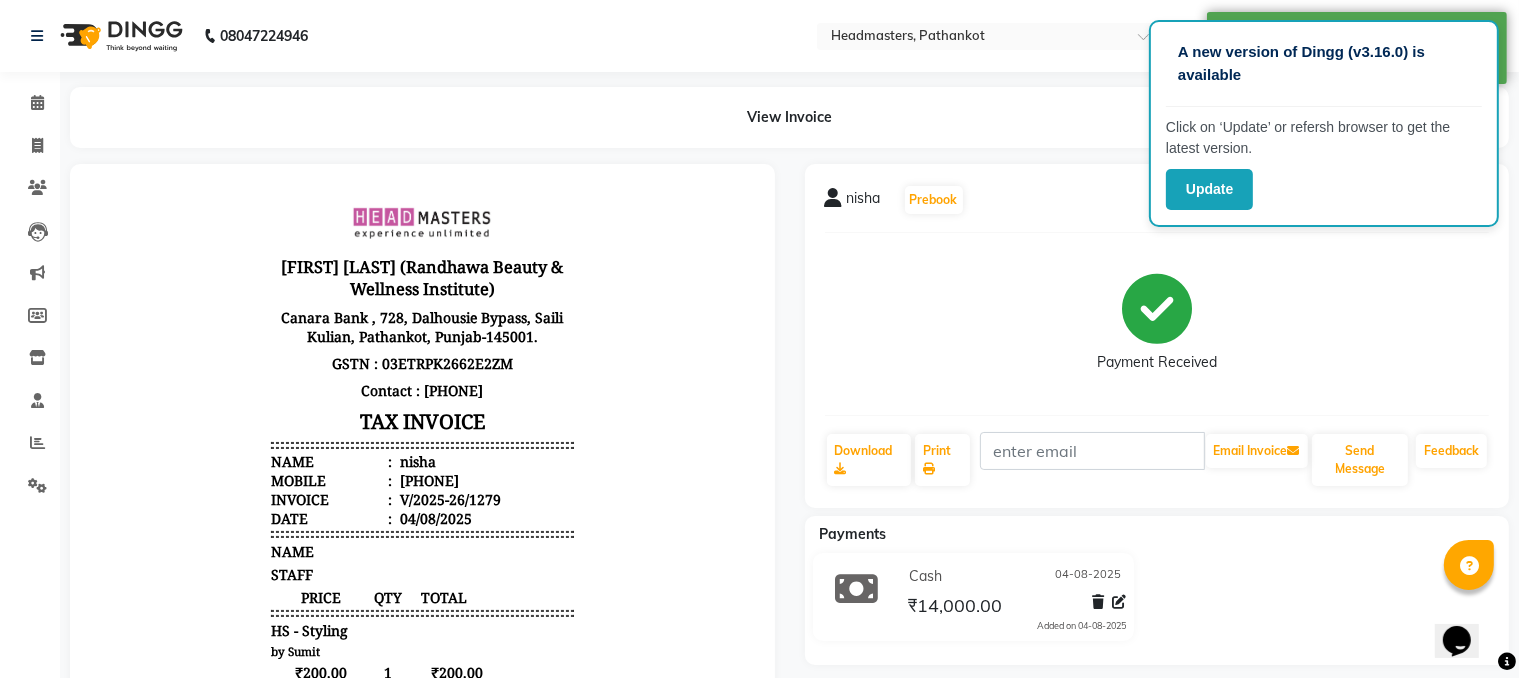 scroll, scrollTop: 0, scrollLeft: 0, axis: both 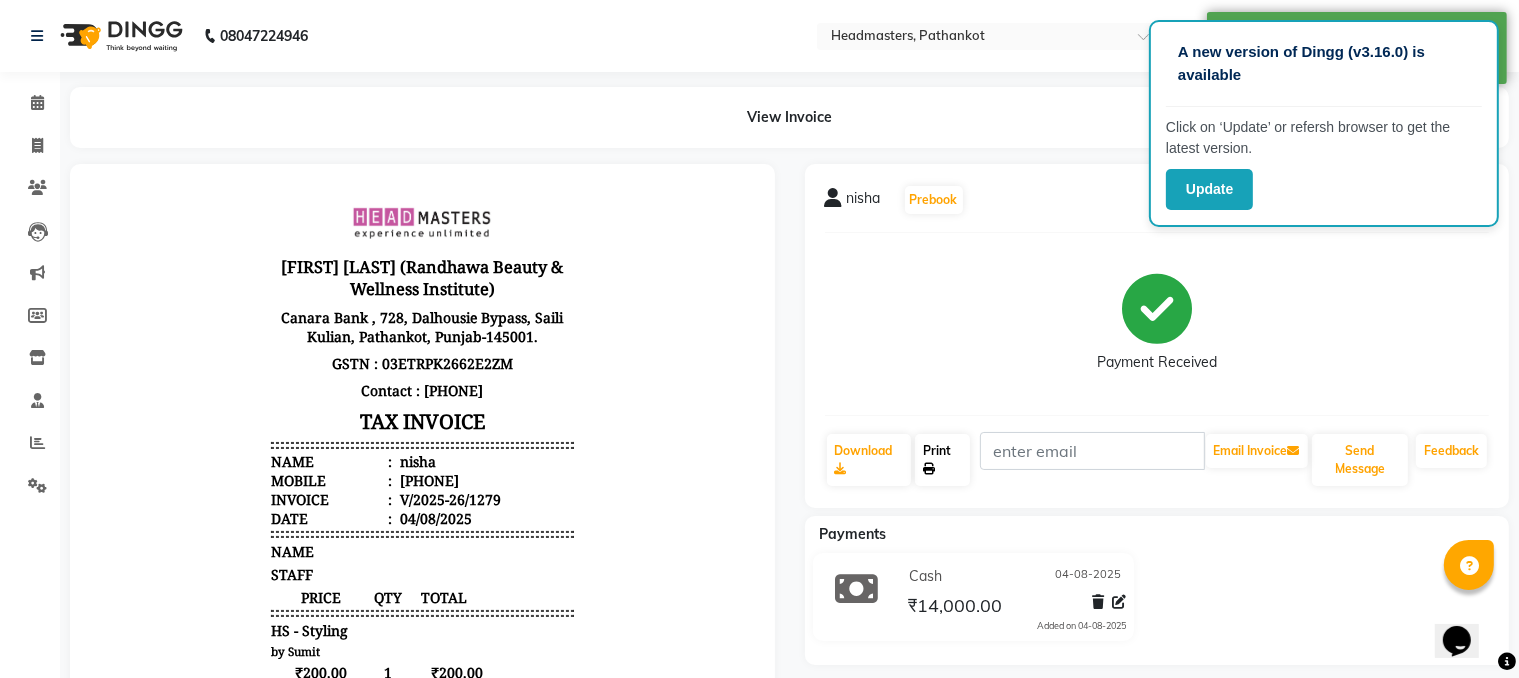 click on "Print" 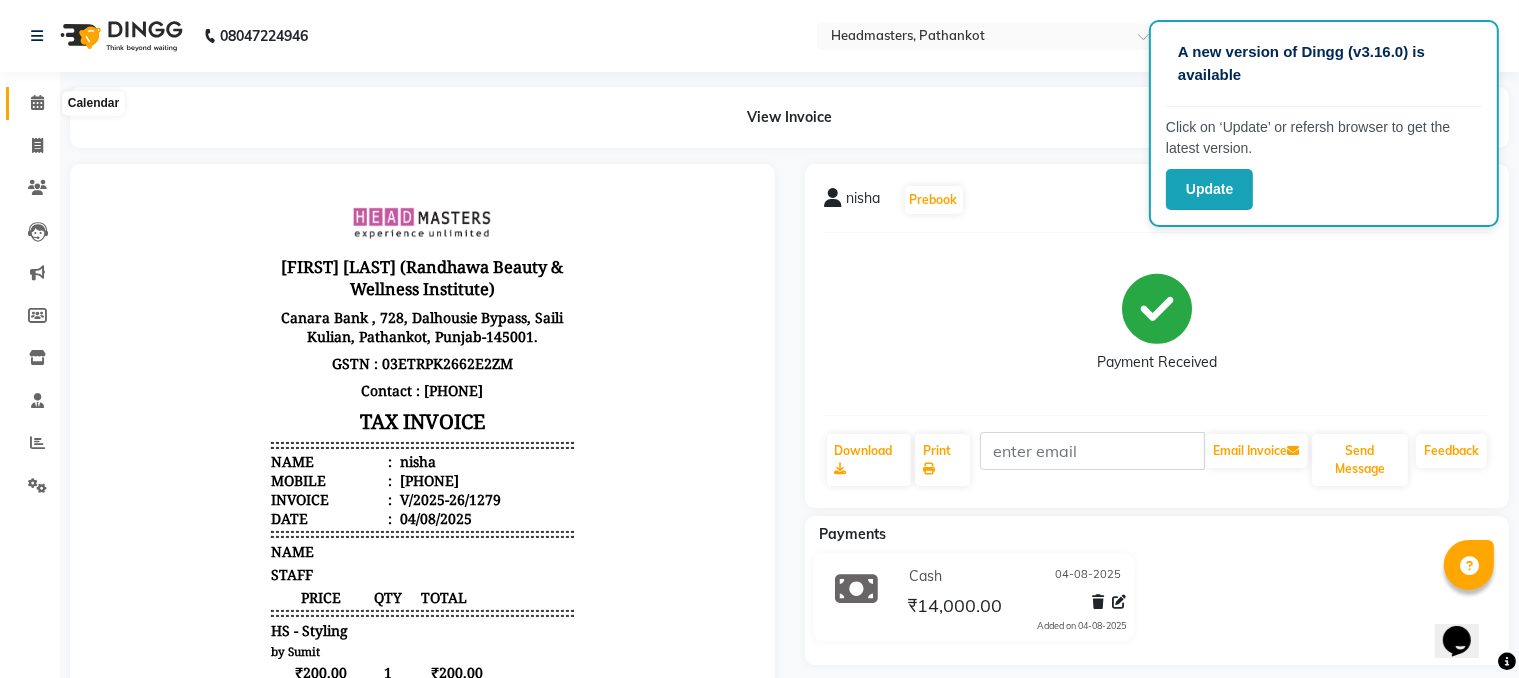 click 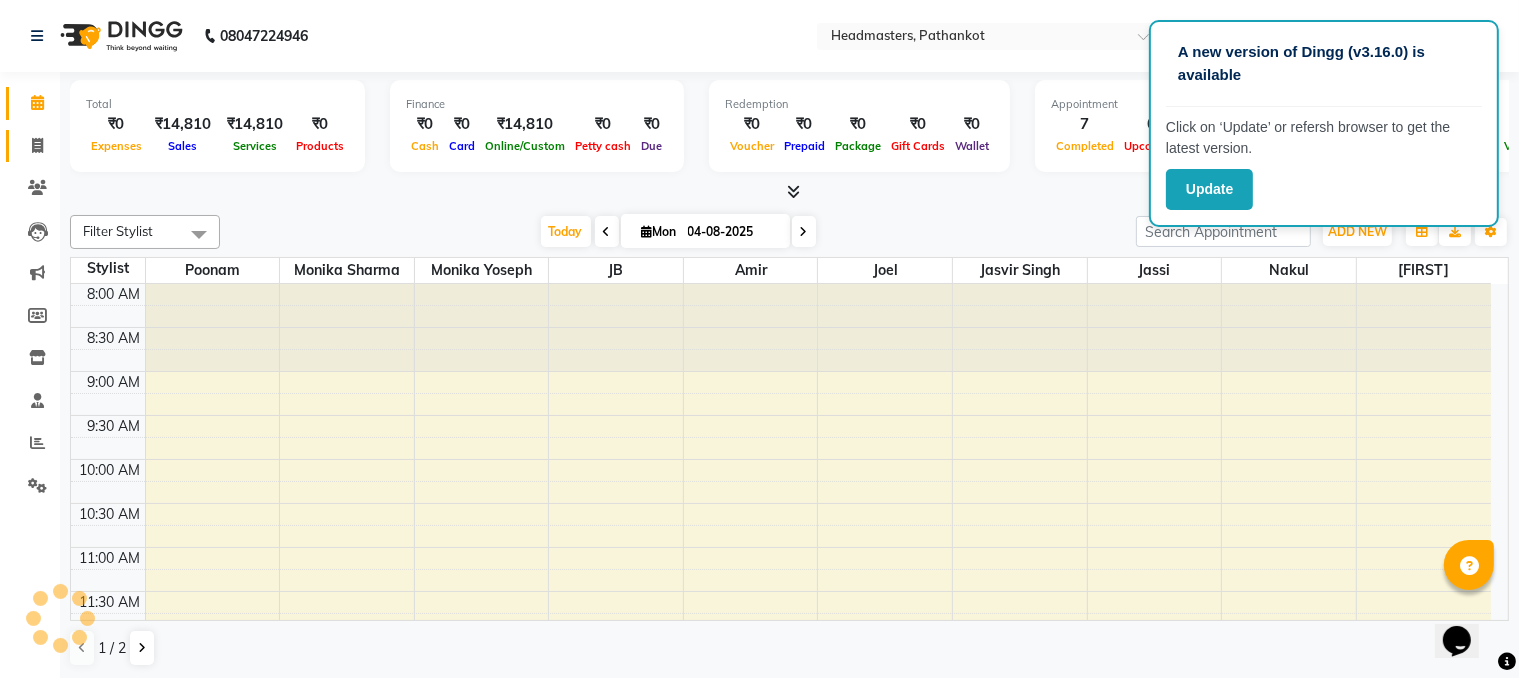 scroll, scrollTop: 0, scrollLeft: 0, axis: both 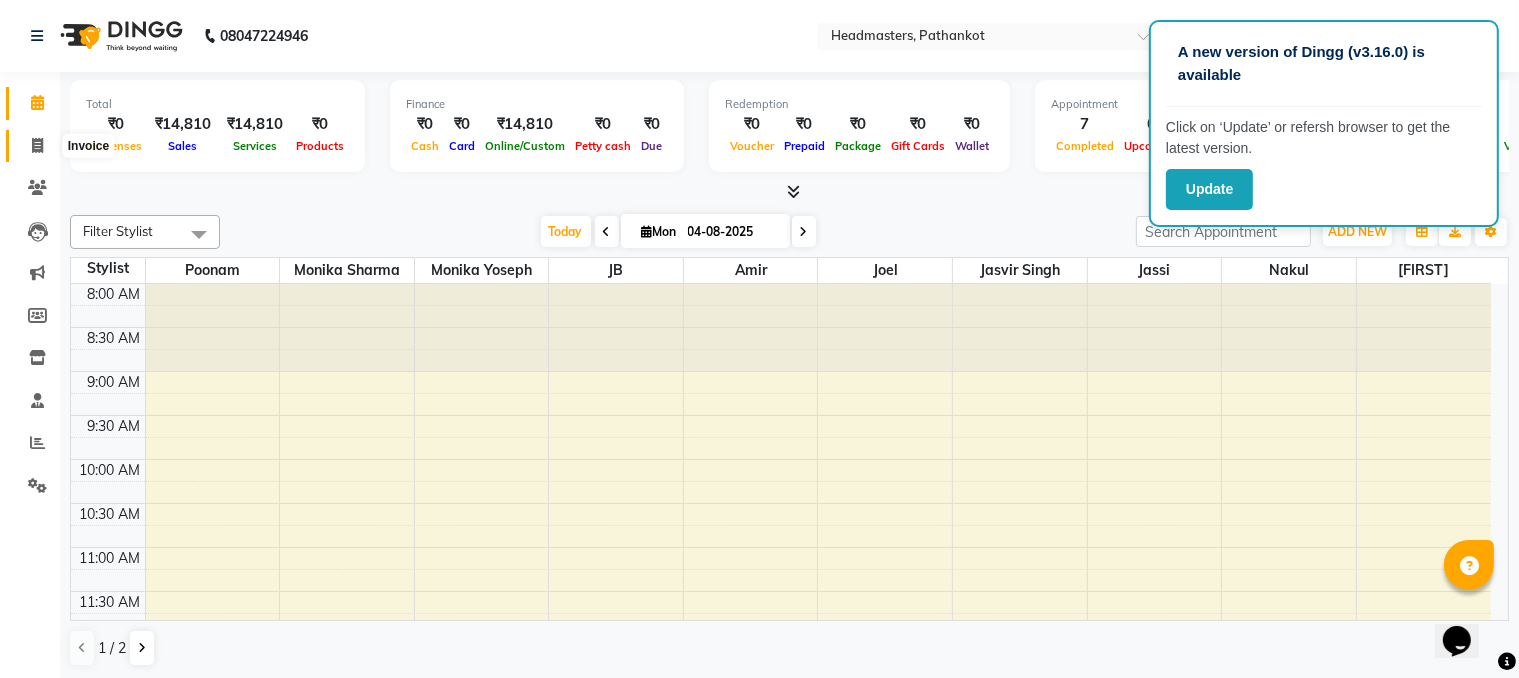 click 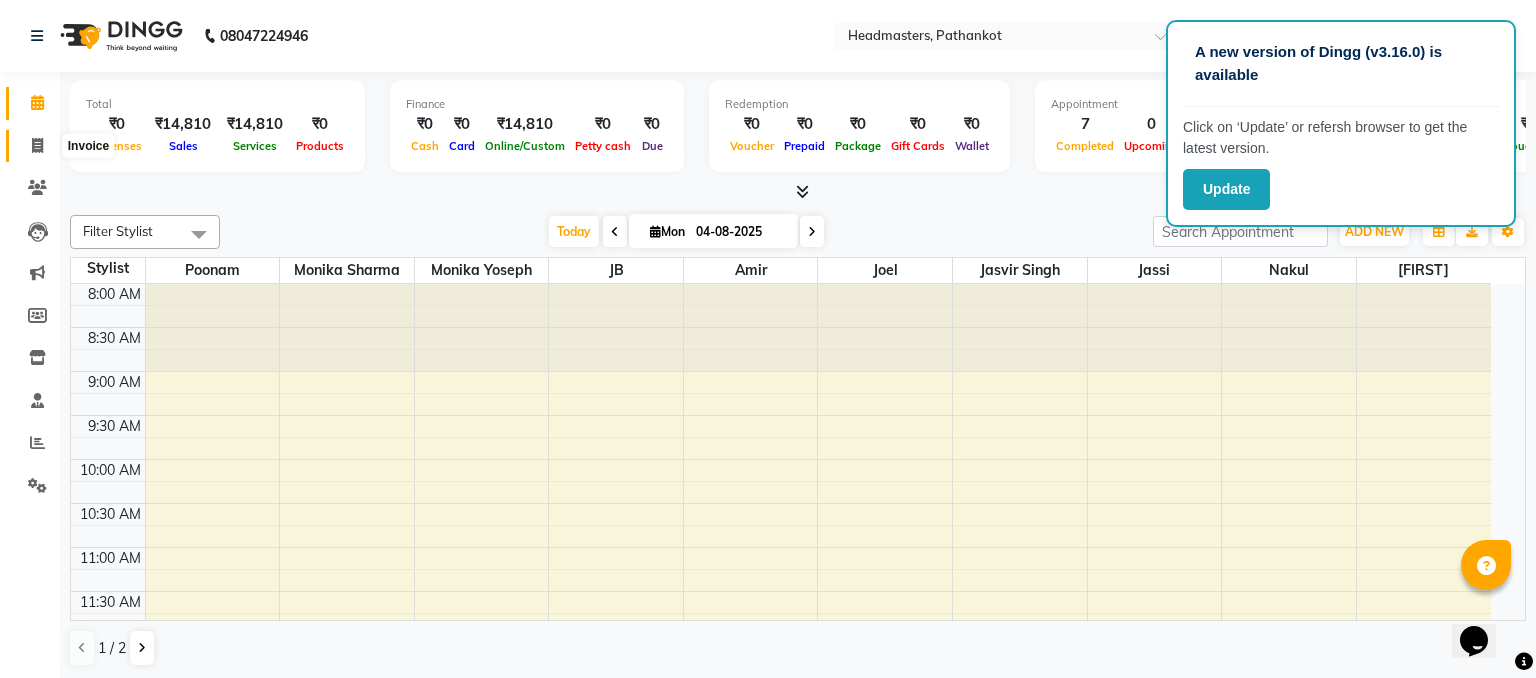 select on "service" 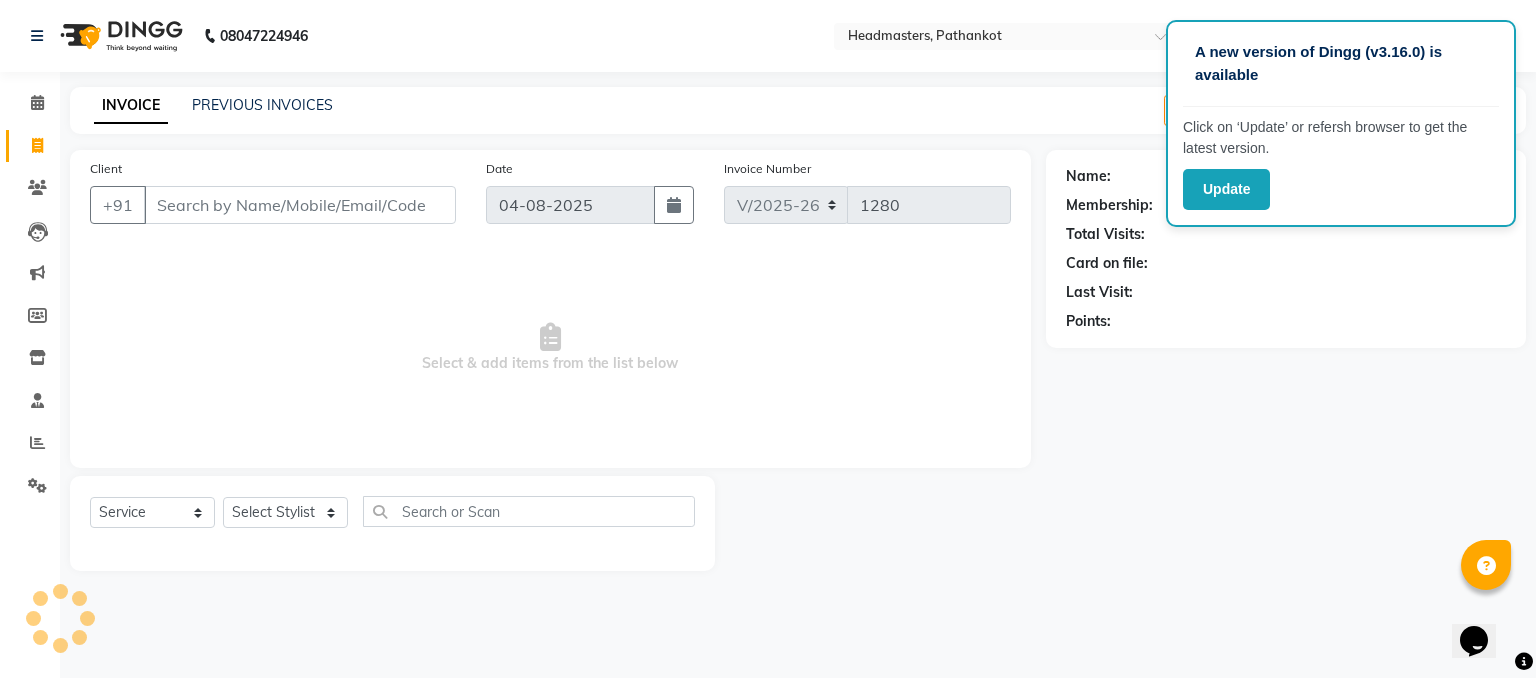 select on "66904" 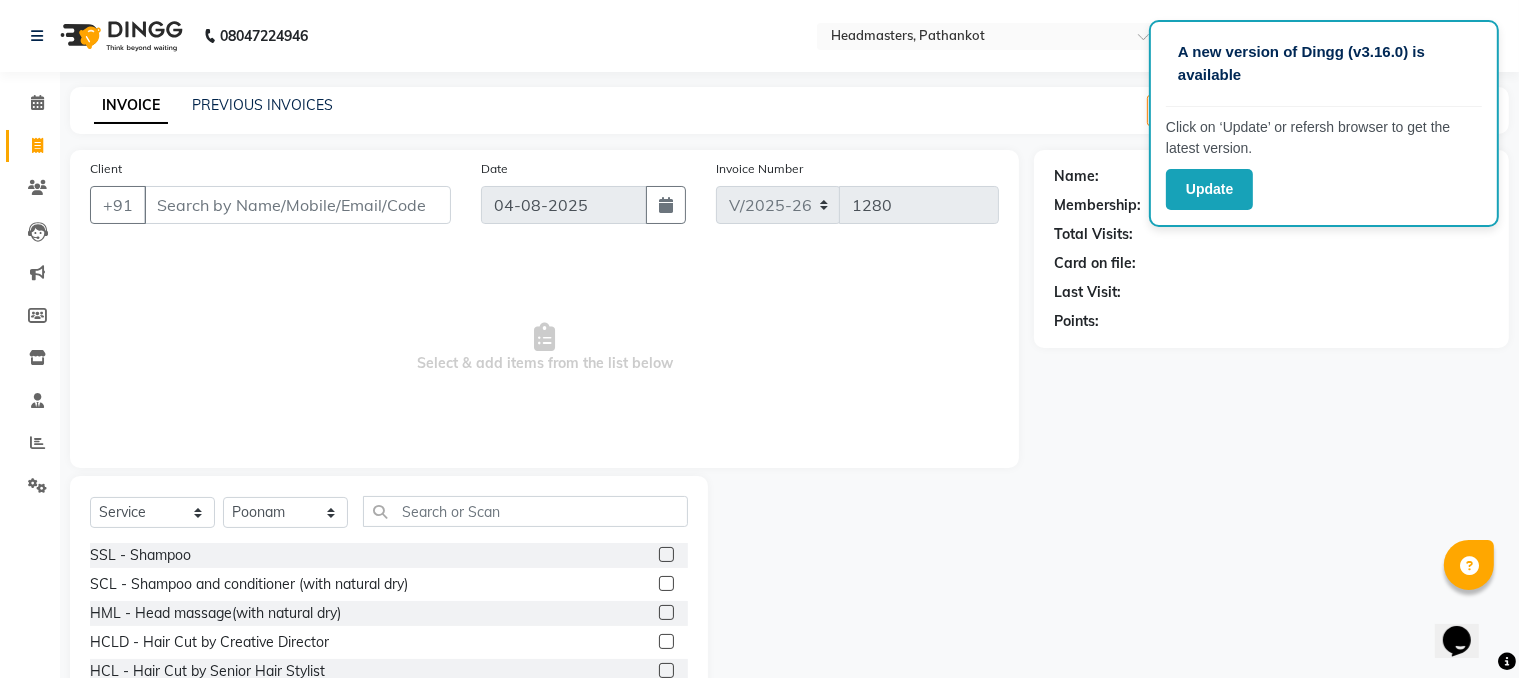 click on "Client" at bounding box center [297, 205] 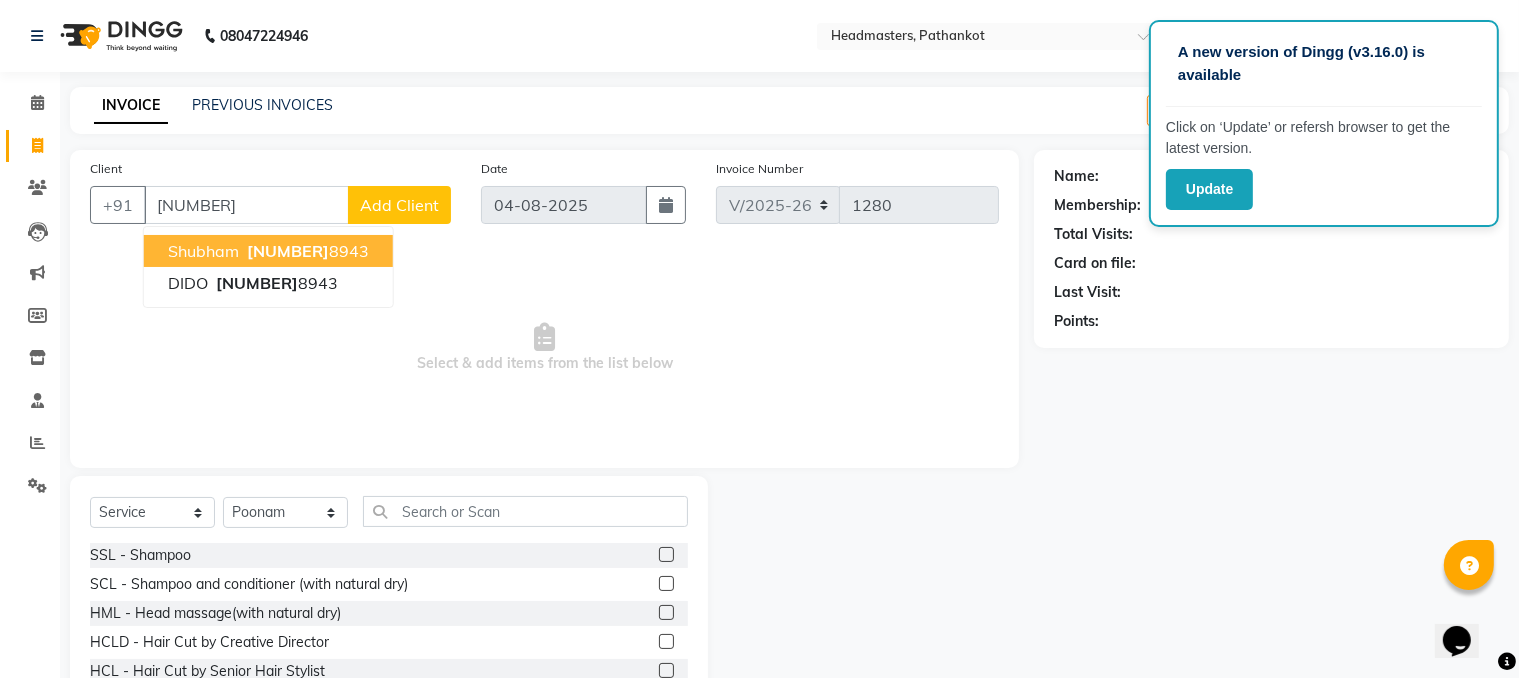 click on "[NUMBER]" at bounding box center [288, 251] 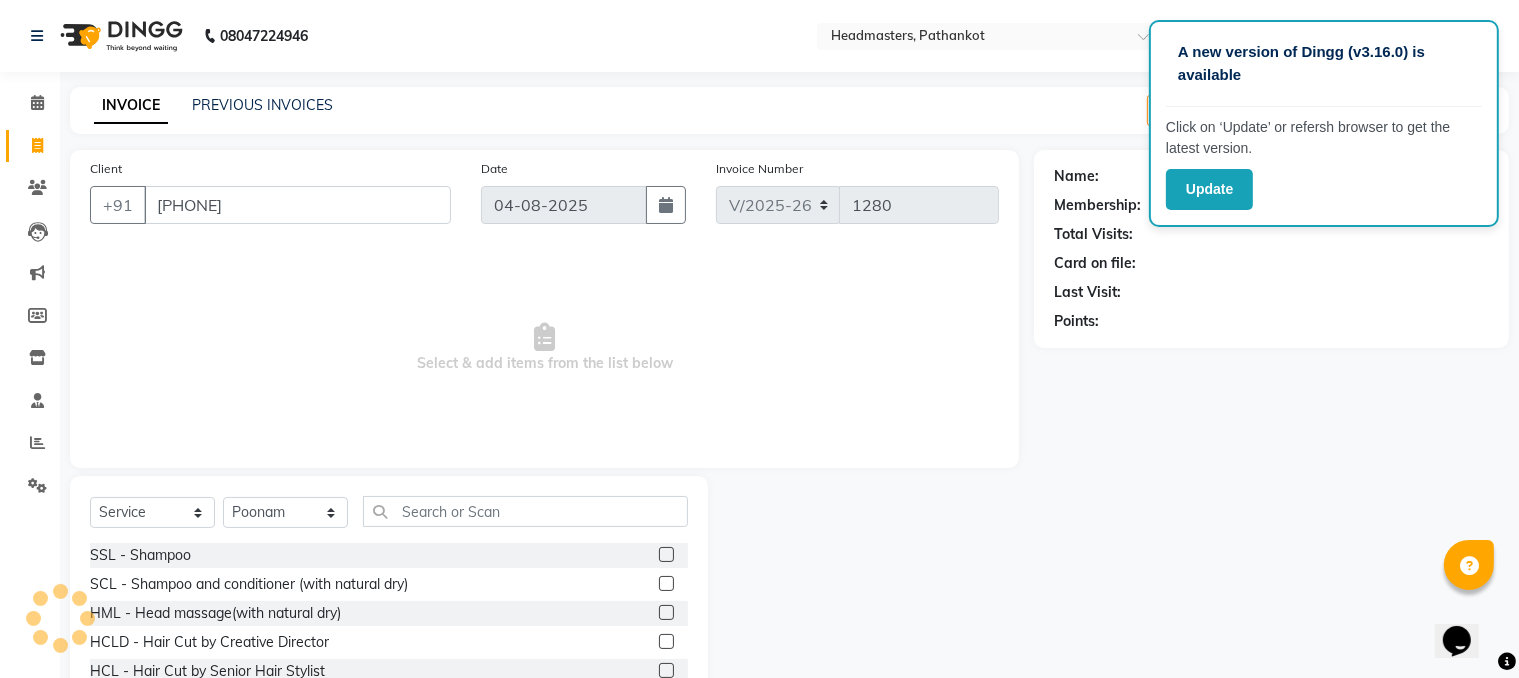 type on "[PHONE]" 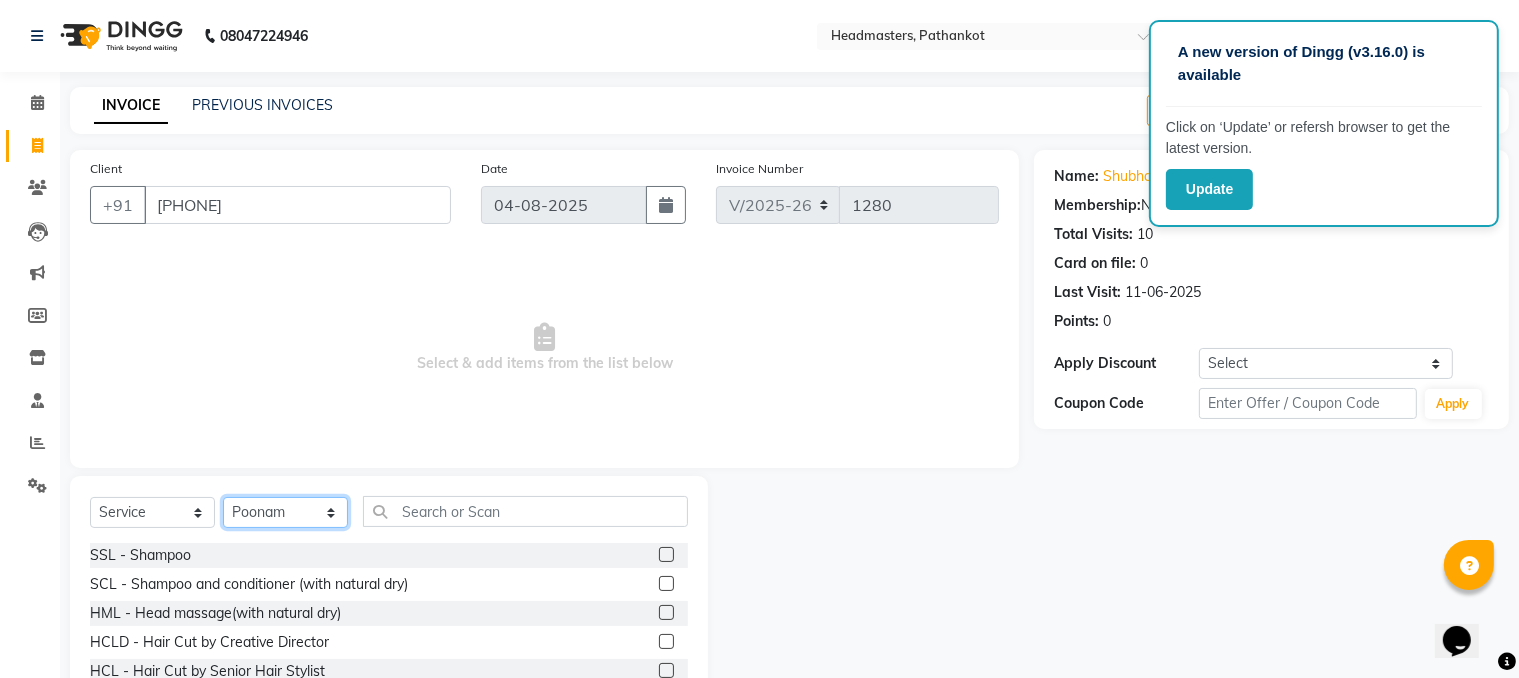 click on "Select Stylist Amir HEAD MASTERS jassi jasvir Singh JB  Joel  Monika sharma Monika Yoseph  nakul NITIN Poonam puja roop Sumit Teji" 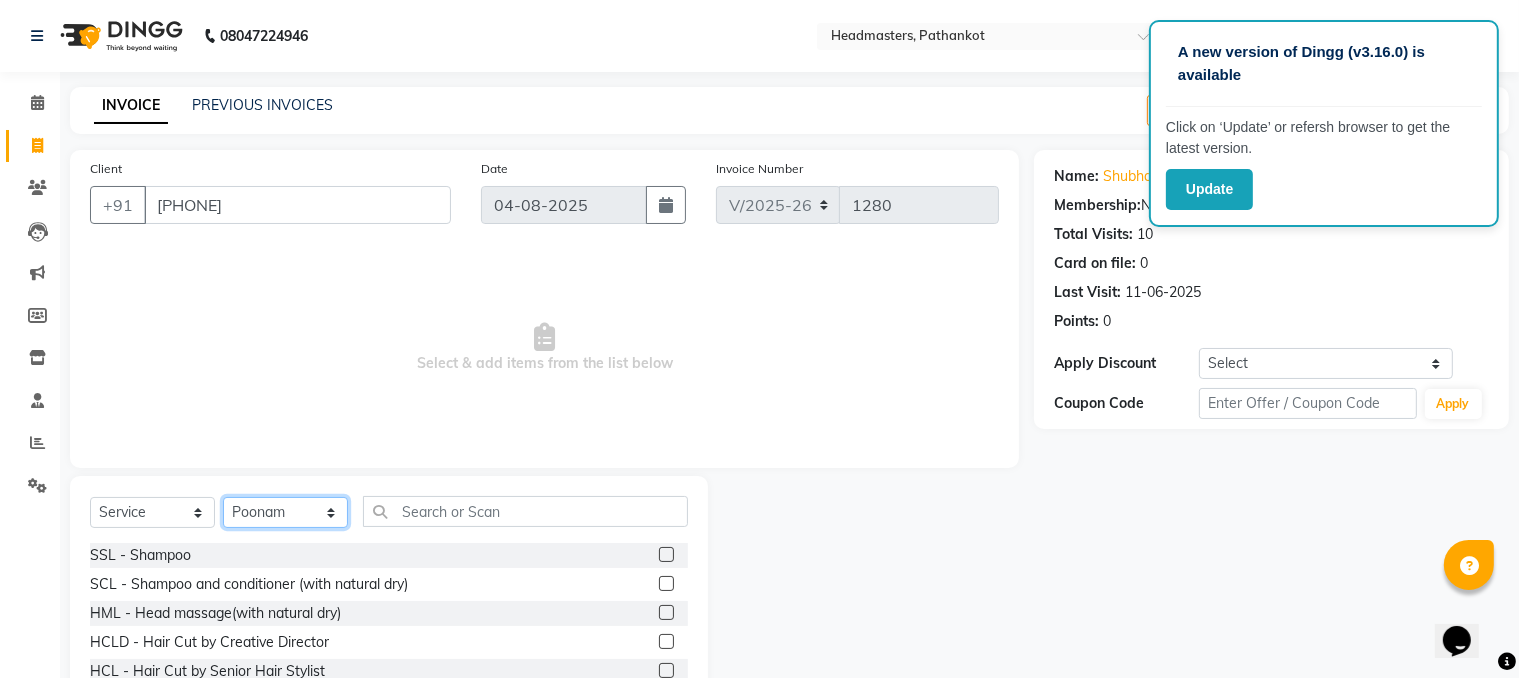 select on "83139" 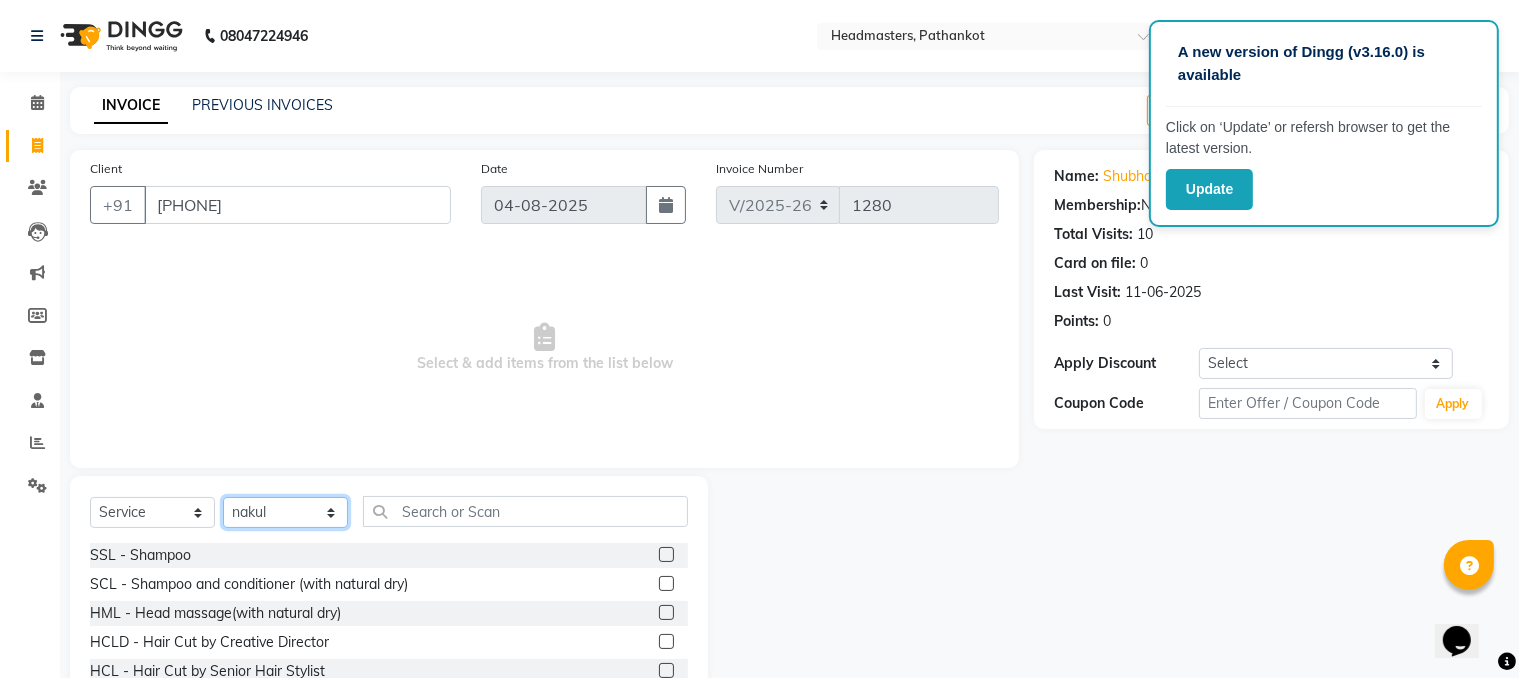 click on "Select Stylist Amir HEAD MASTERS jassi jasvir Singh JB  Joel  Monika sharma Monika Yoseph  nakul NITIN Poonam puja roop Sumit Teji" 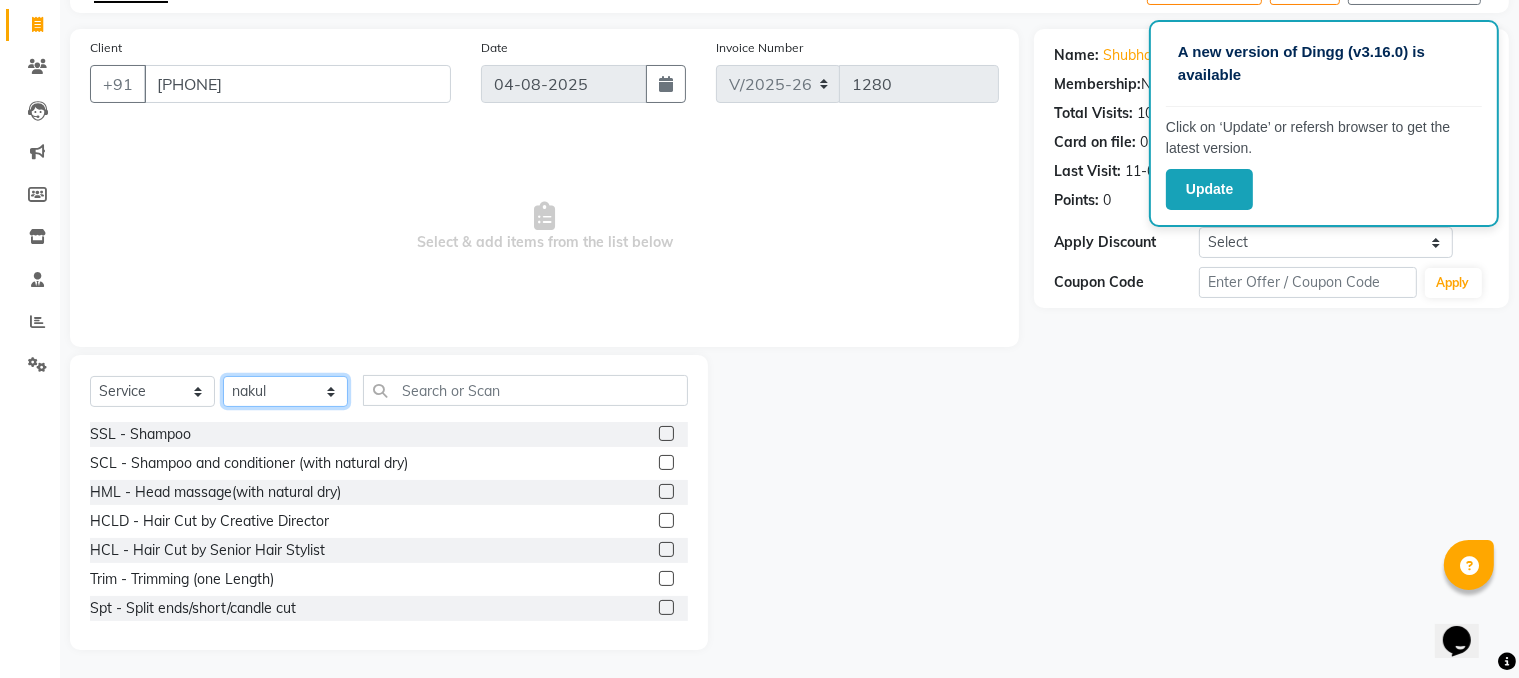 scroll, scrollTop: 123, scrollLeft: 0, axis: vertical 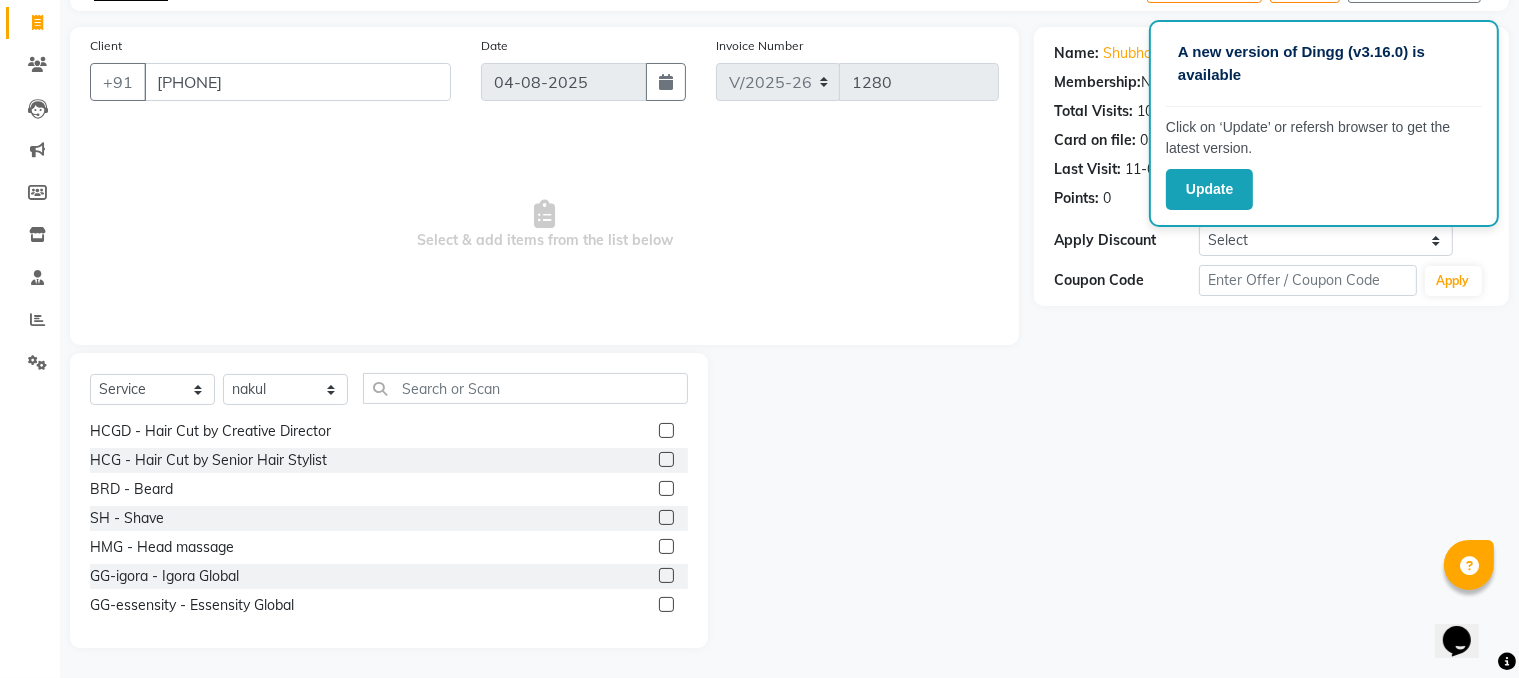 click 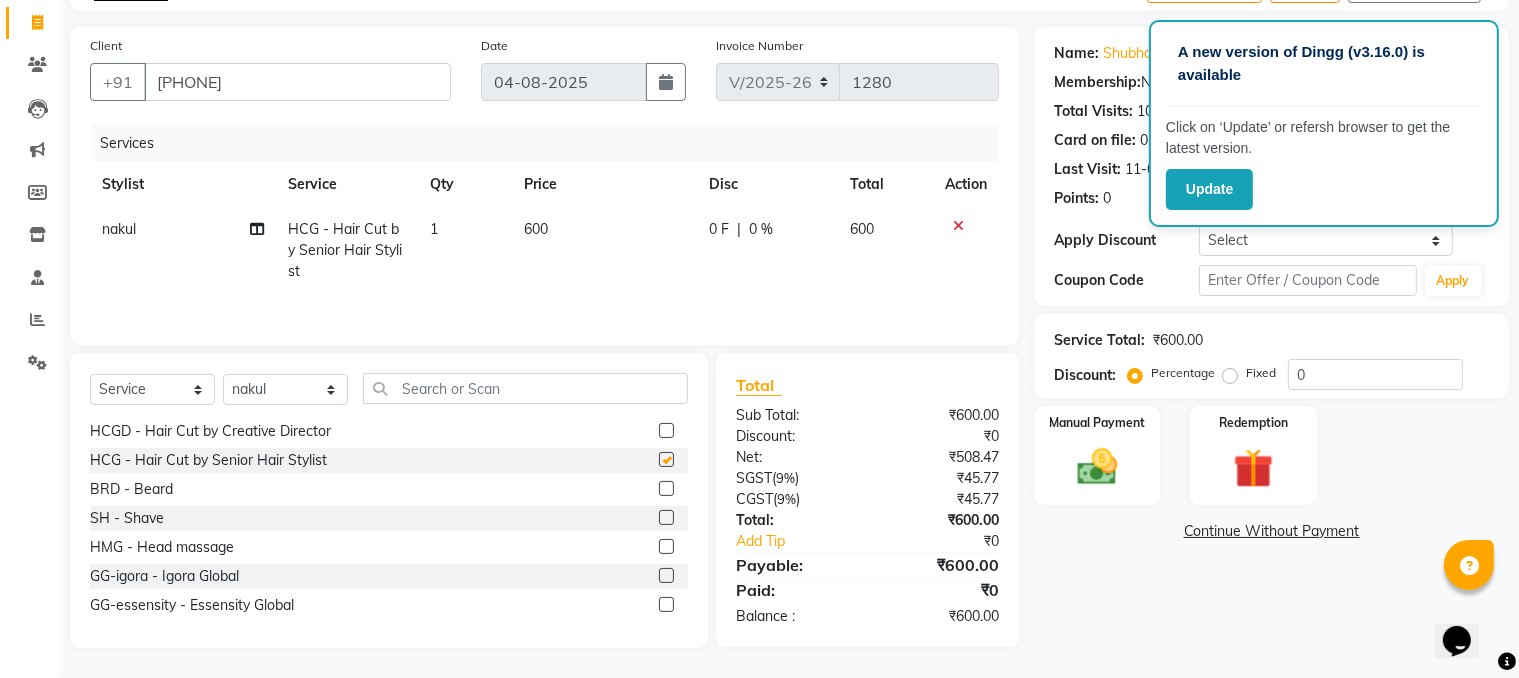 checkbox on "false" 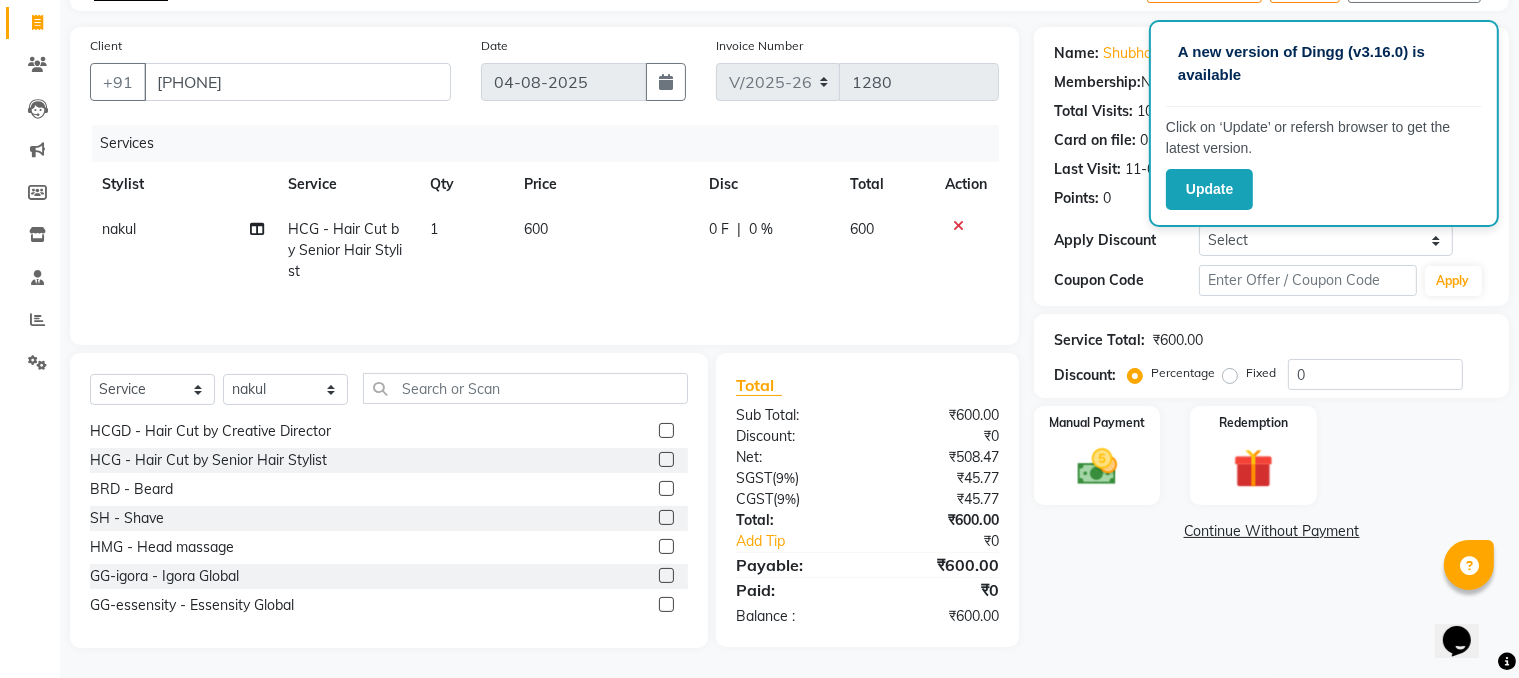 click on "600" 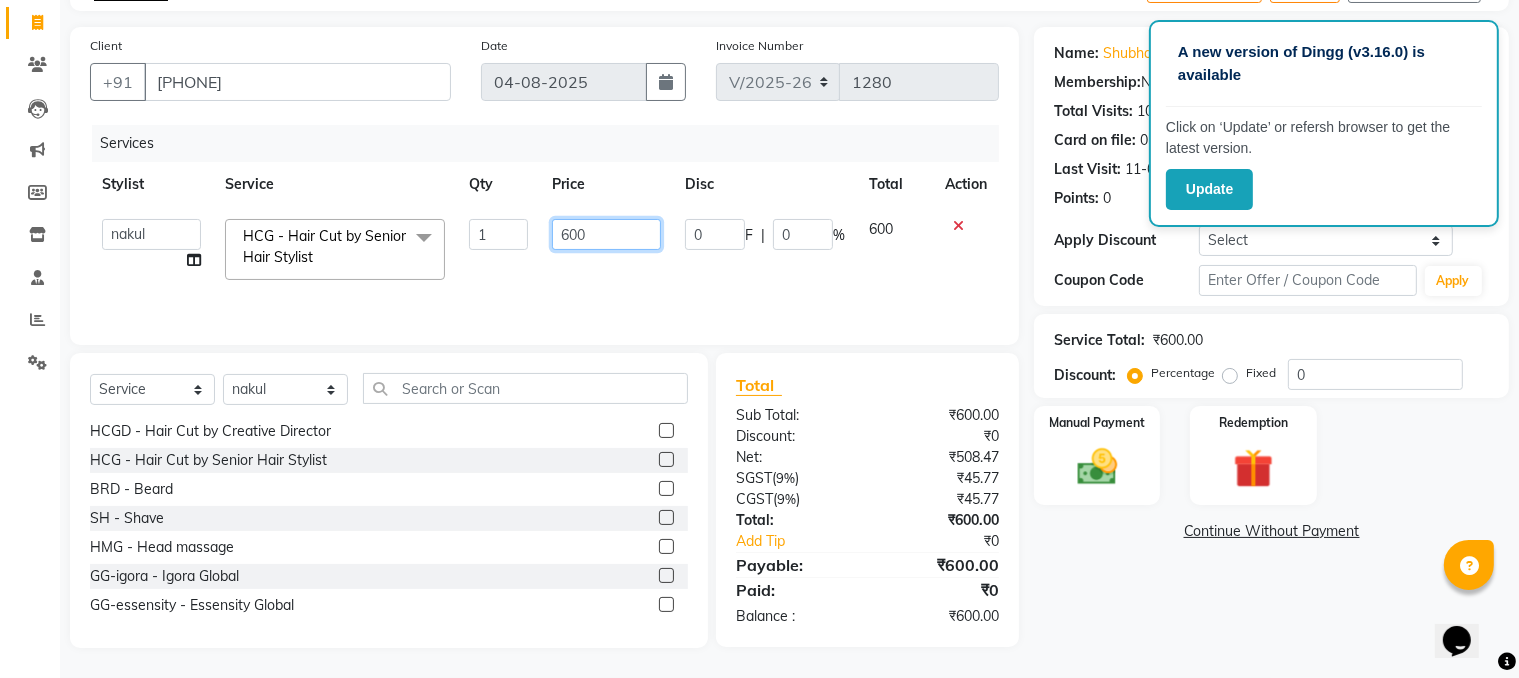 click on "600" 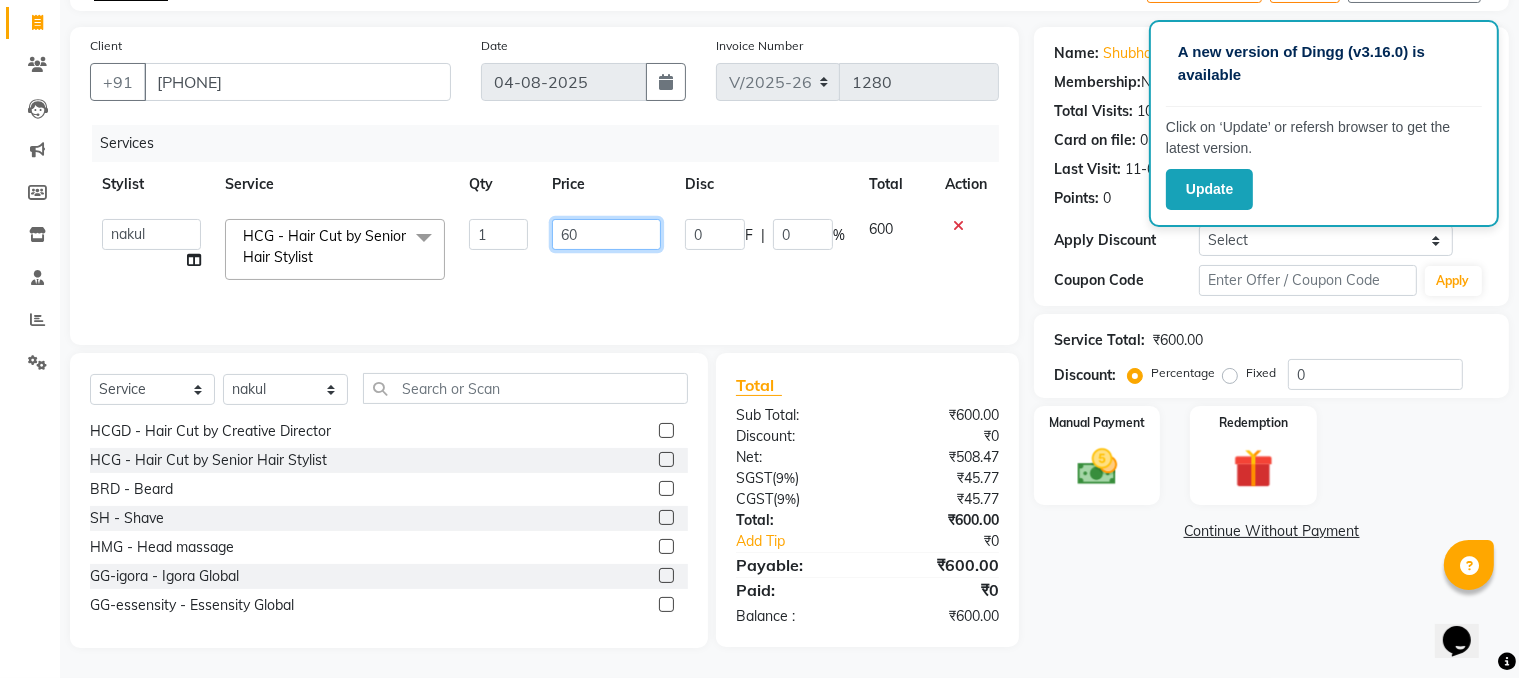 type on "6" 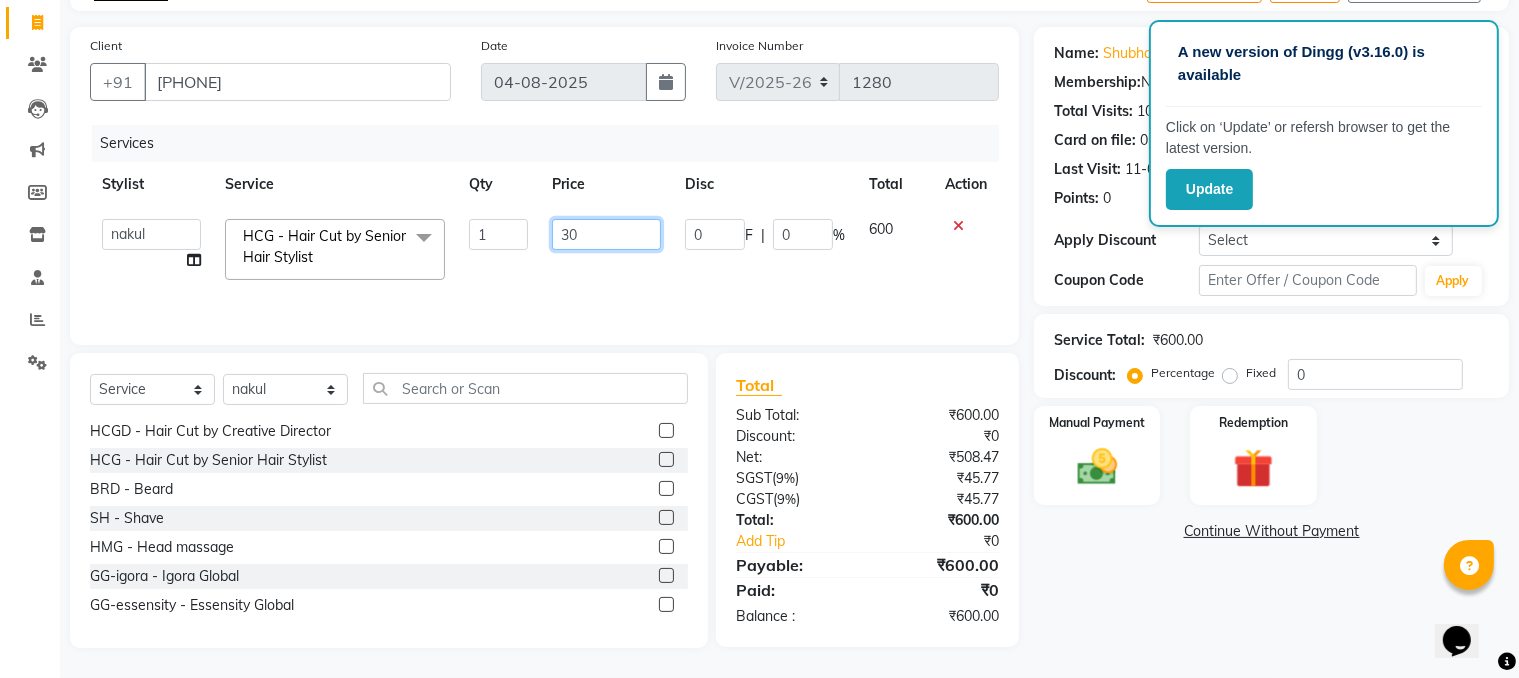 type on "300" 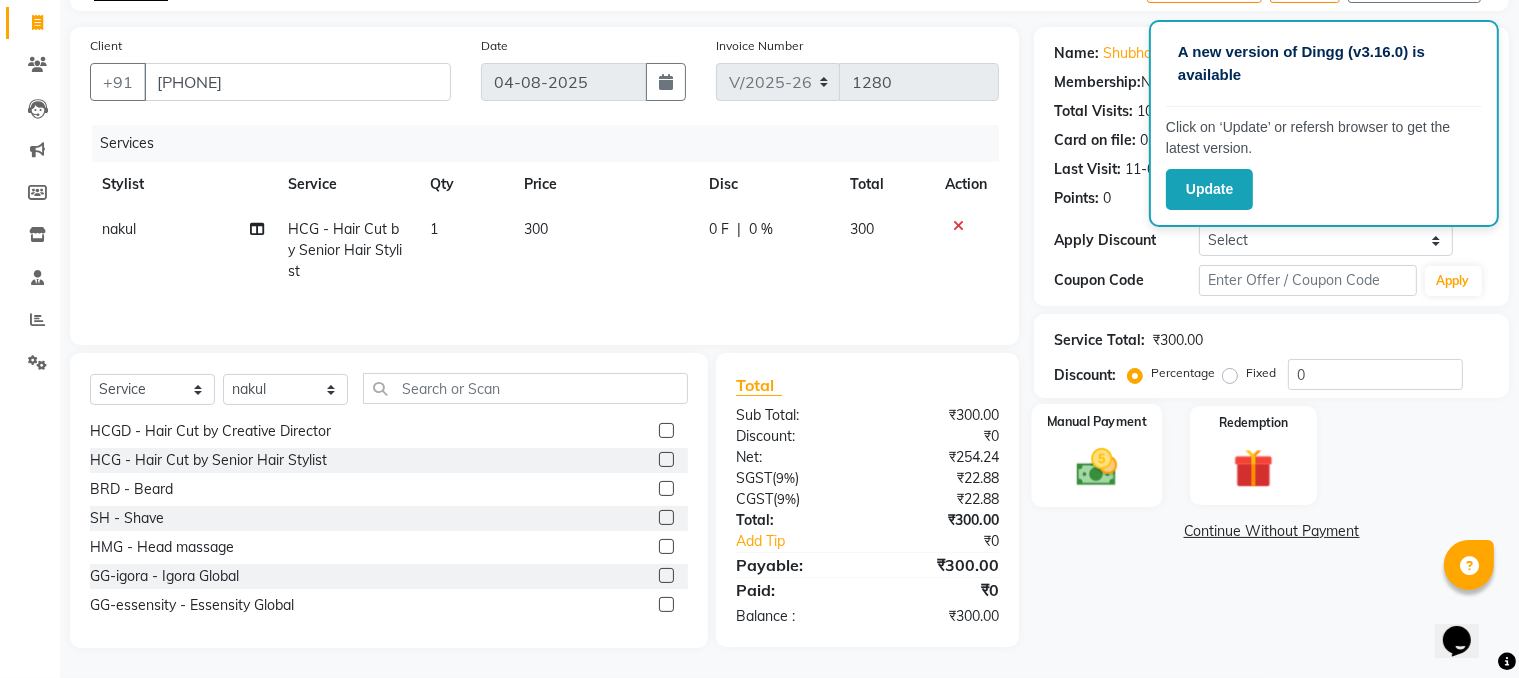 click on "Manual Payment" 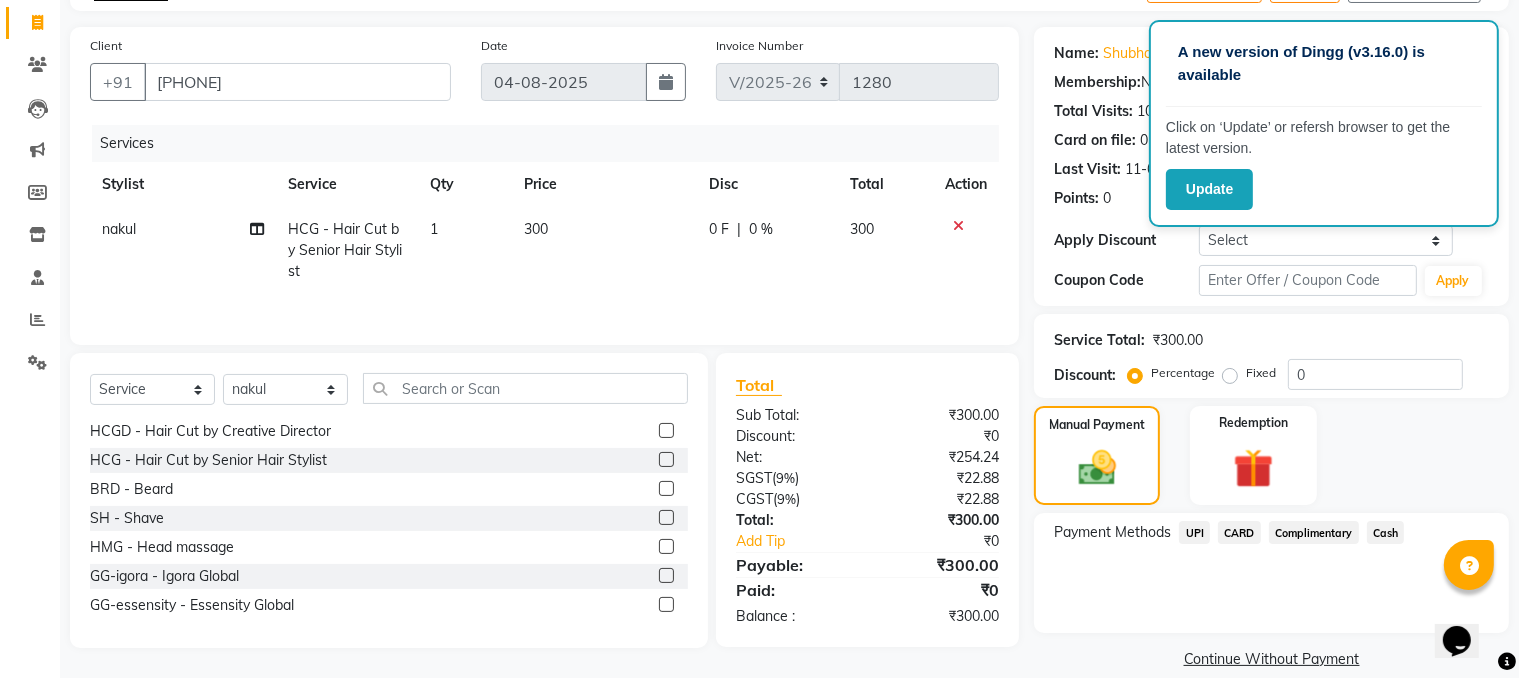 click on "UPI" 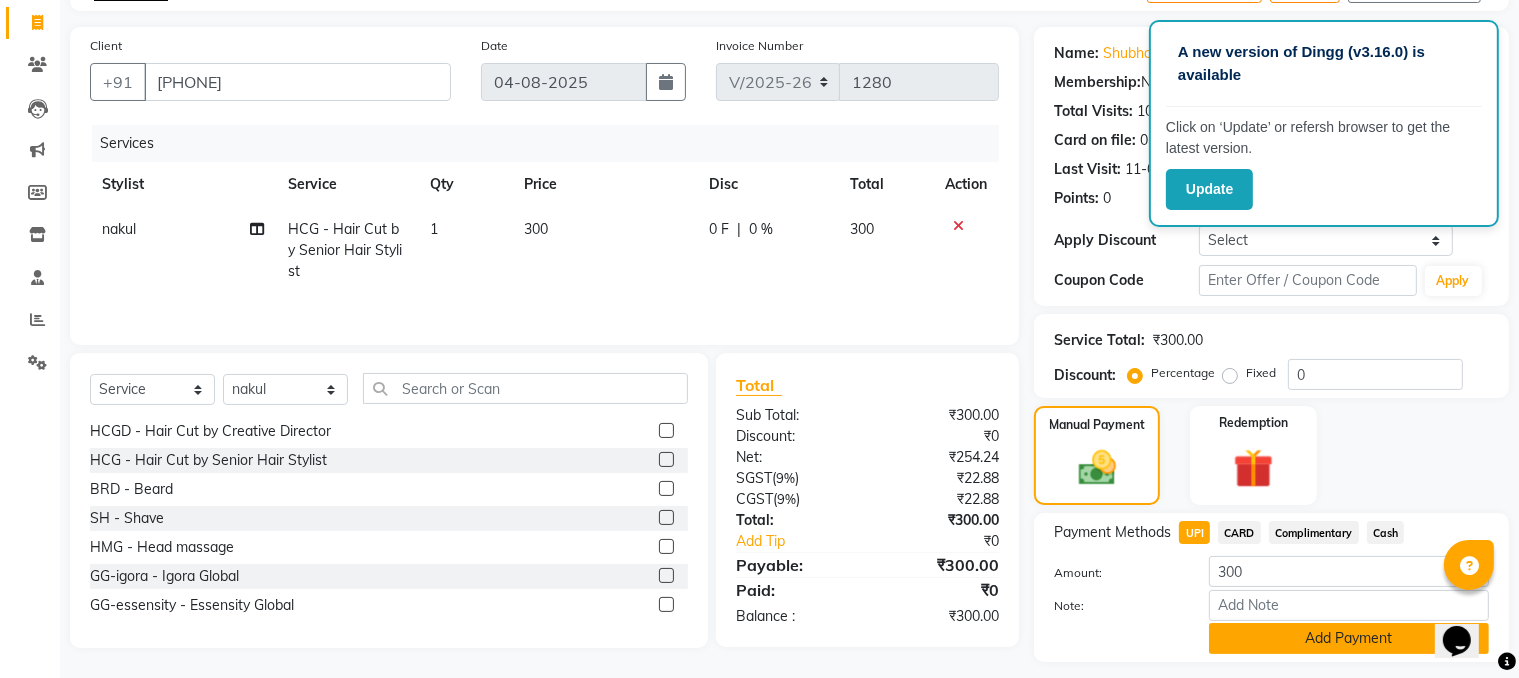 click on "Add Payment" 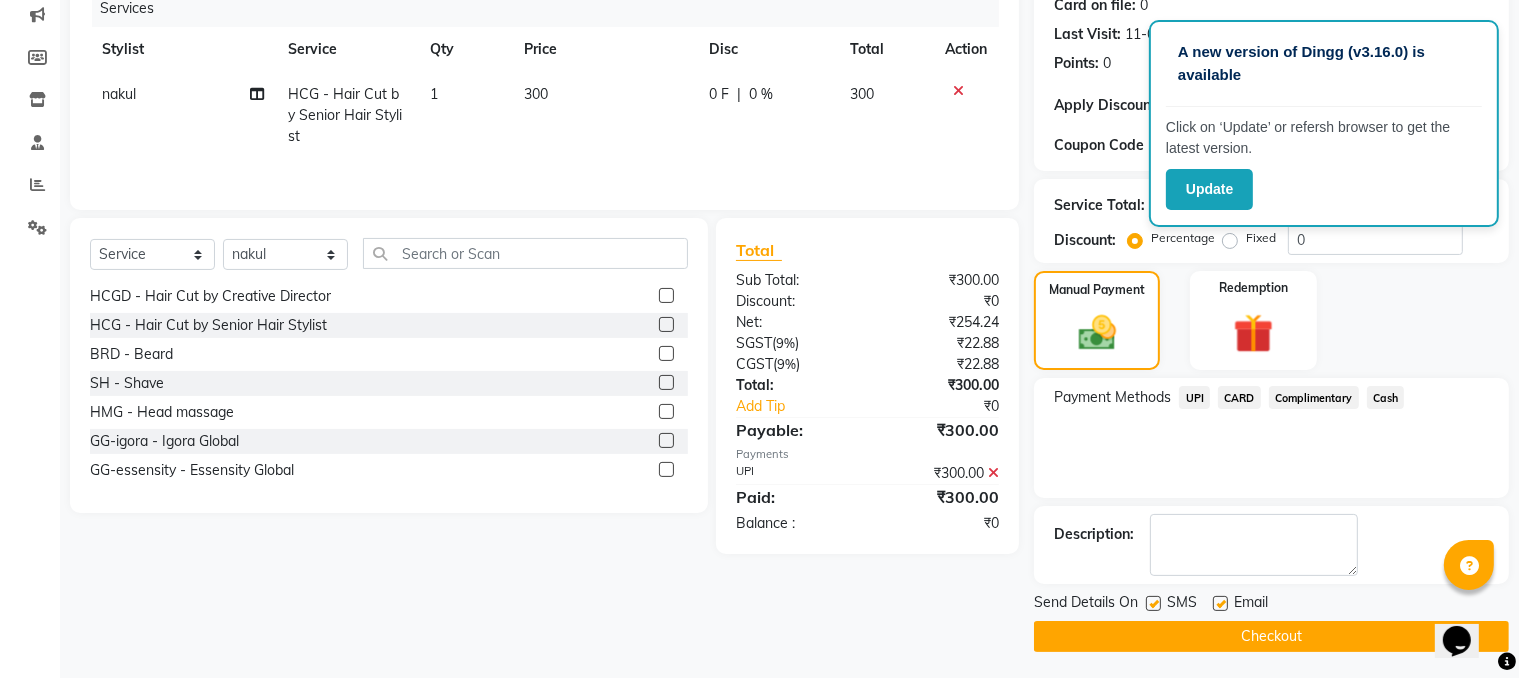scroll, scrollTop: 260, scrollLeft: 0, axis: vertical 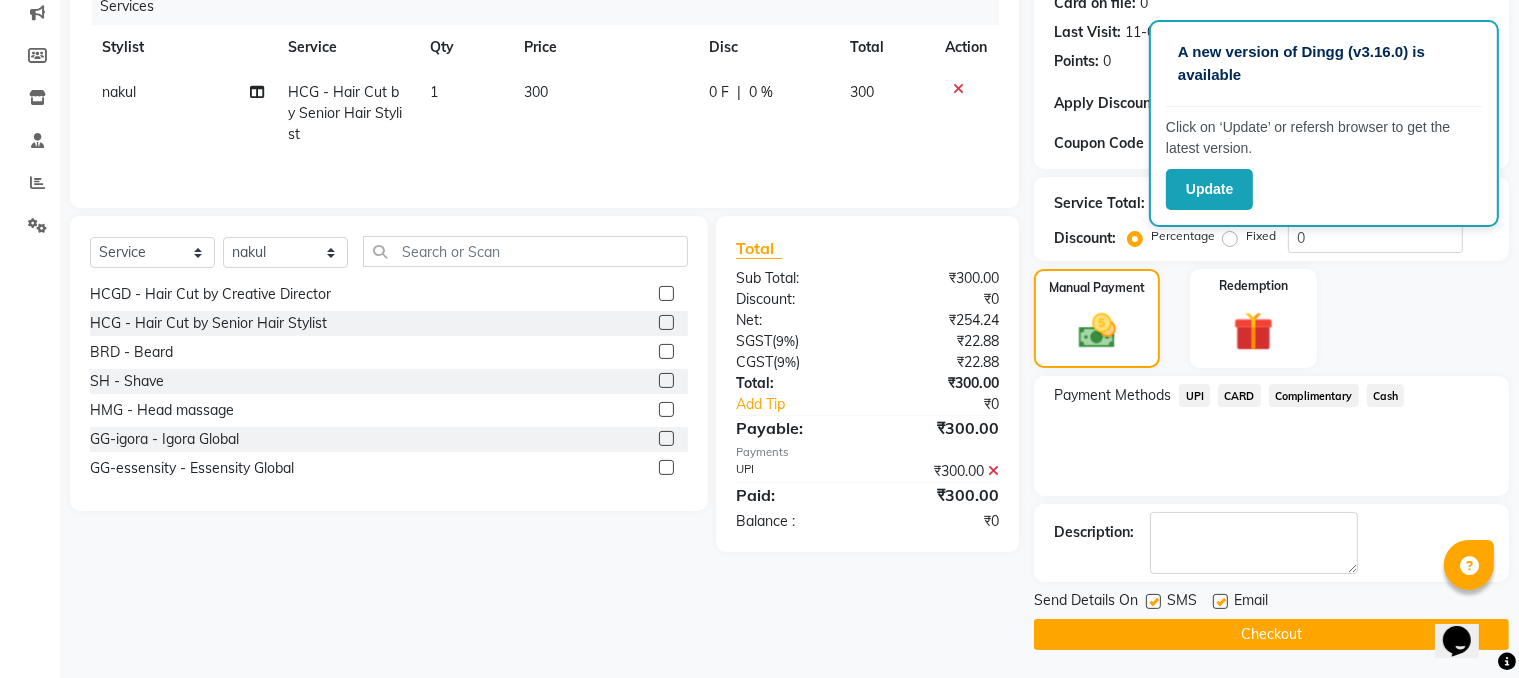 click on "Checkout" 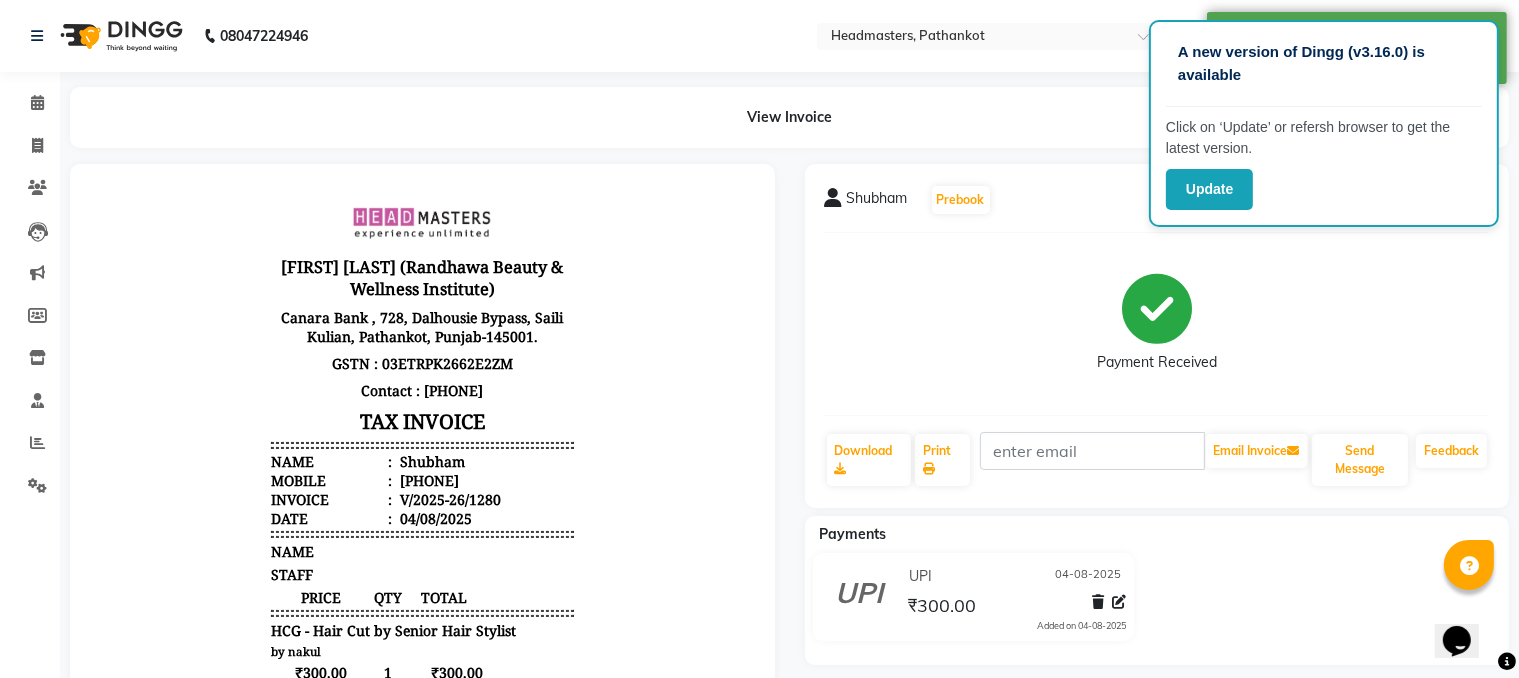 scroll, scrollTop: 0, scrollLeft: 0, axis: both 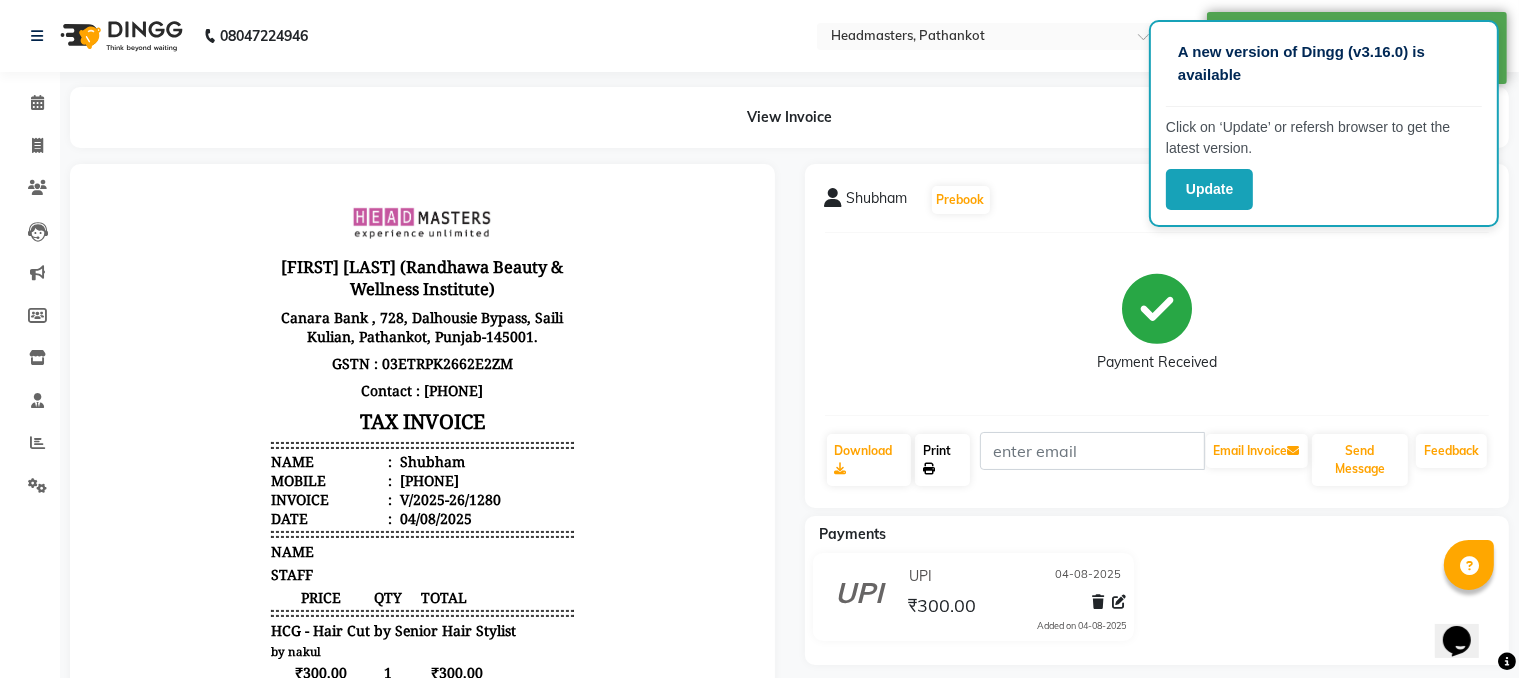 click on "Print" 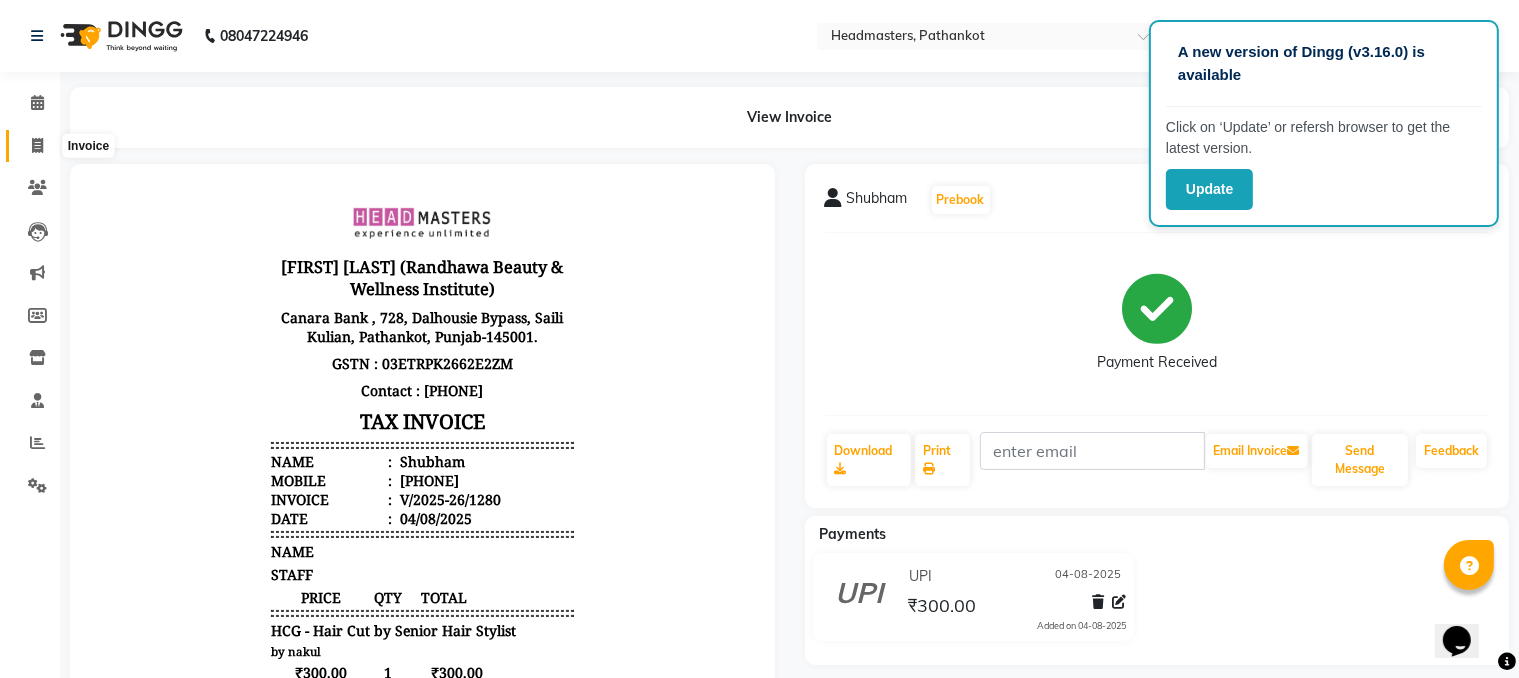 click 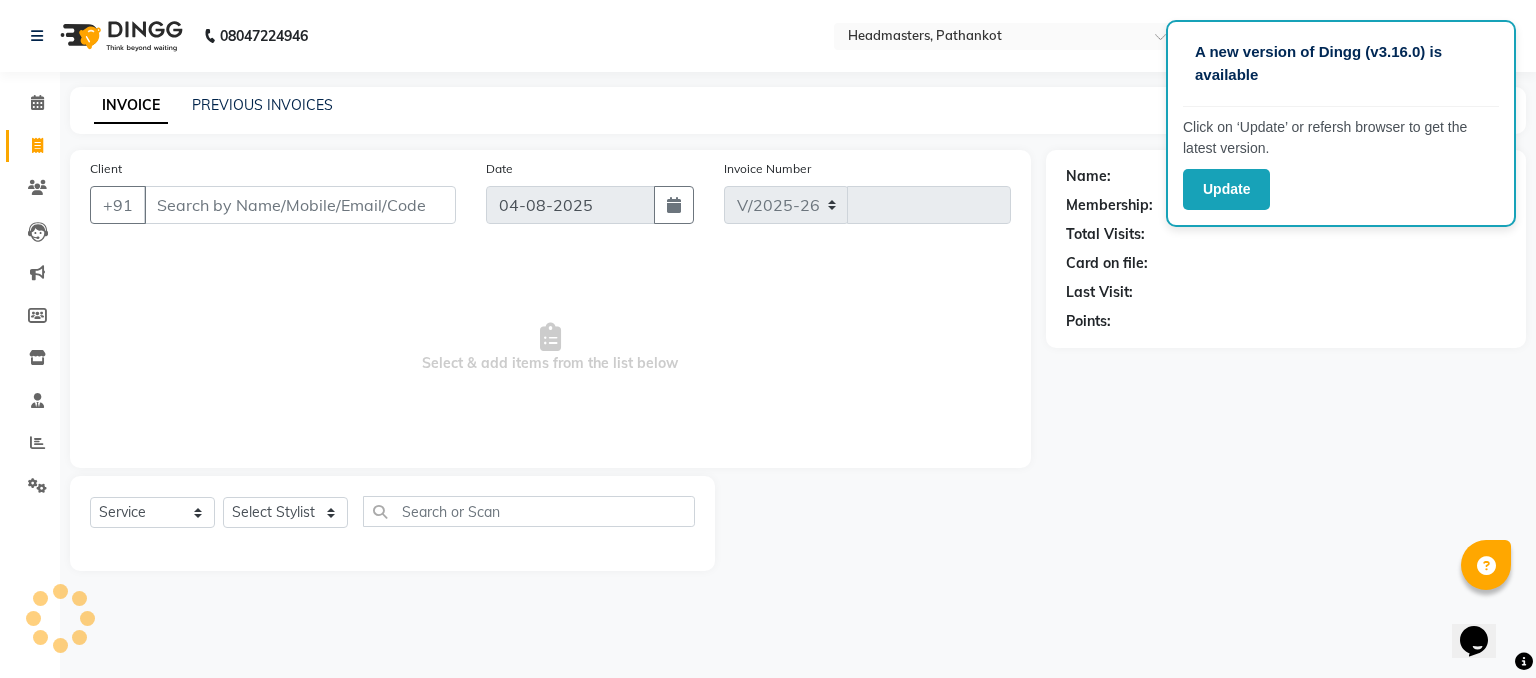 select on "7530" 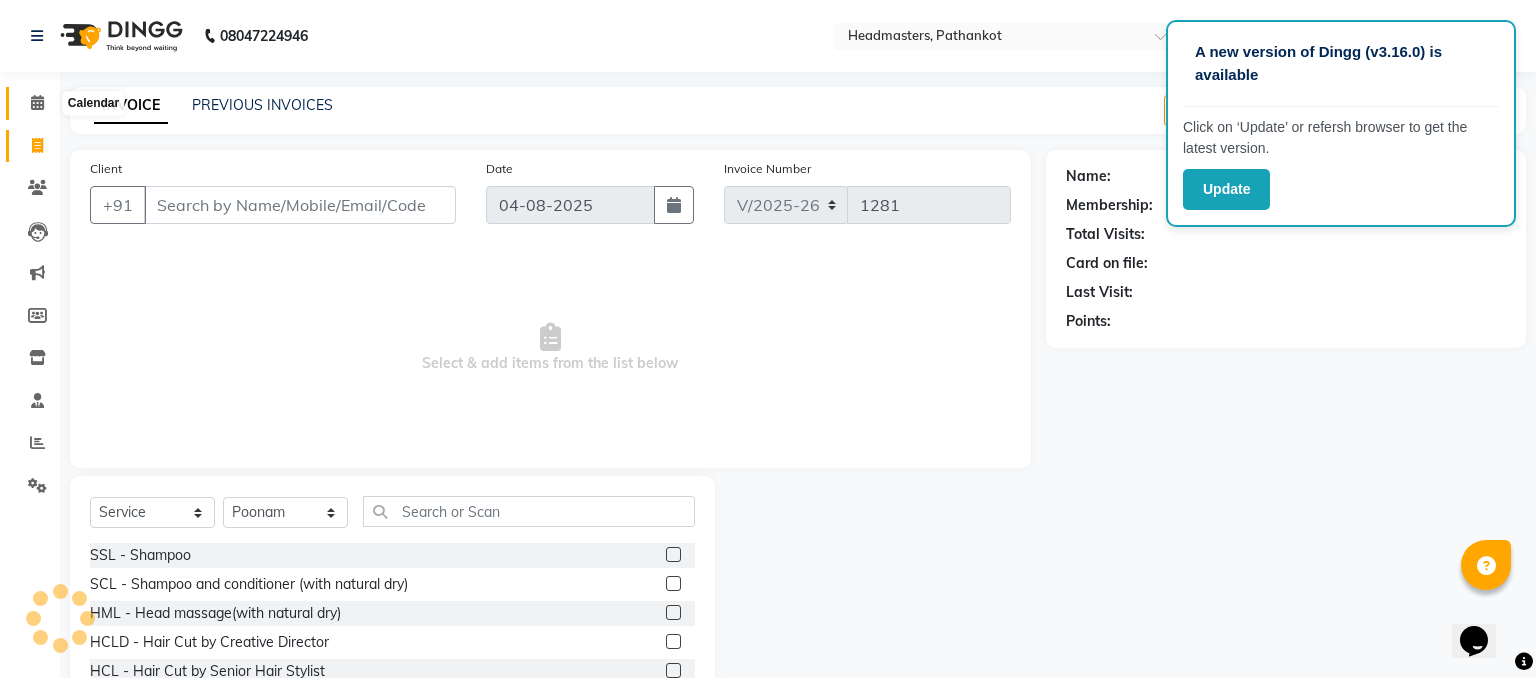 click 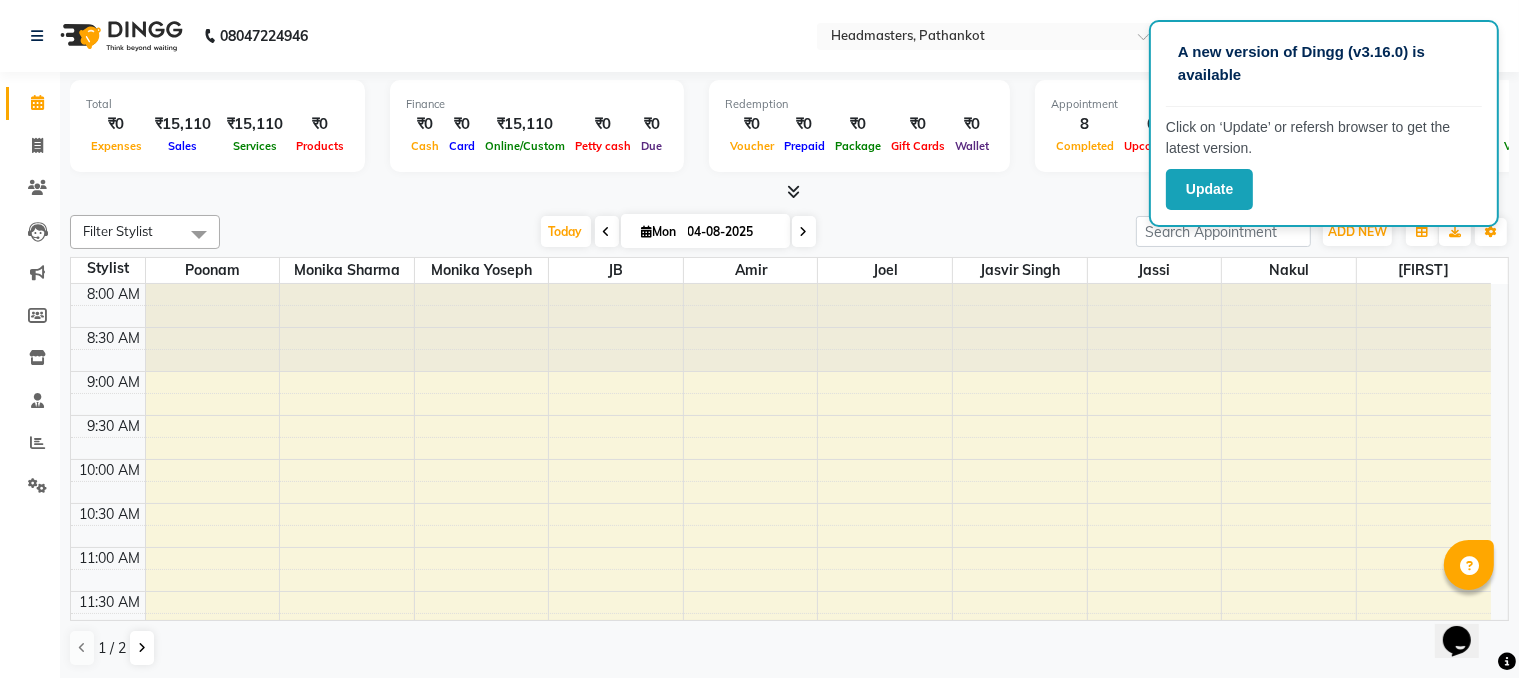 scroll, scrollTop: 0, scrollLeft: 0, axis: both 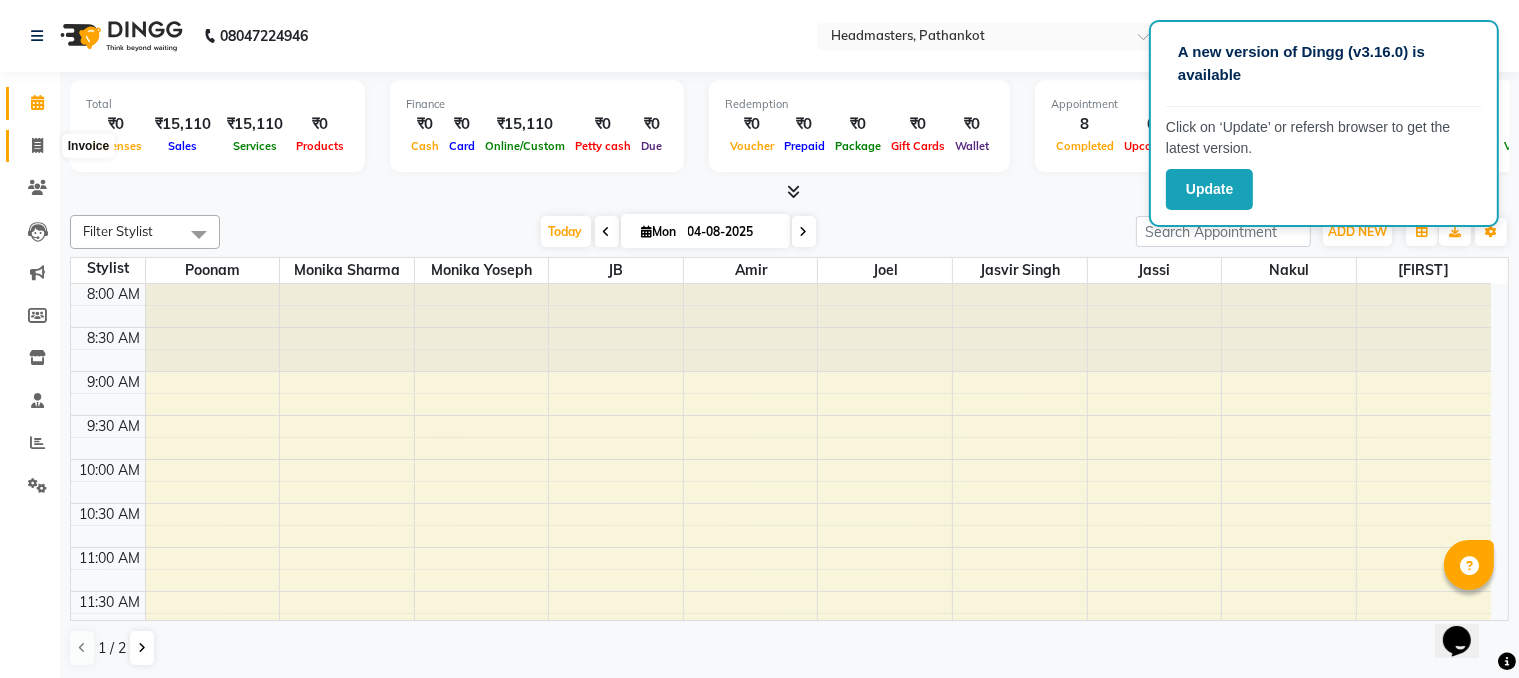 click 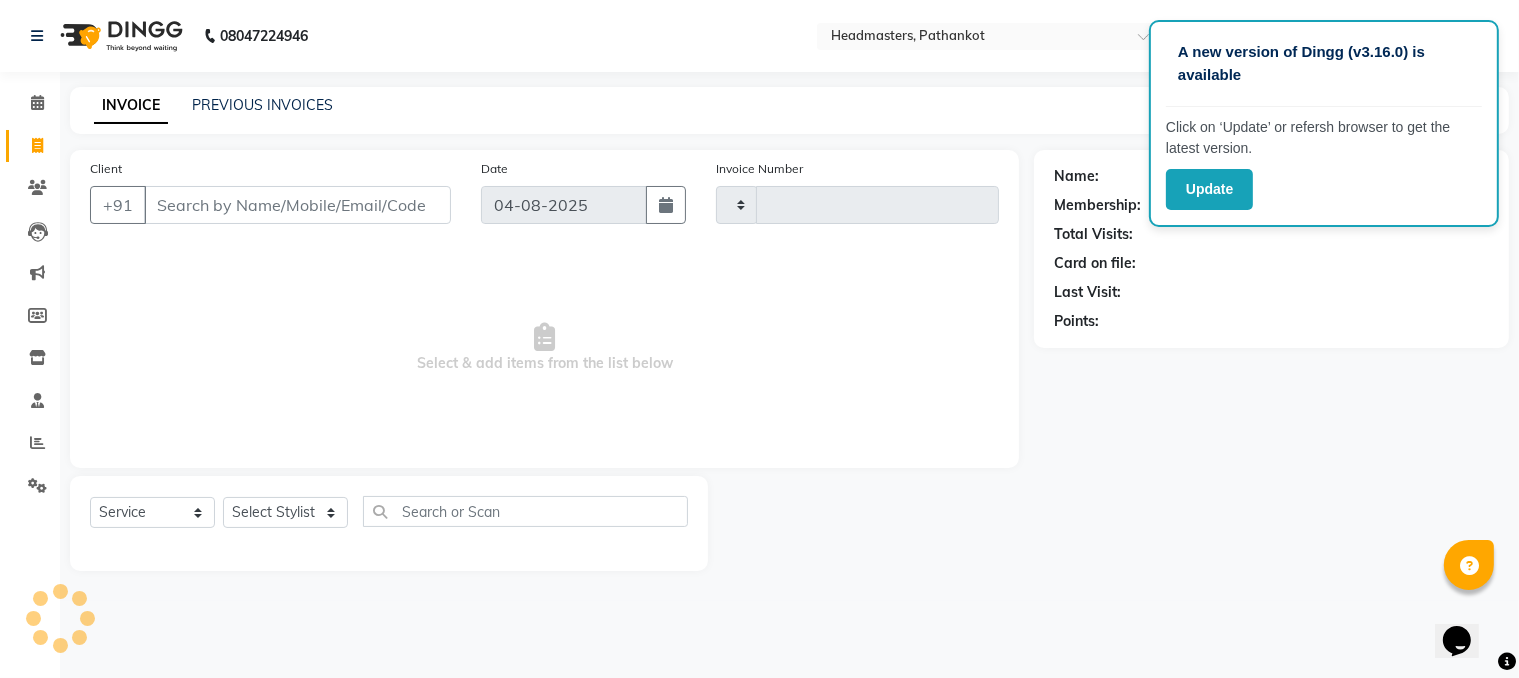 type on "1281" 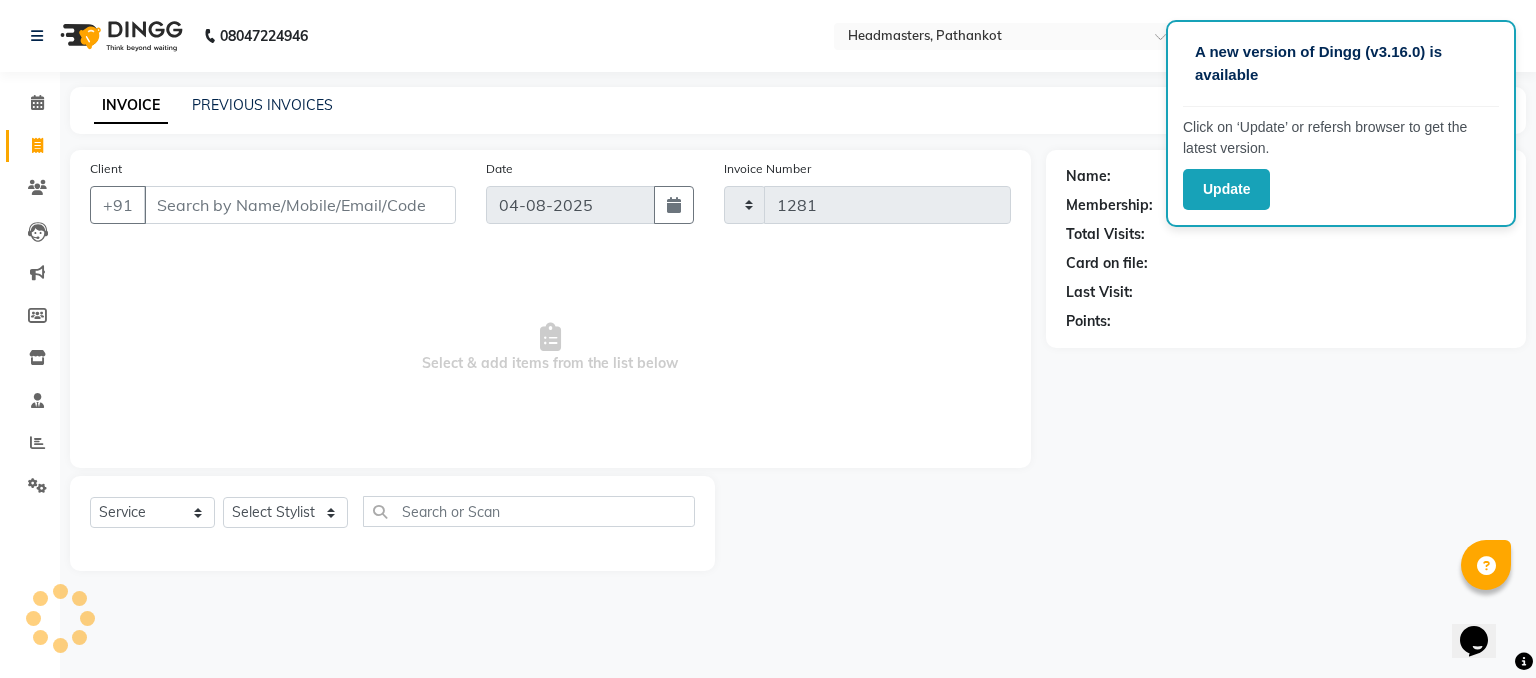 select on "7530" 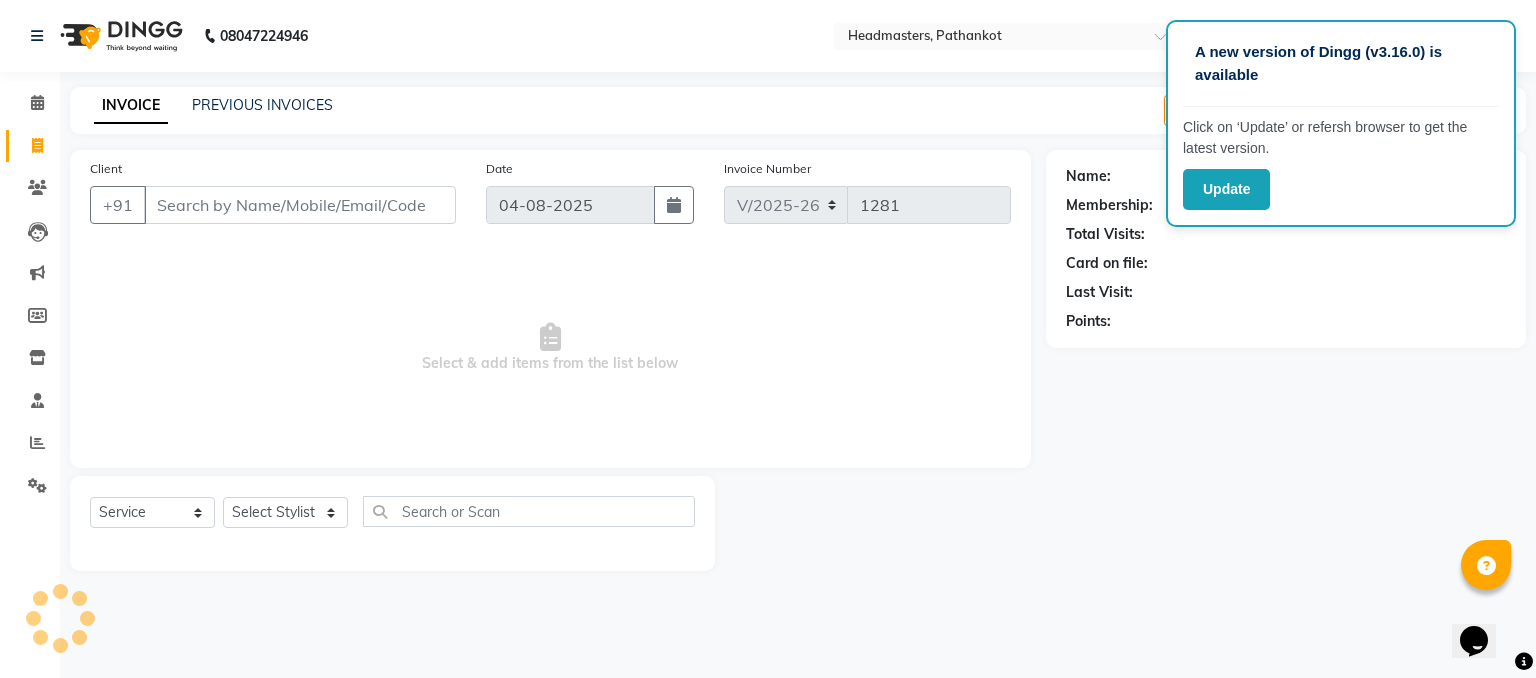 select on "66904" 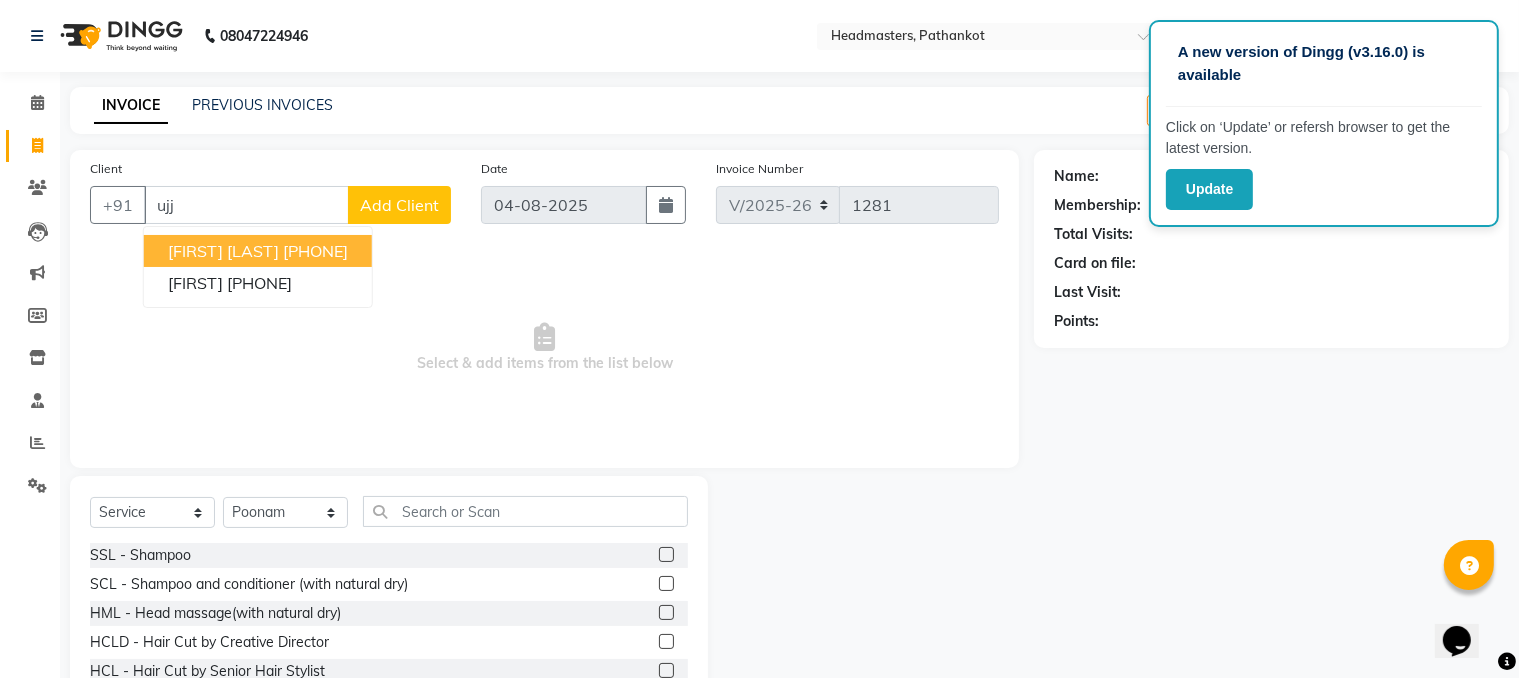 click on "[PHONE]" at bounding box center [315, 251] 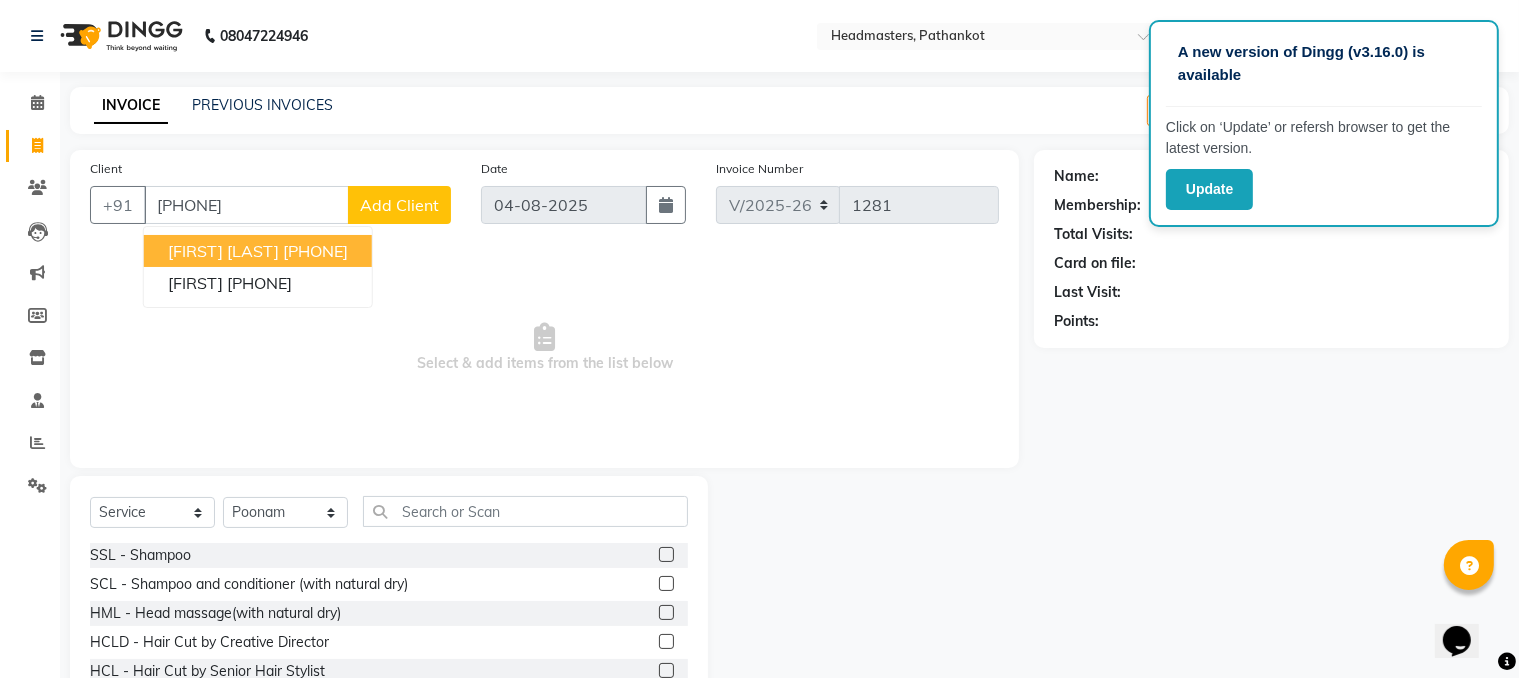 type on "[PHONE]" 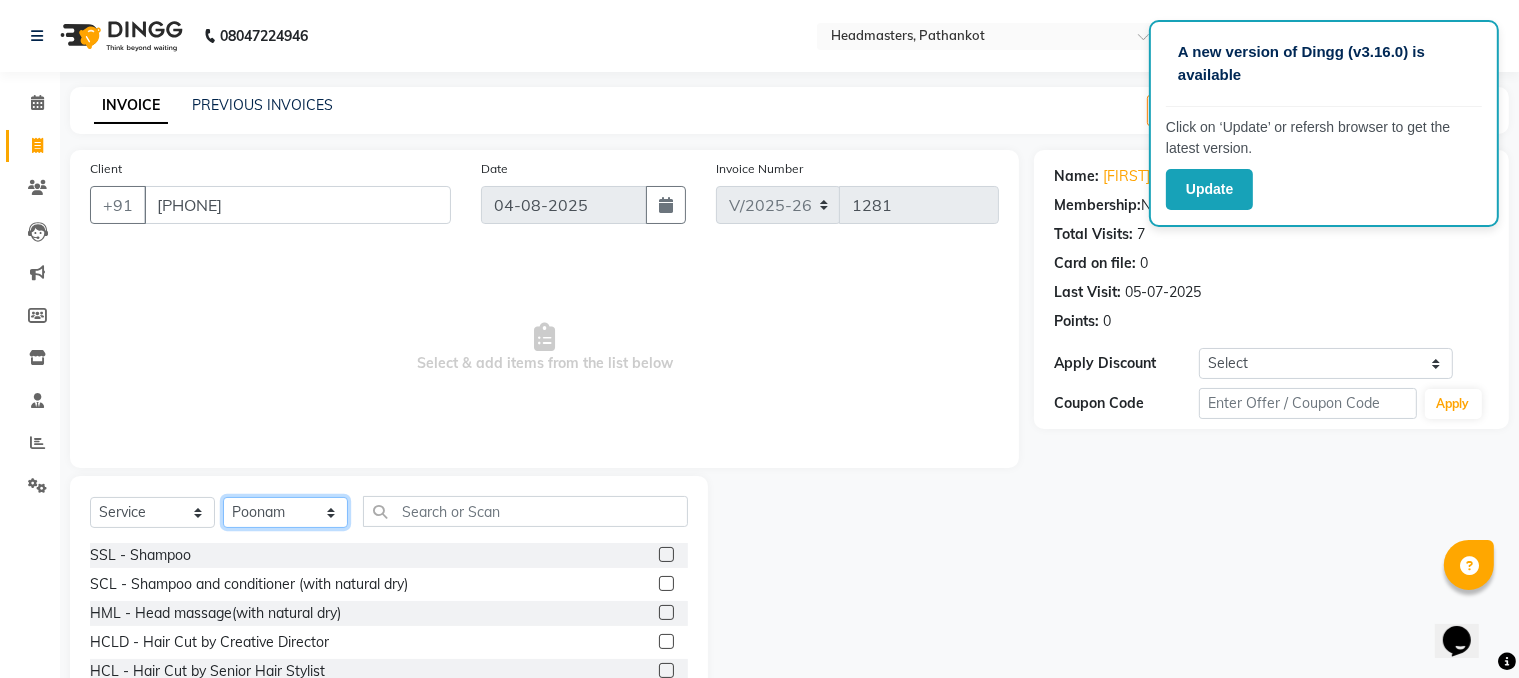 click on "Select Stylist Amir HEAD MASTERS jassi jasvir Singh JB  Joel  Monika sharma Monika Yoseph  nakul NITIN Poonam puja roop Sumit Teji" 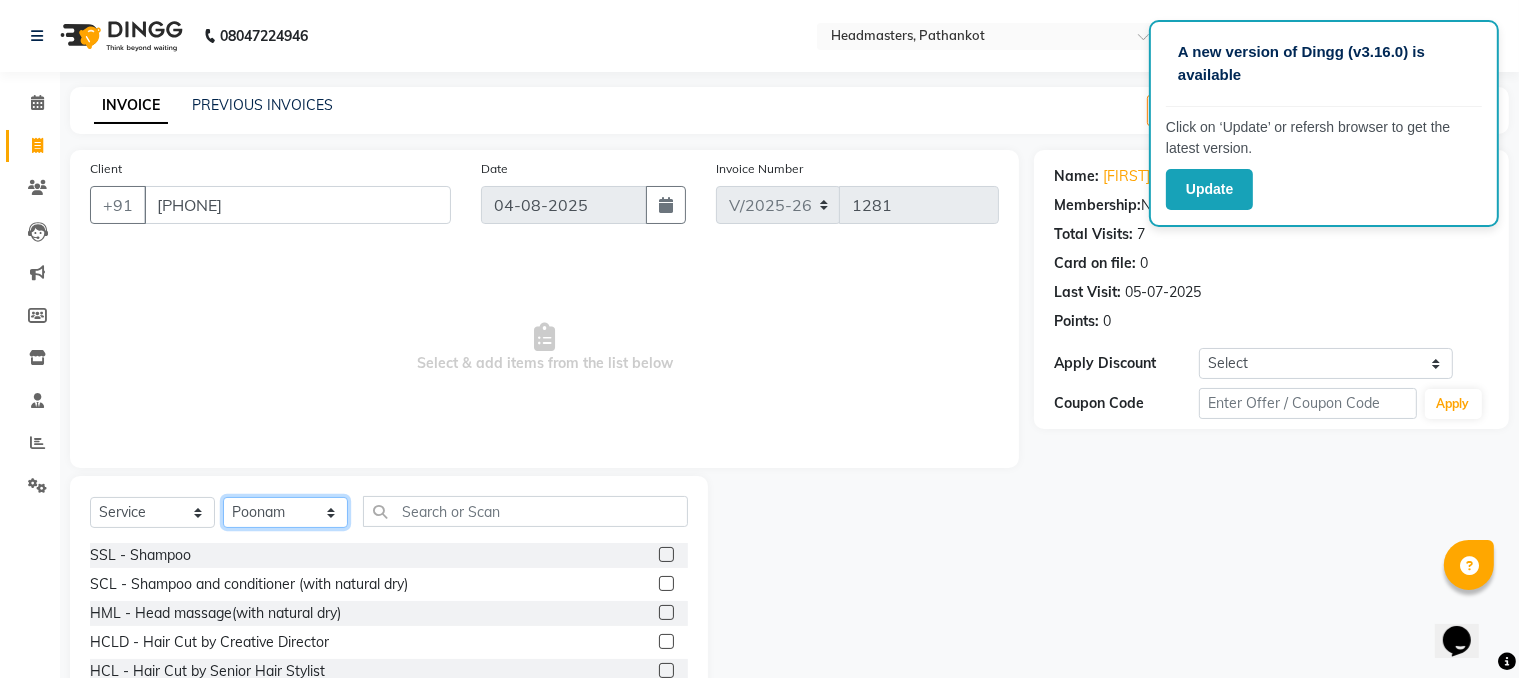 select on "66907" 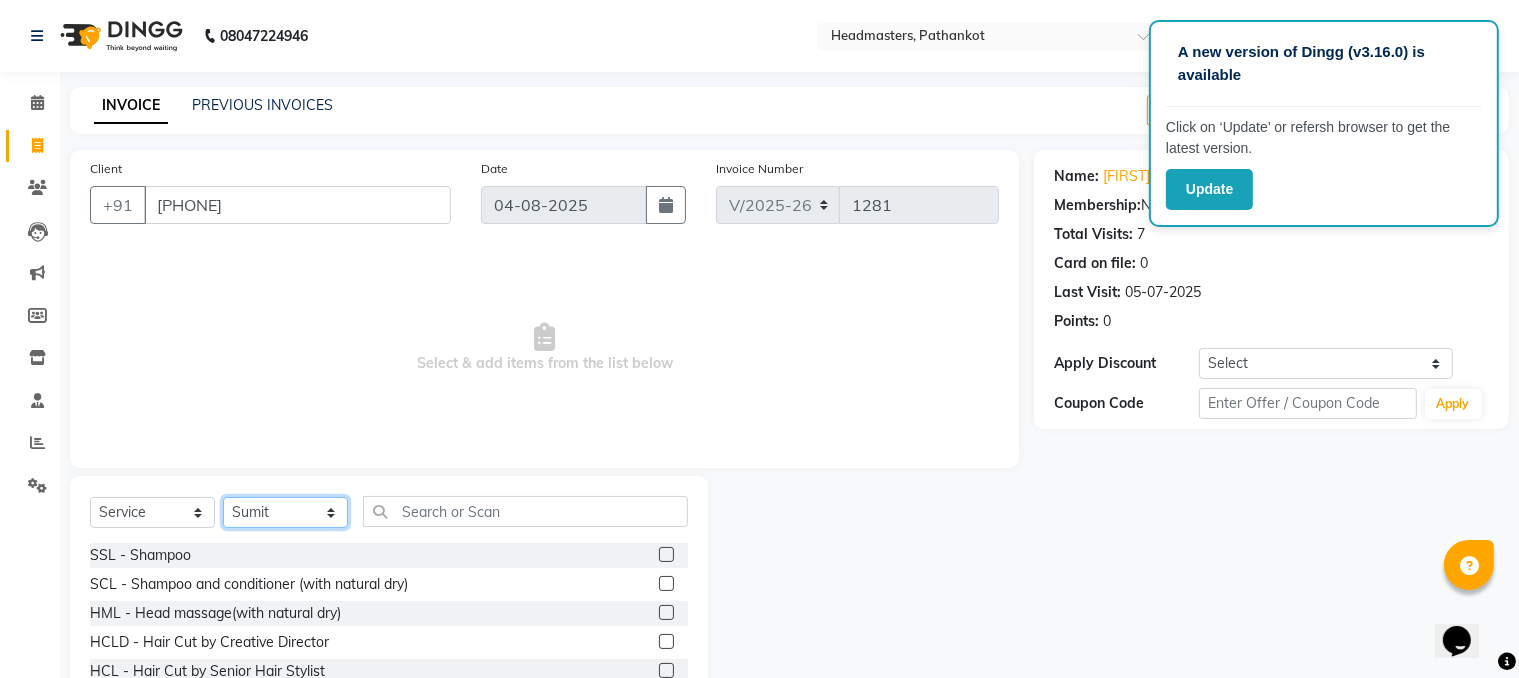 click on "Select Stylist Amir HEAD MASTERS jassi jasvir Singh JB  Joel  Monika sharma Monika Yoseph  nakul NITIN Poonam puja roop Sumit Teji" 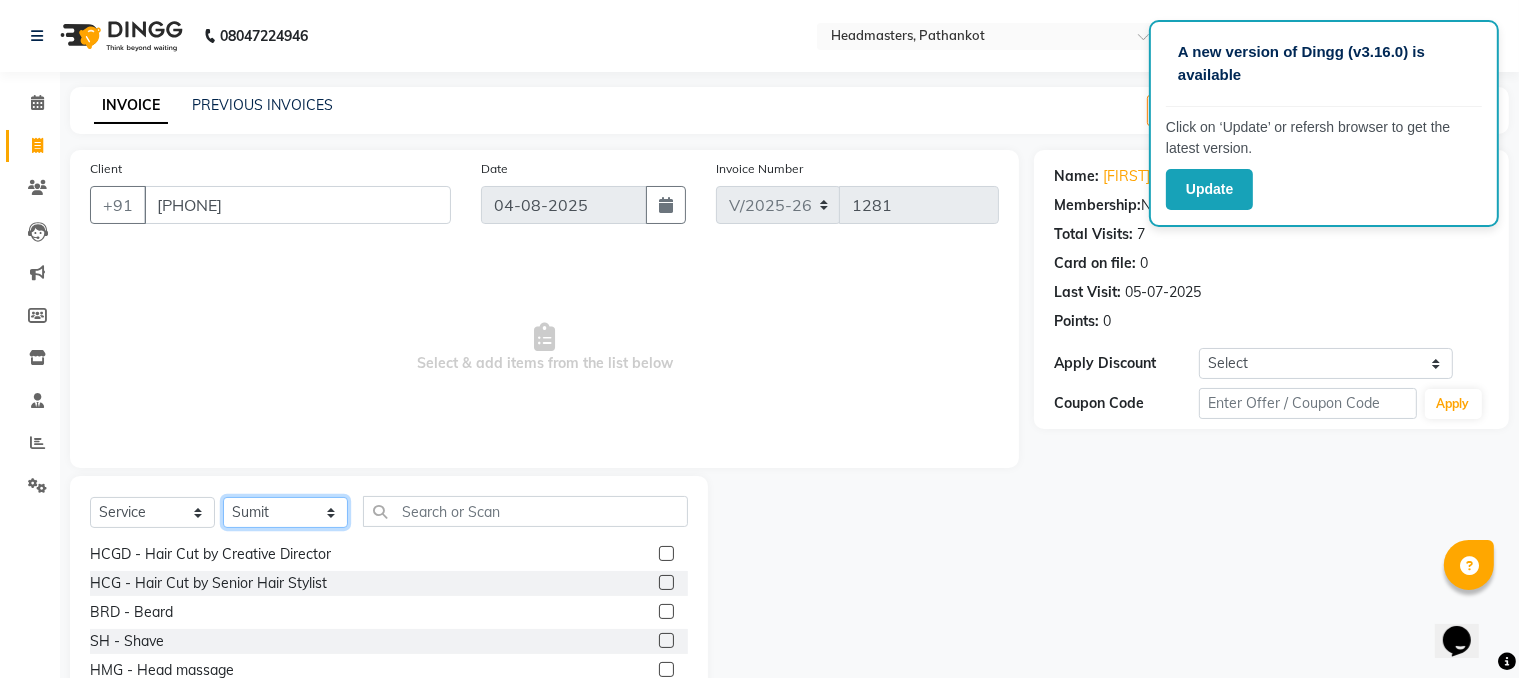 scroll, scrollTop: 800, scrollLeft: 0, axis: vertical 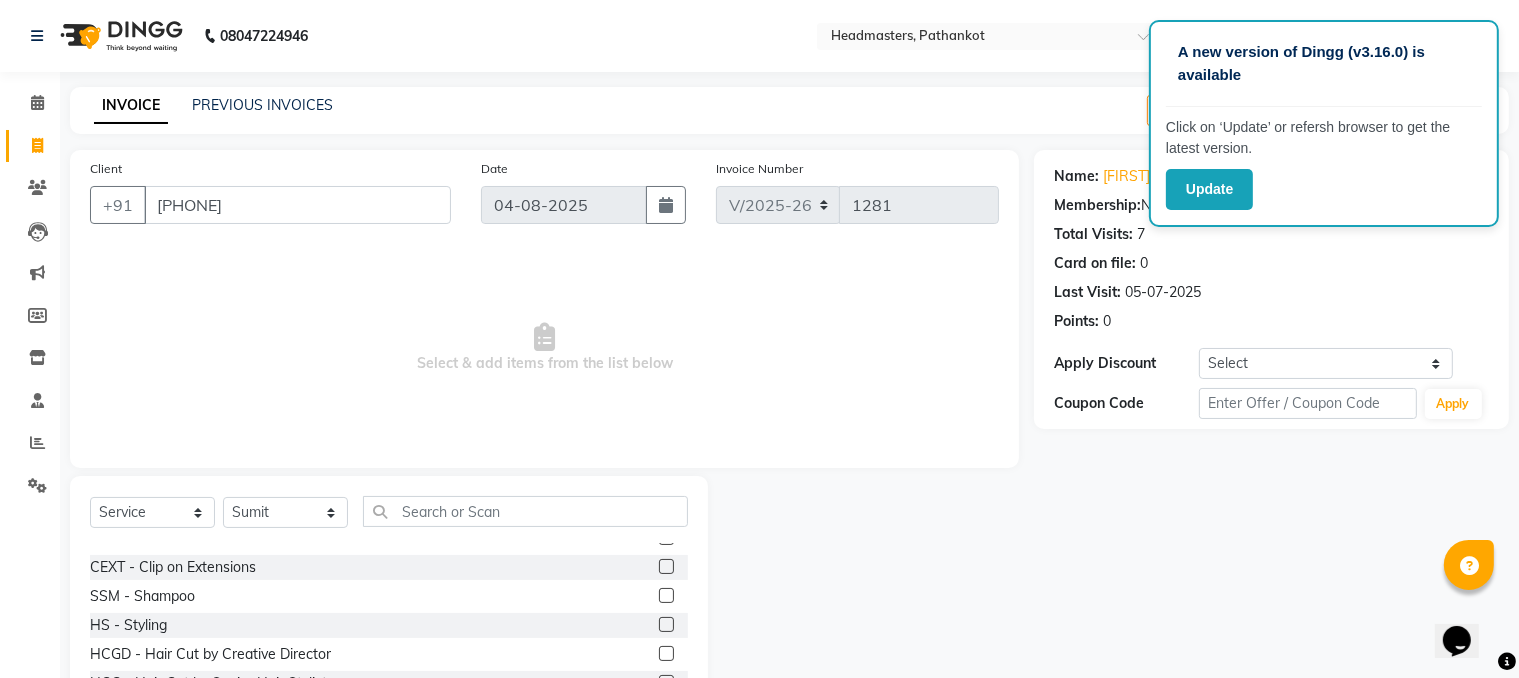 click 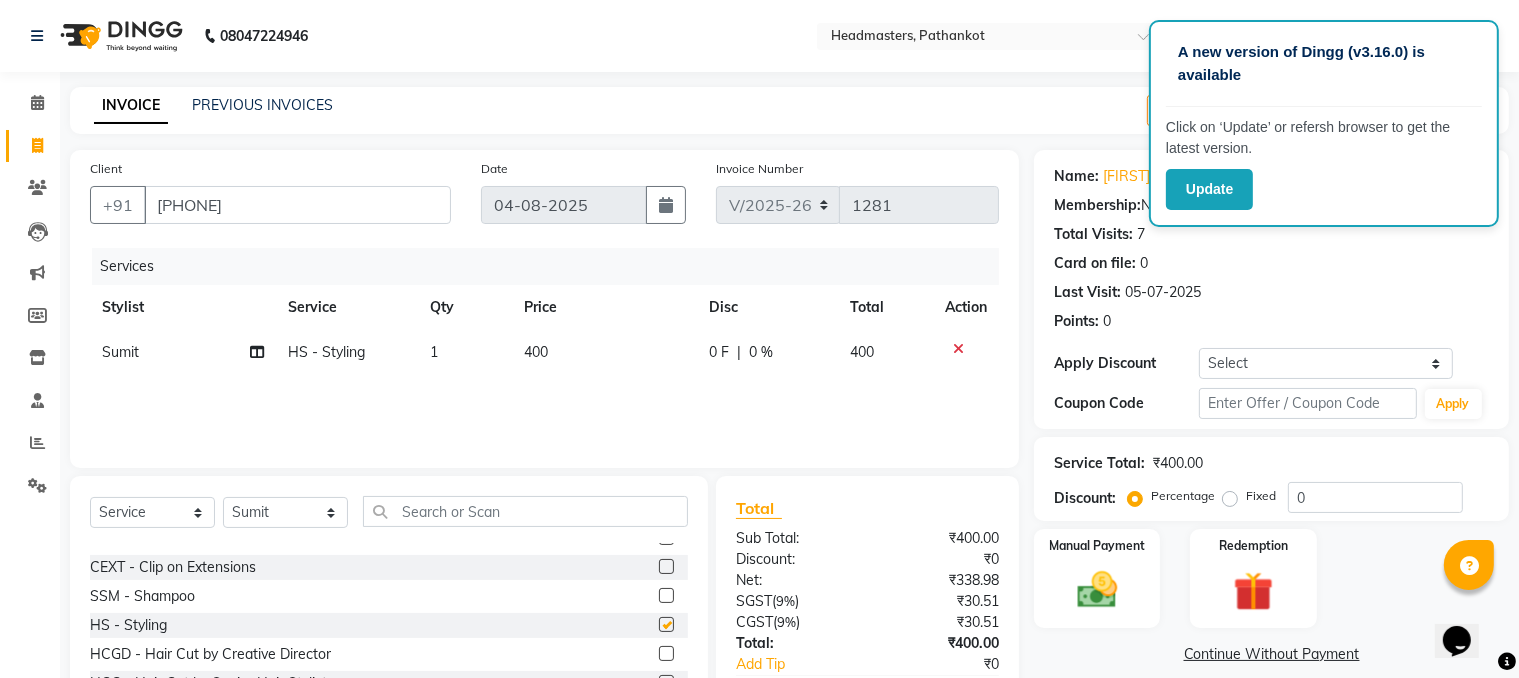 checkbox on "false" 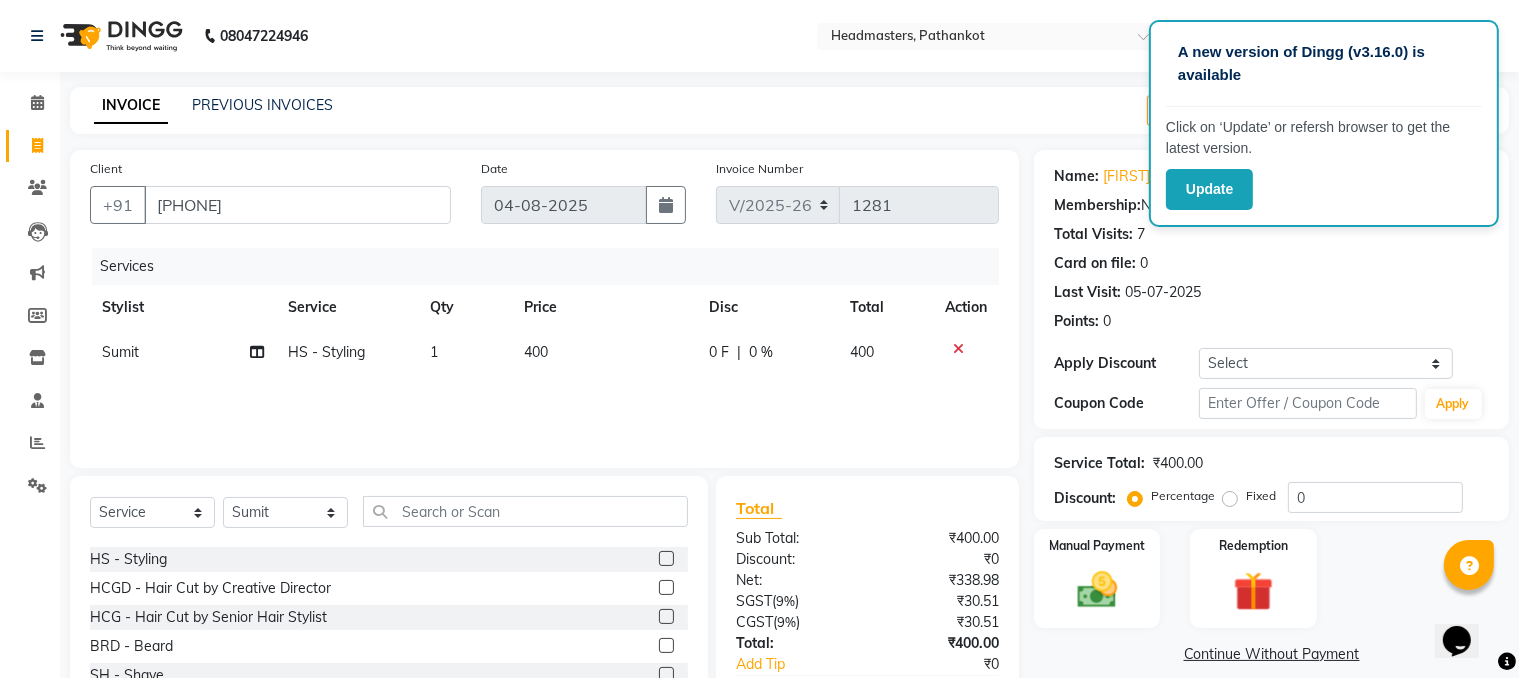 scroll, scrollTop: 900, scrollLeft: 0, axis: vertical 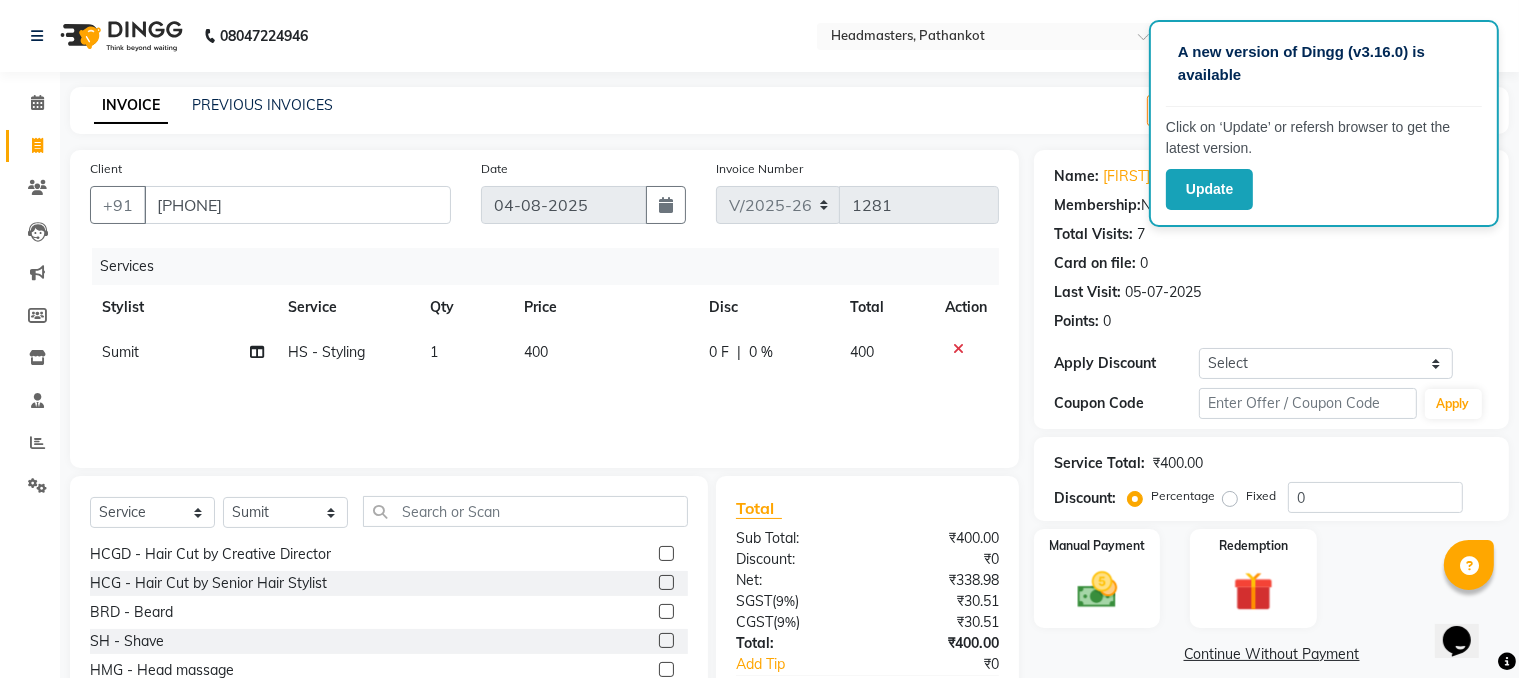 click 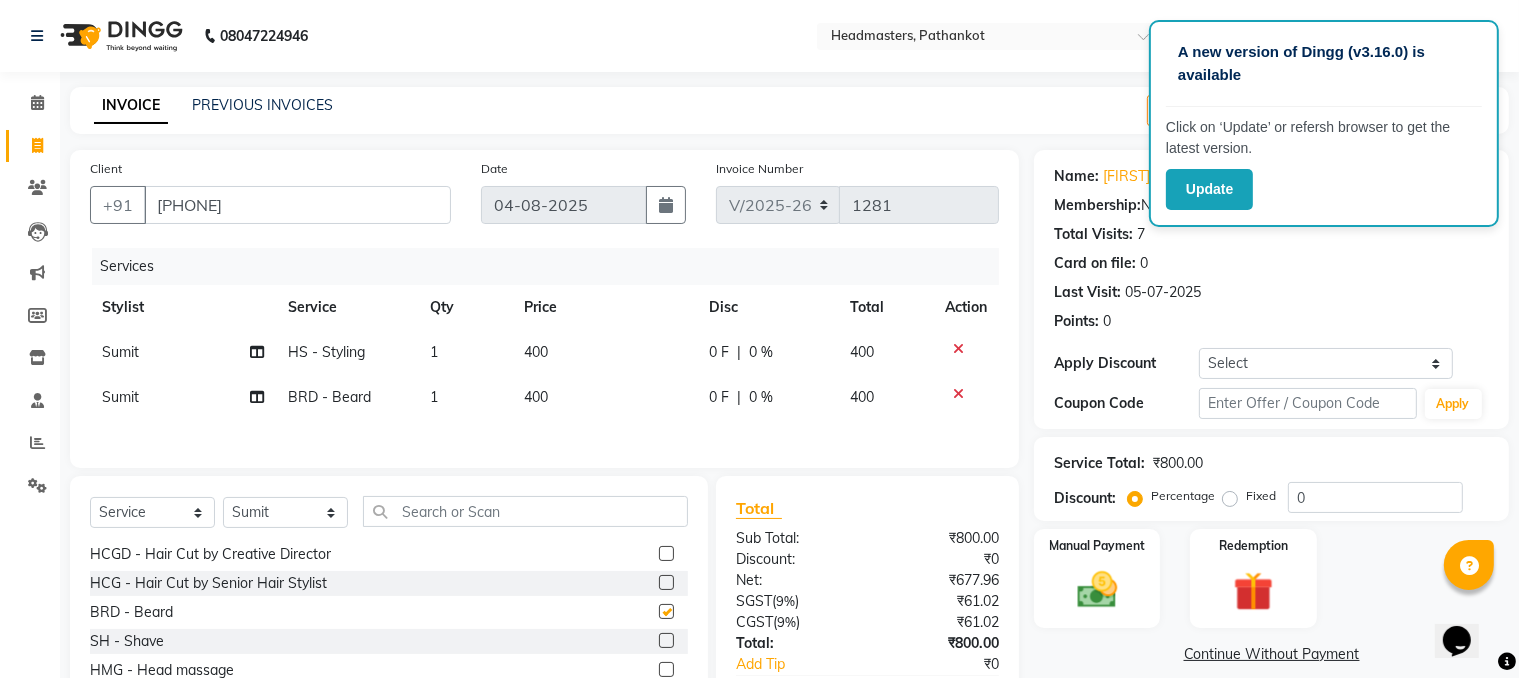 checkbox on "false" 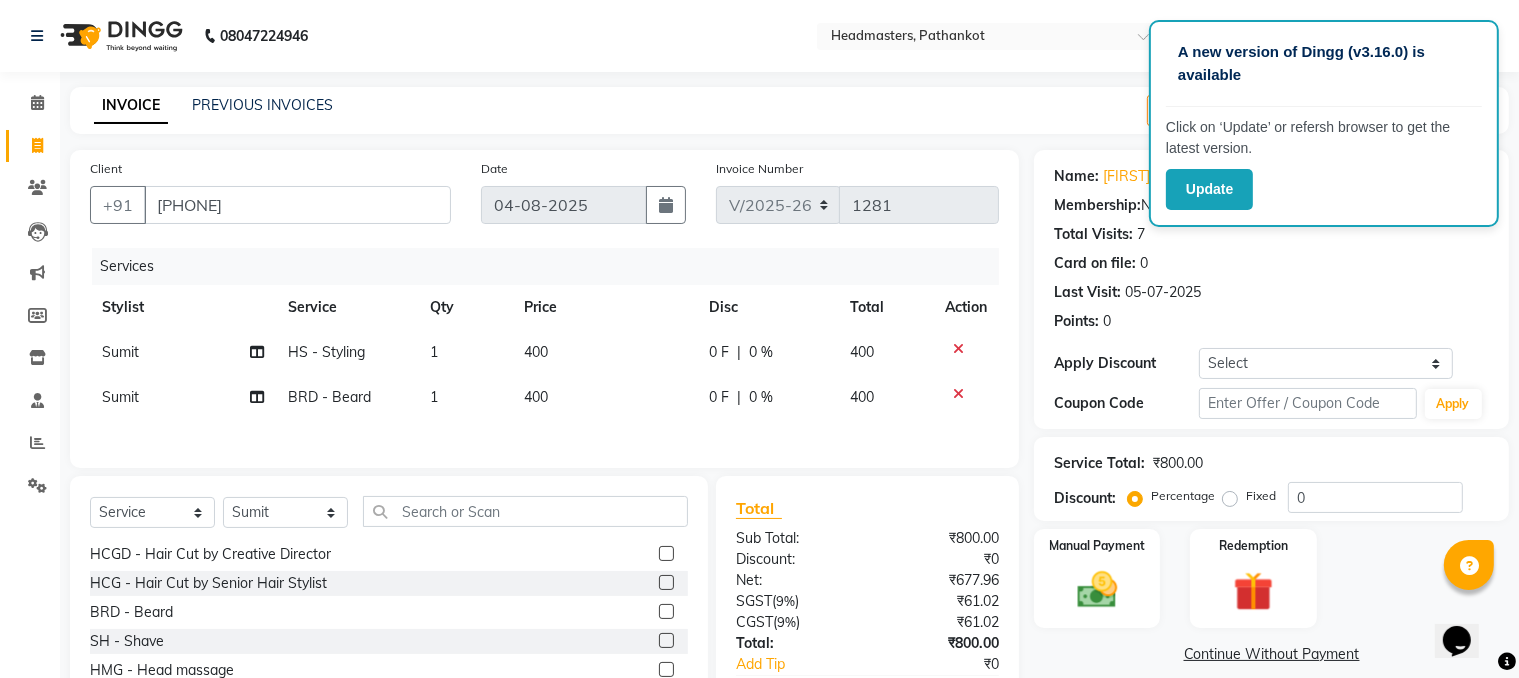 click on "400" 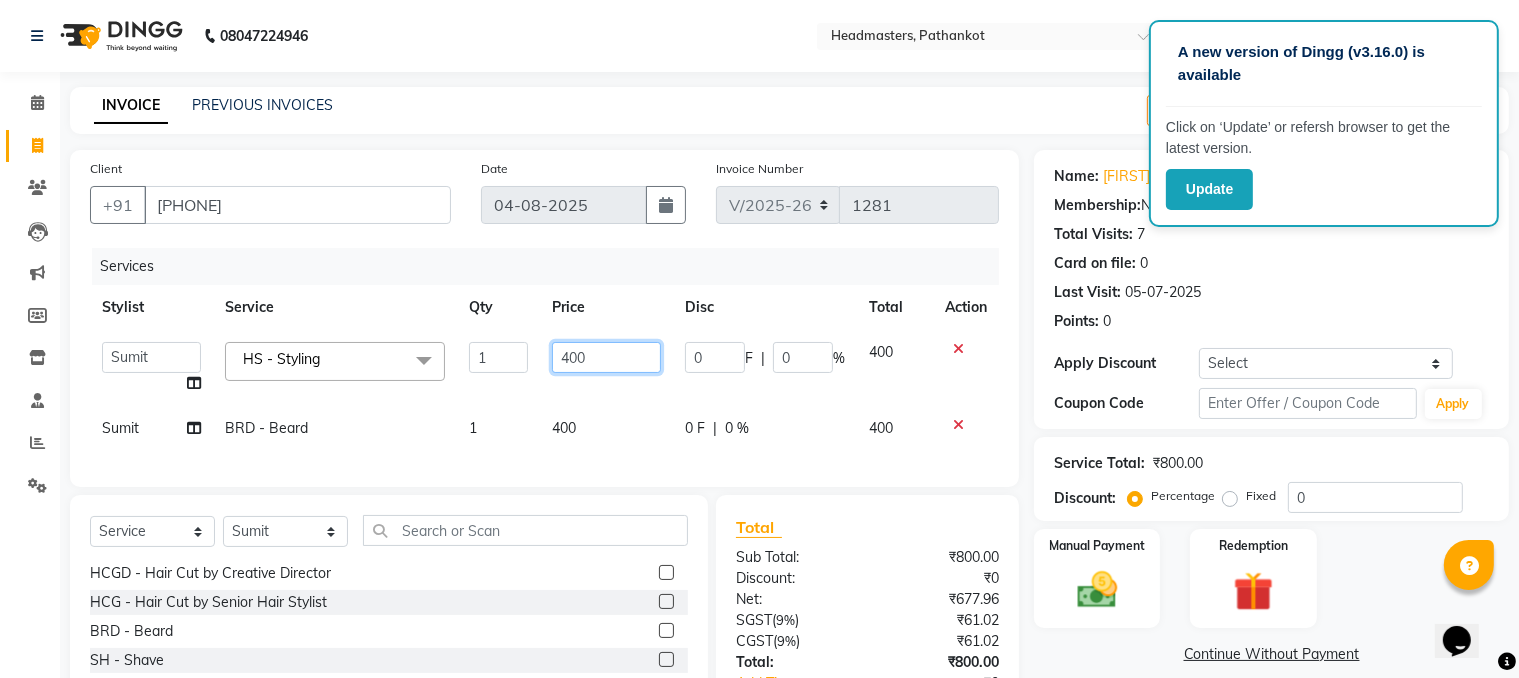 click on "400" 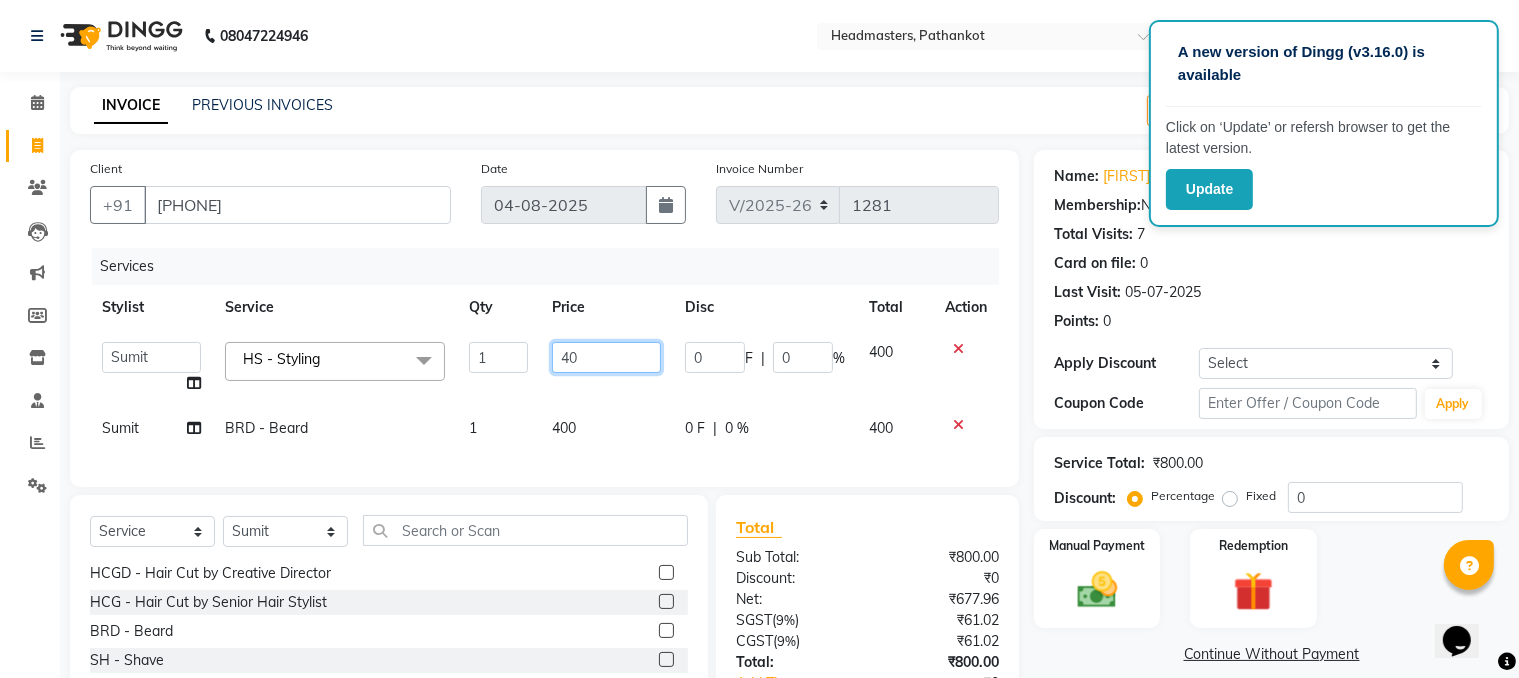 type on "4" 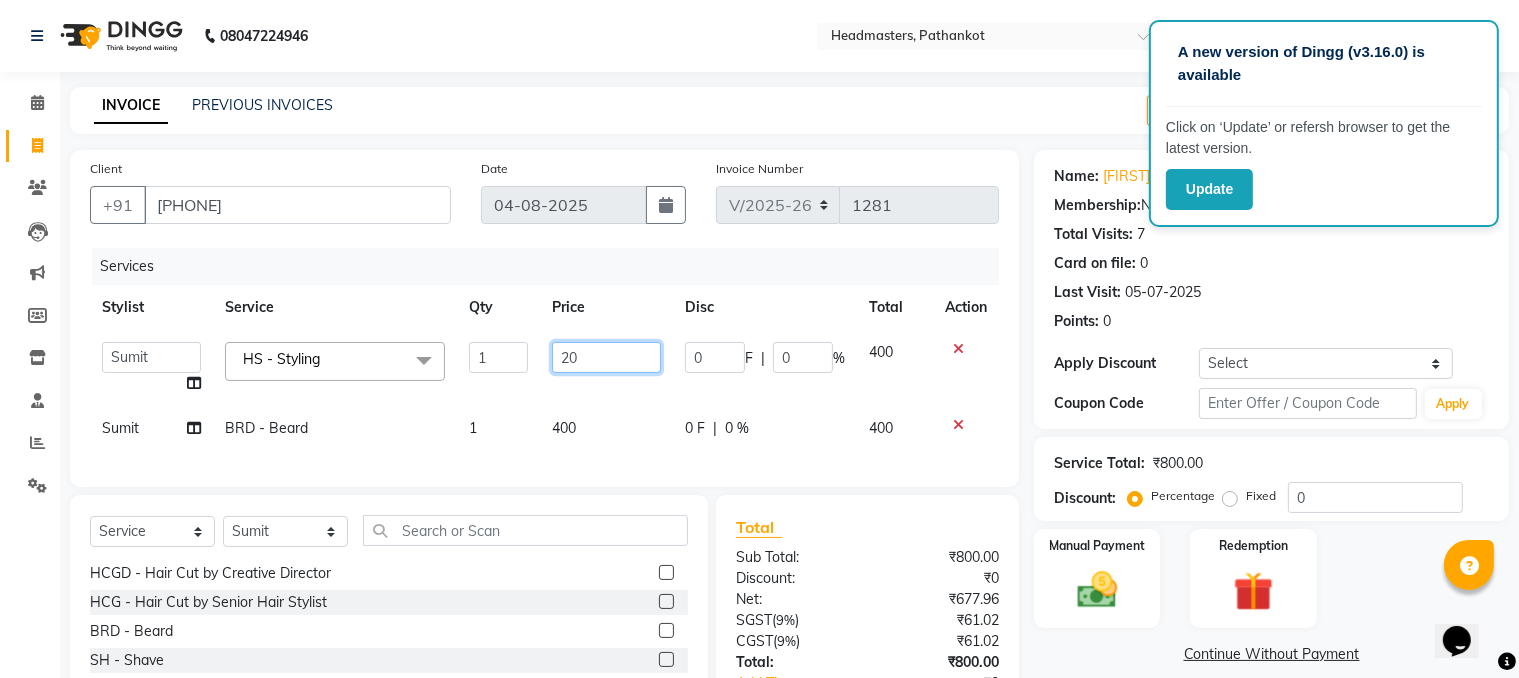 type on "200" 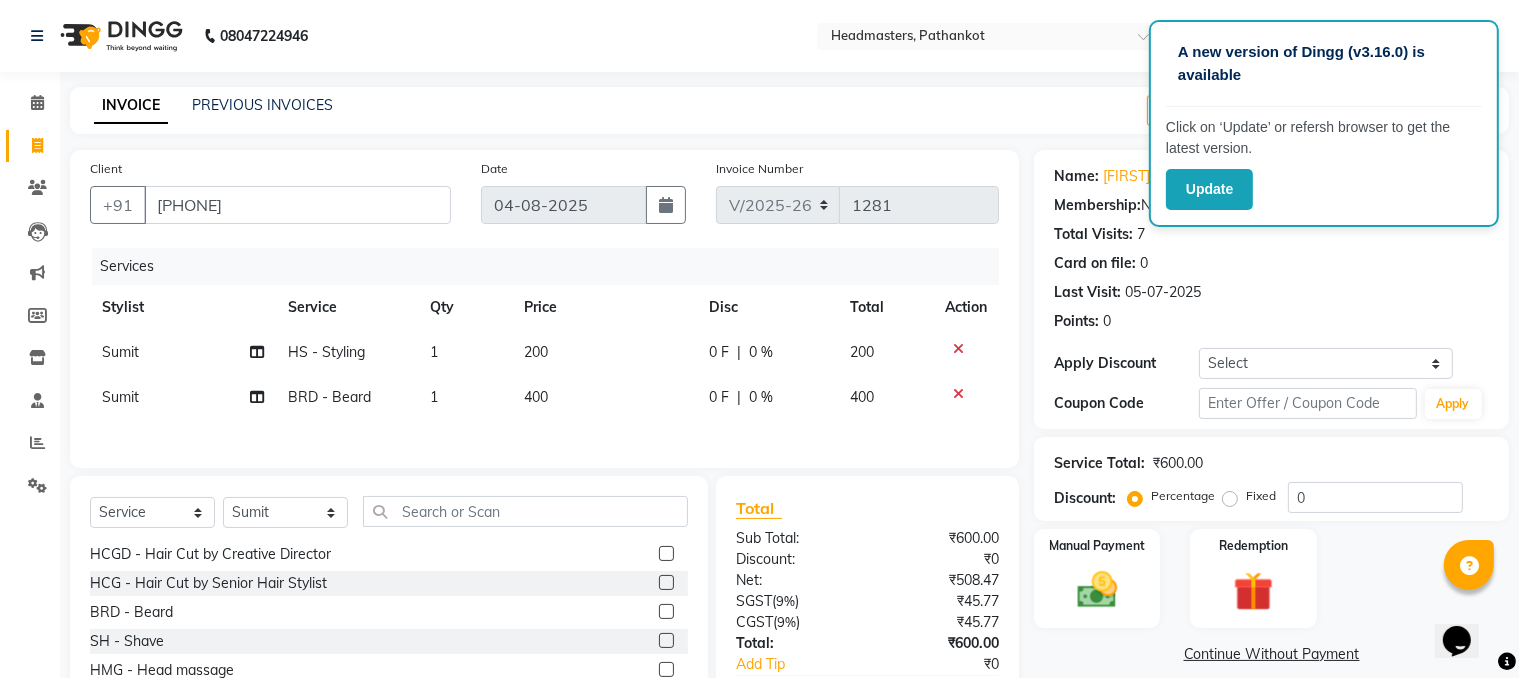 click on "Services Stylist Service Qty Price Disc Total Action [LAST] HS - Styling 1 200 0 F | 0 % 200 [LAST] BRD - Beard 1 400 0 F | 0 % 400" 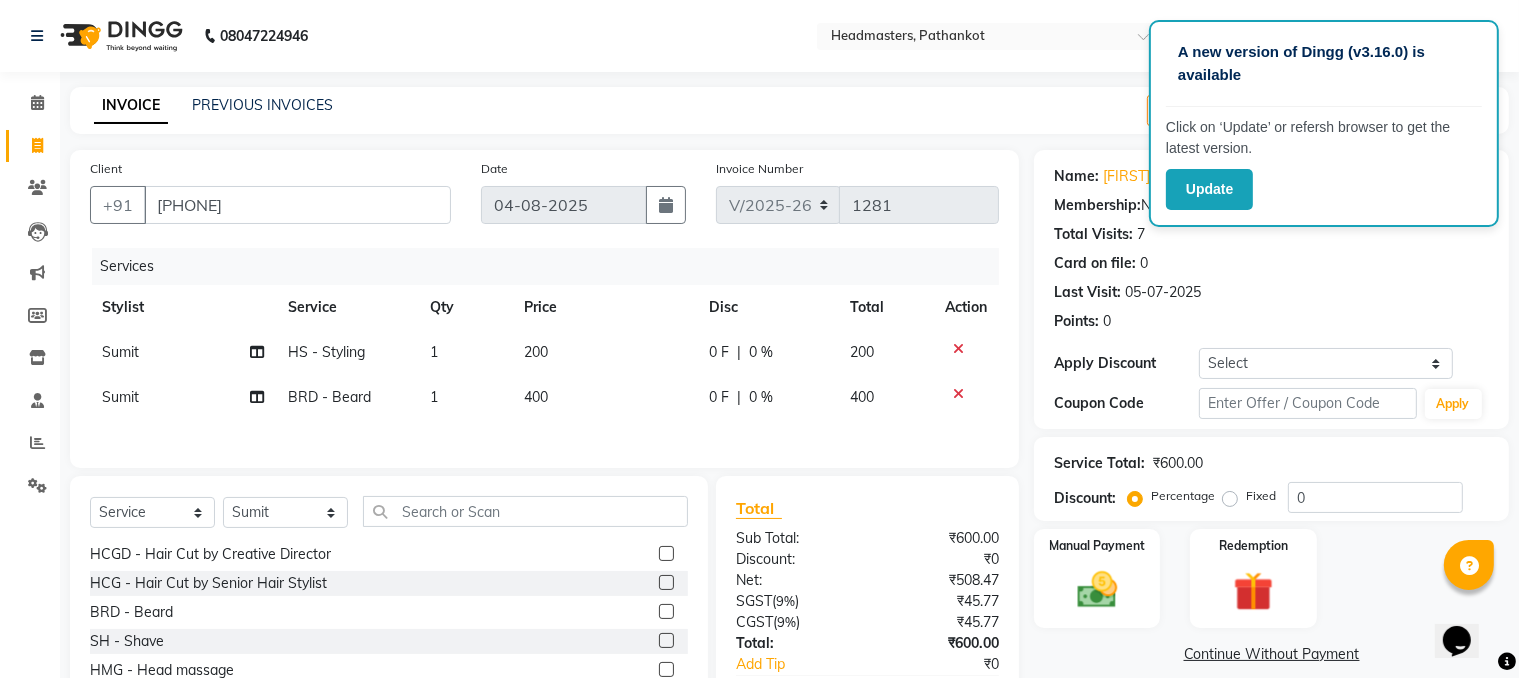 click on "400" 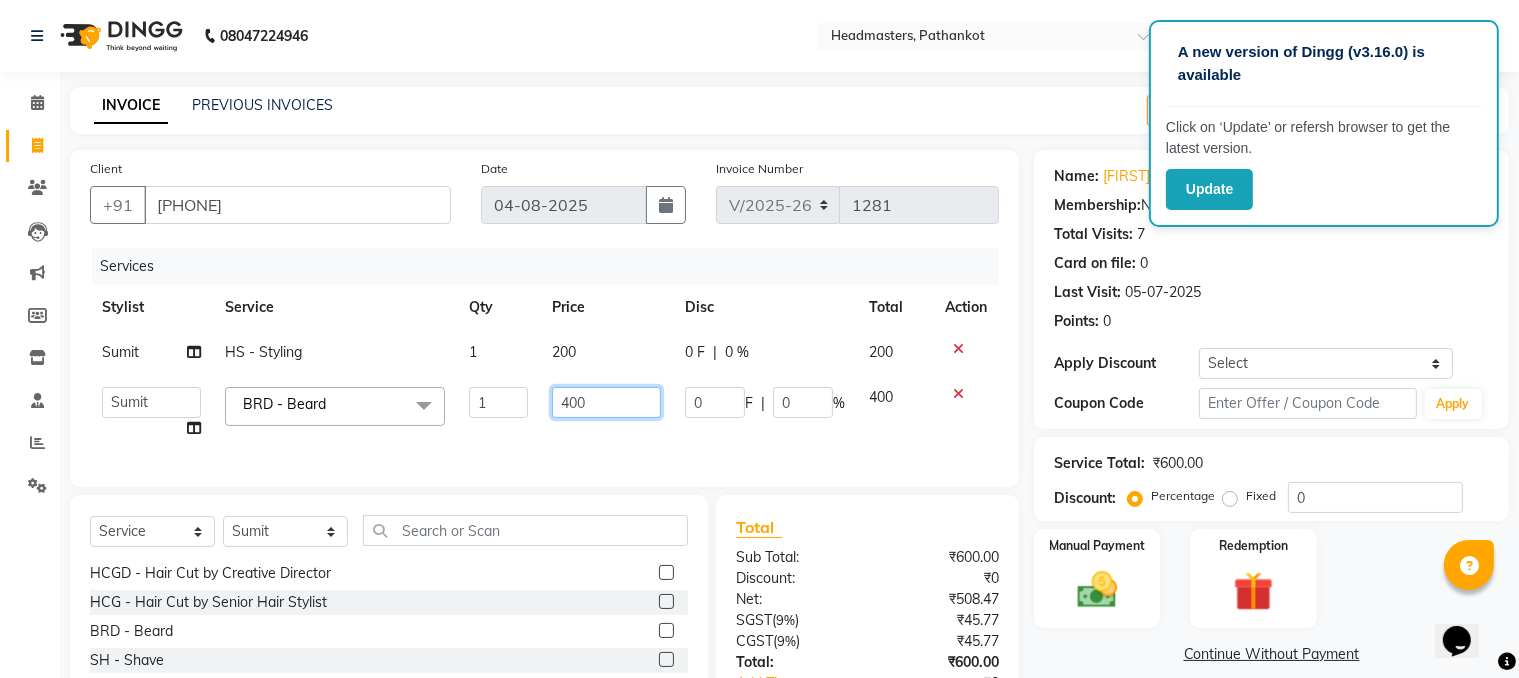 click on "400" 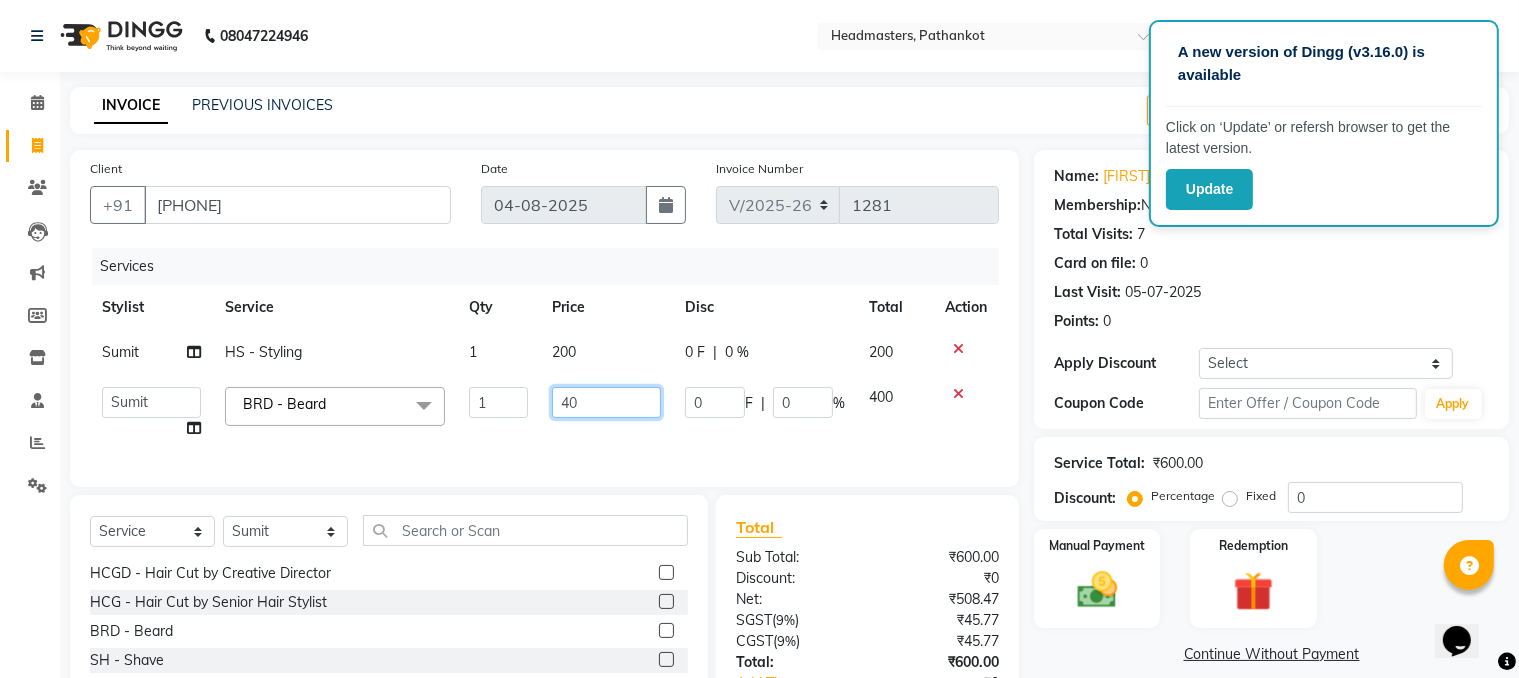 type on "4" 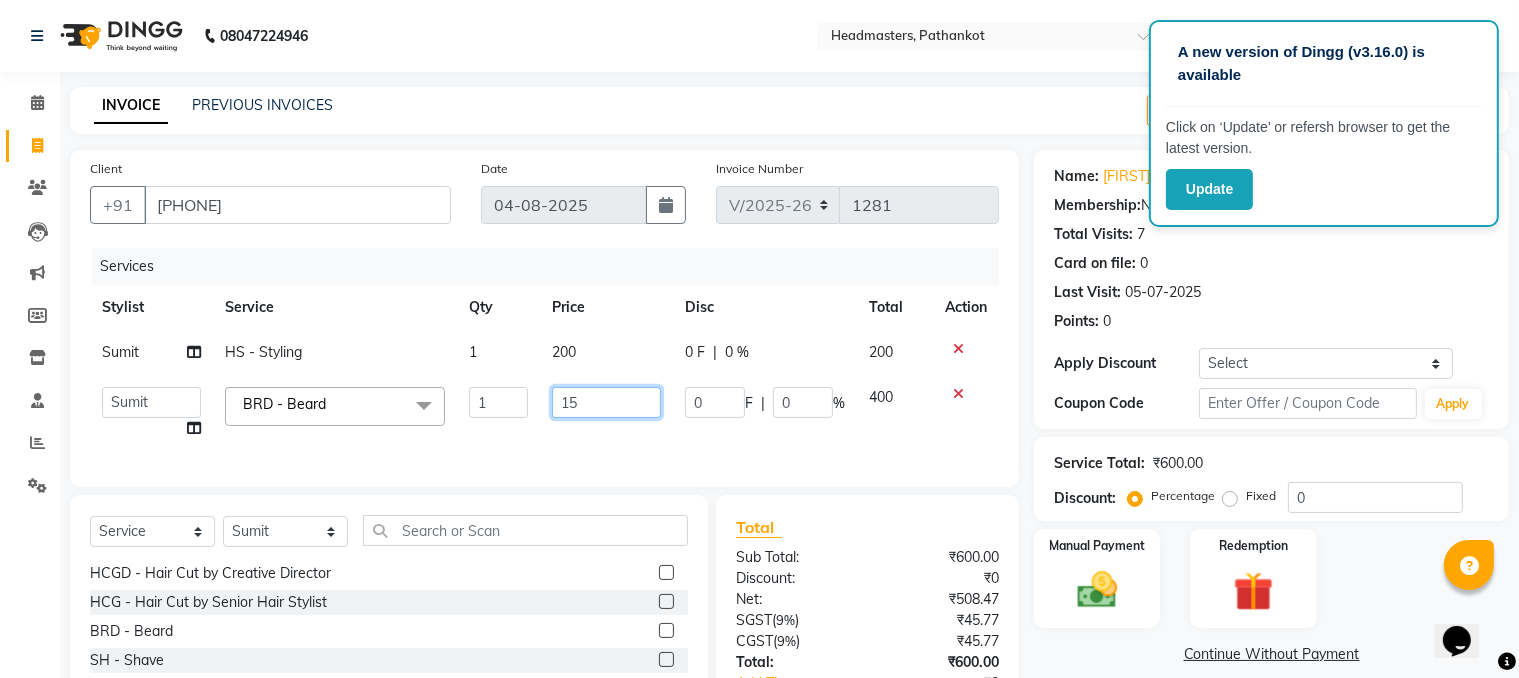 type on "150" 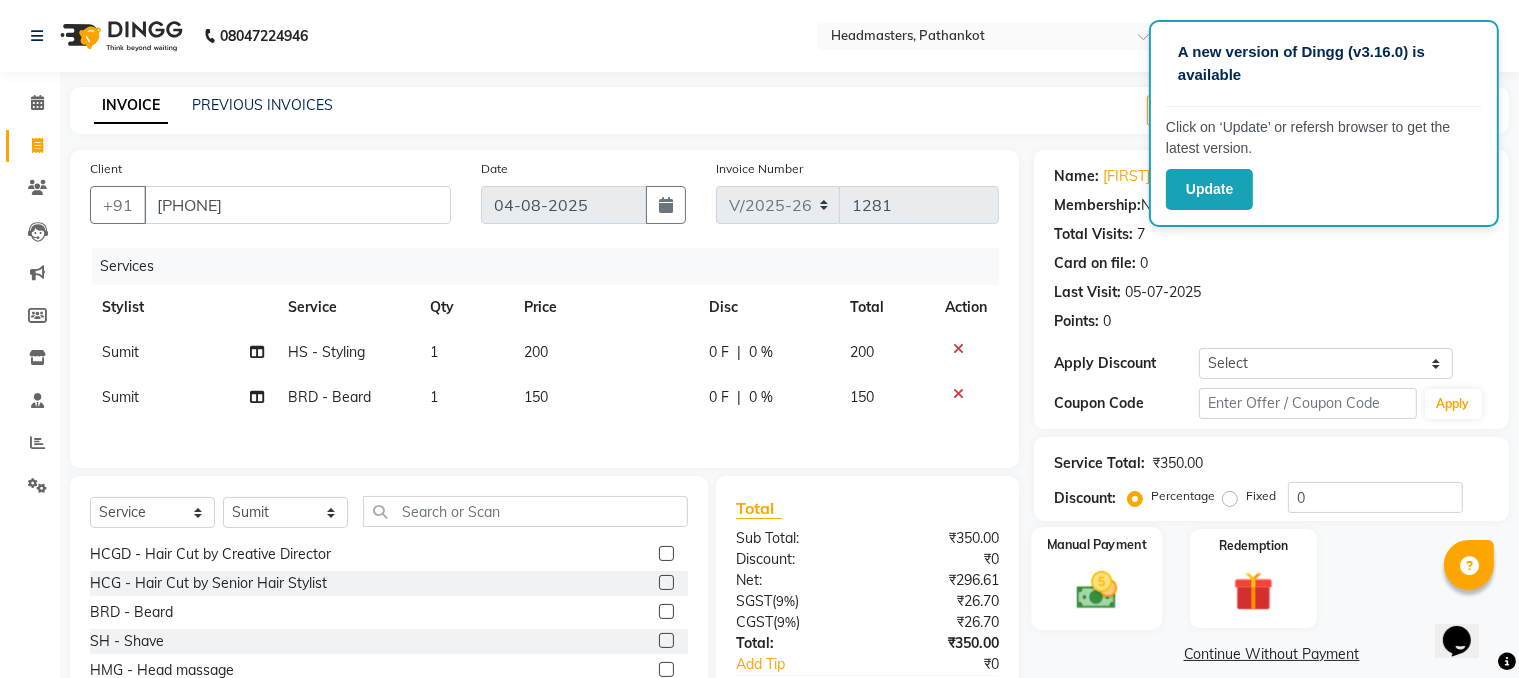 click on "Manual Payment" 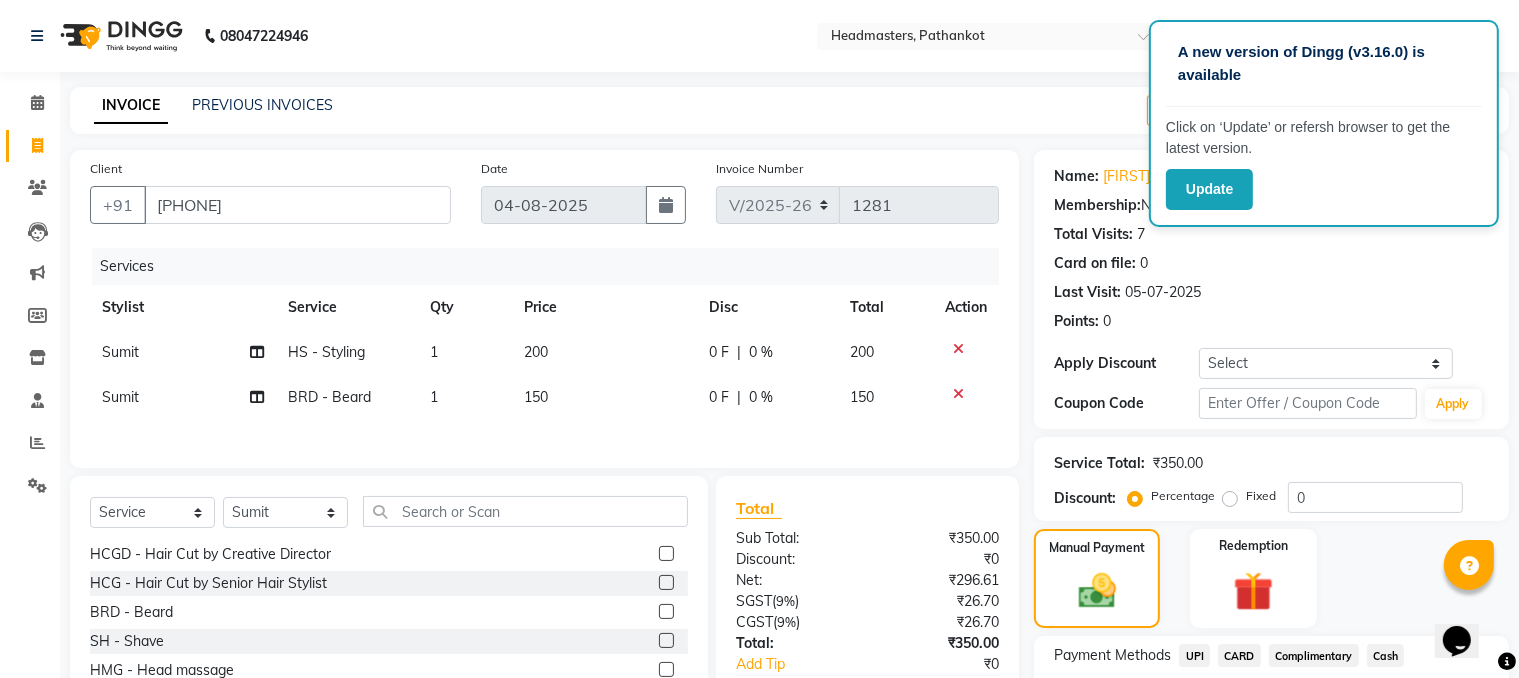 click on "CARD" 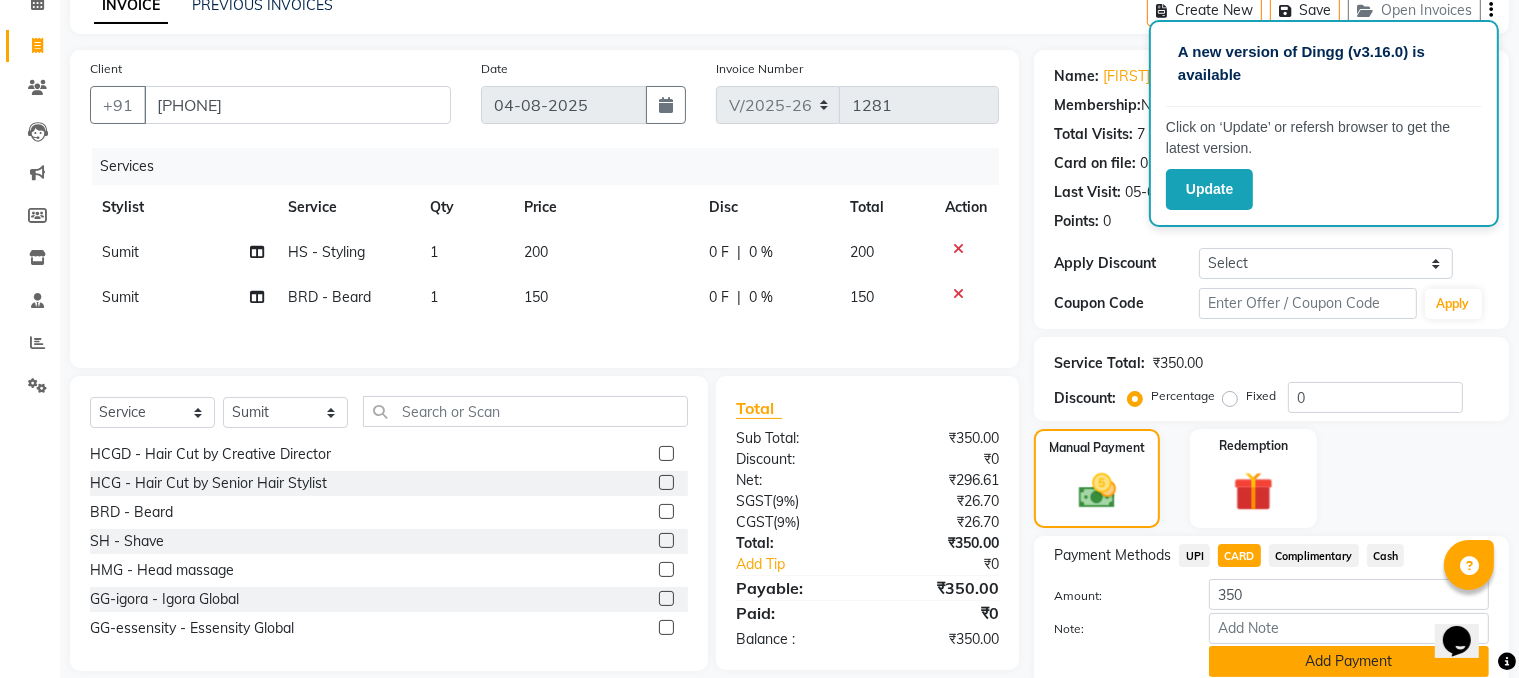 scroll, scrollTop: 180, scrollLeft: 0, axis: vertical 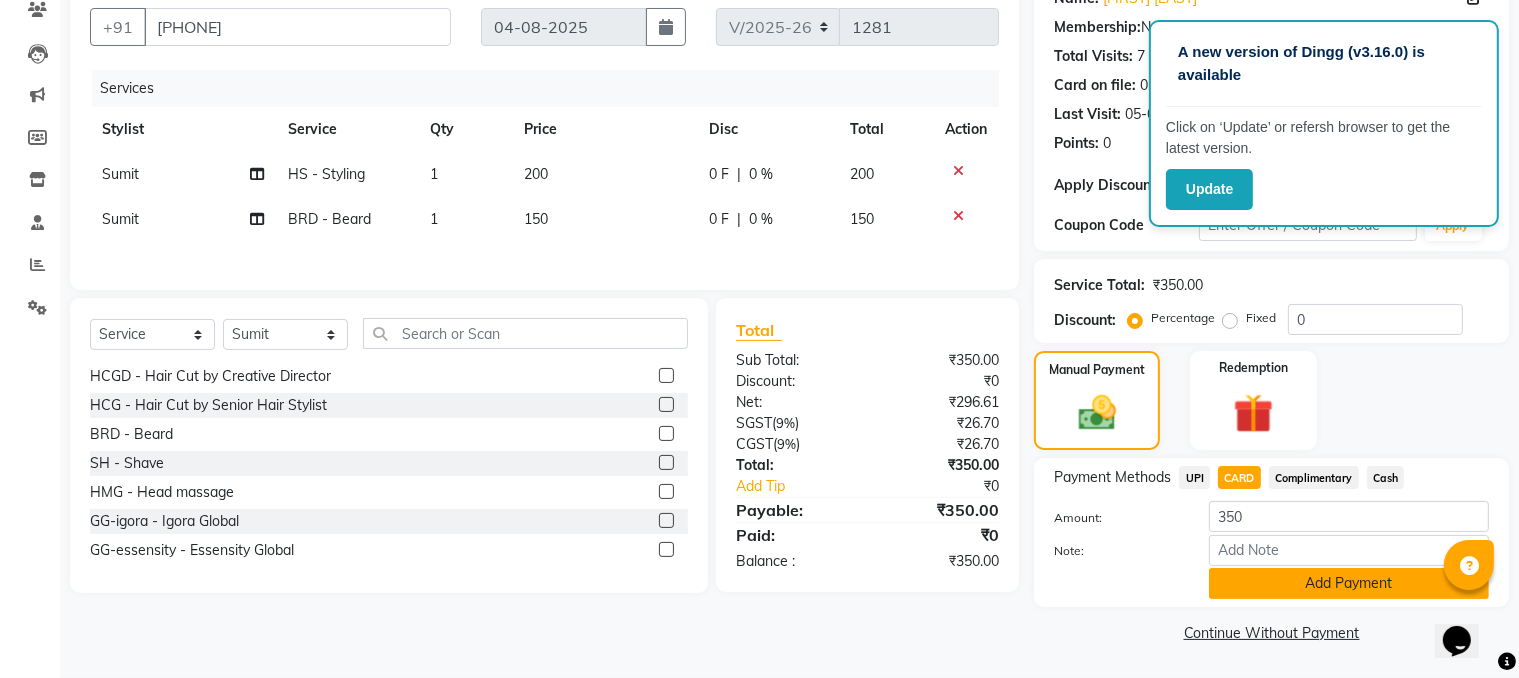 click on "Add Payment" 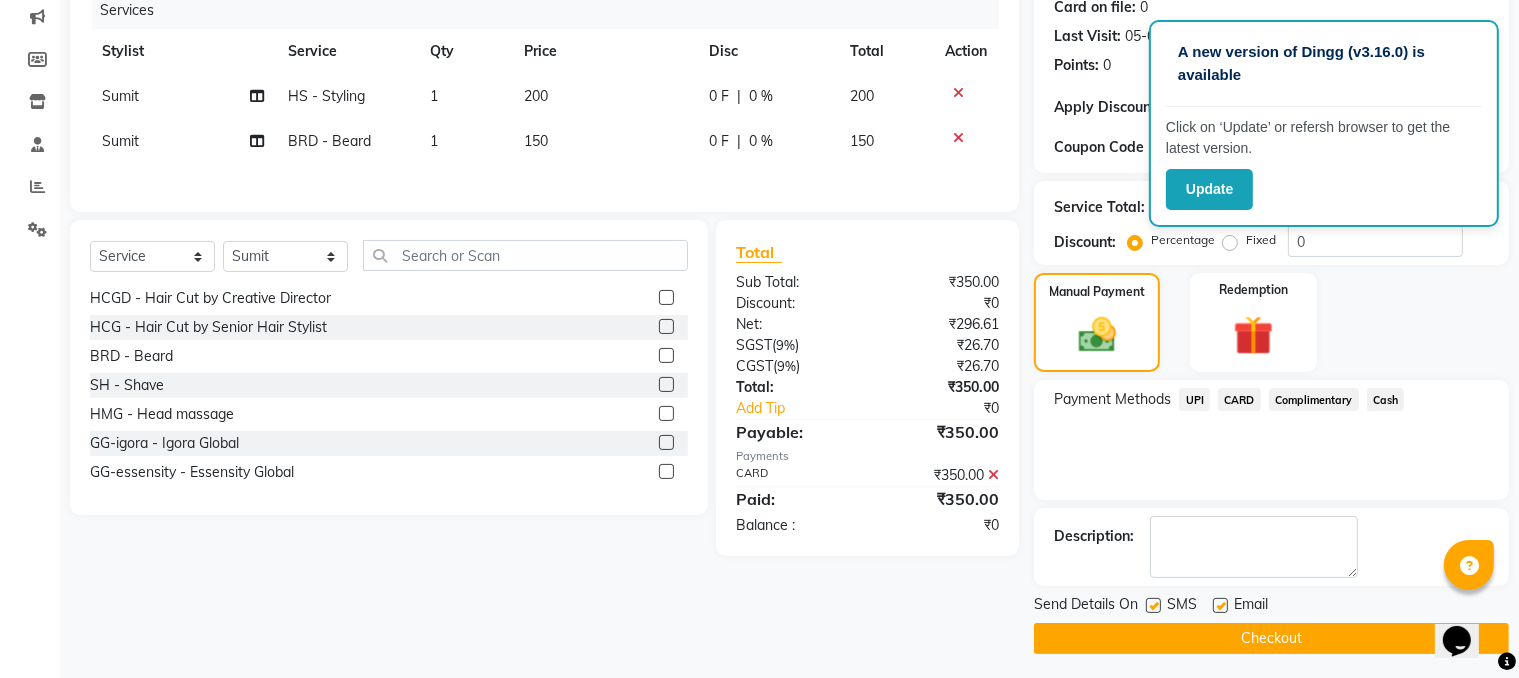 scroll, scrollTop: 260, scrollLeft: 0, axis: vertical 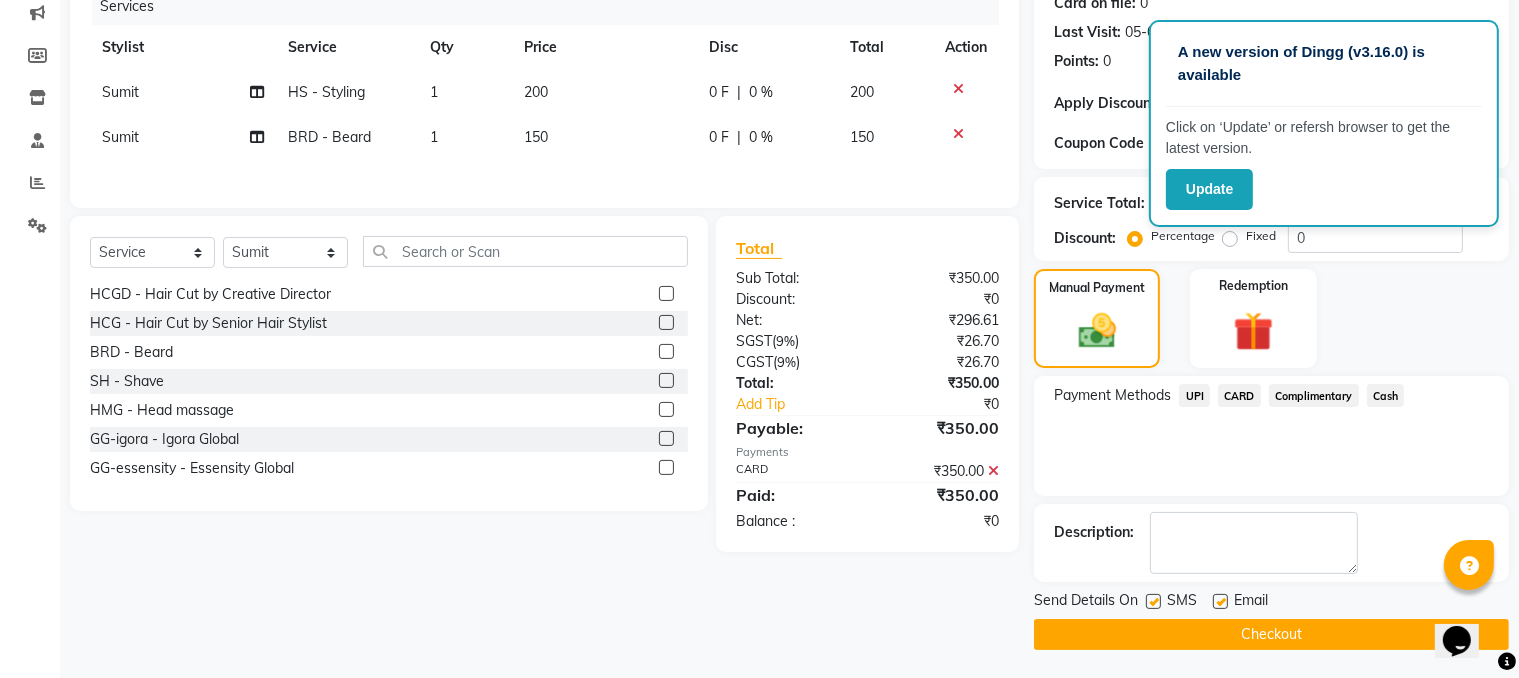click on "Checkout" 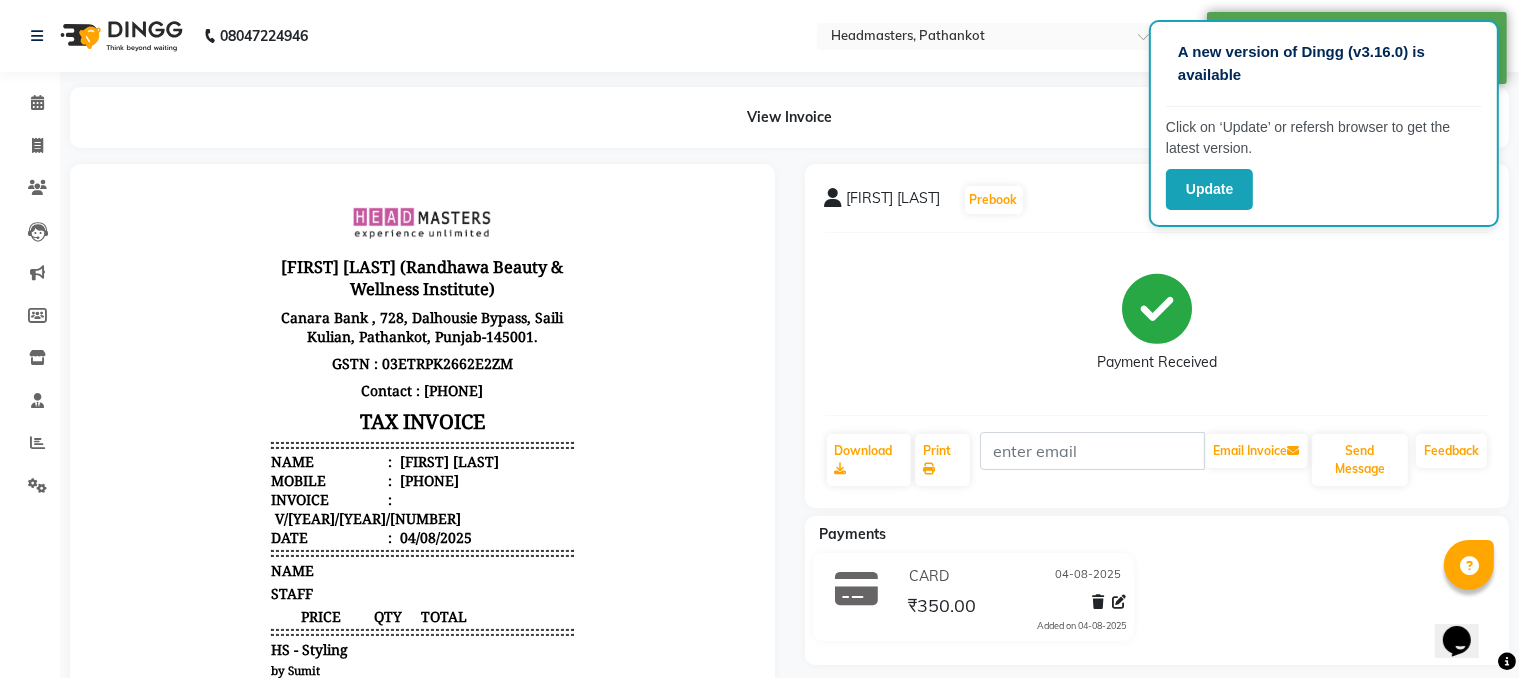 scroll, scrollTop: 0, scrollLeft: 0, axis: both 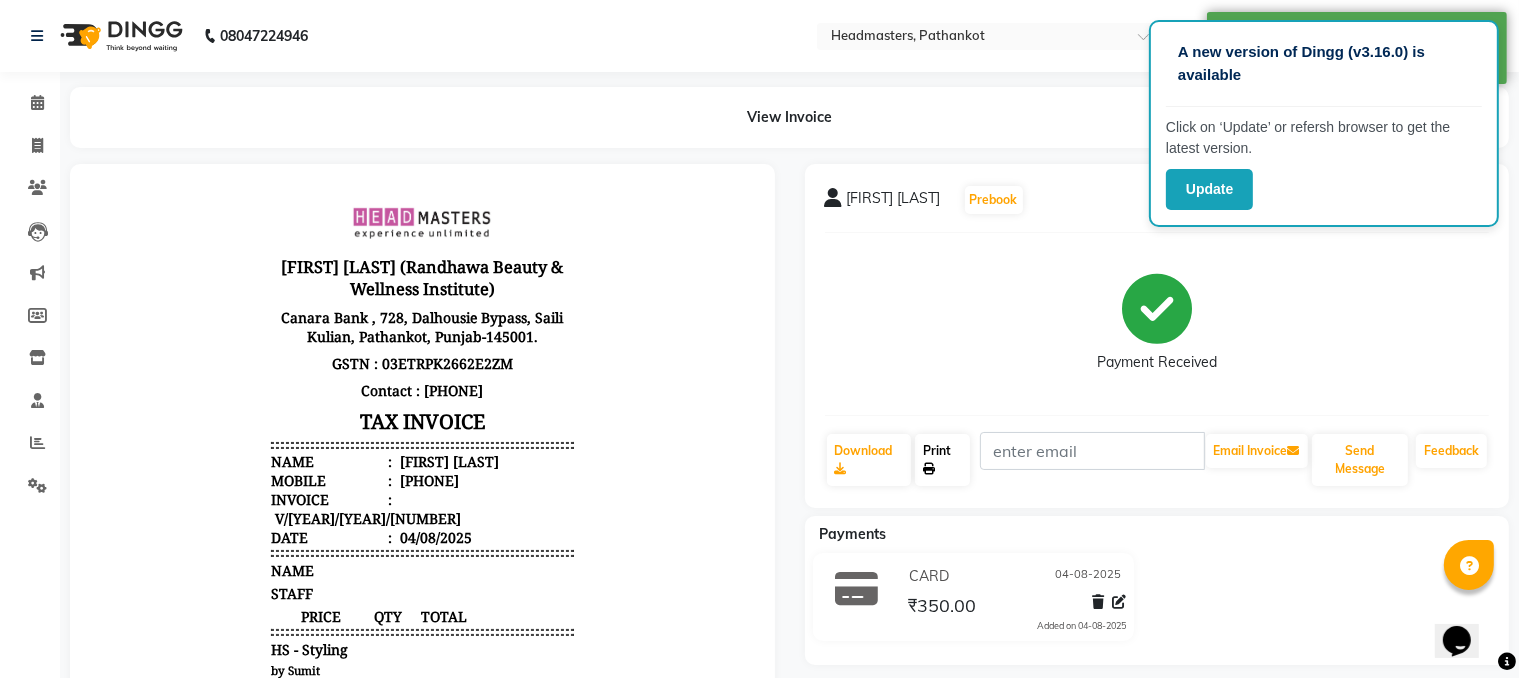 click 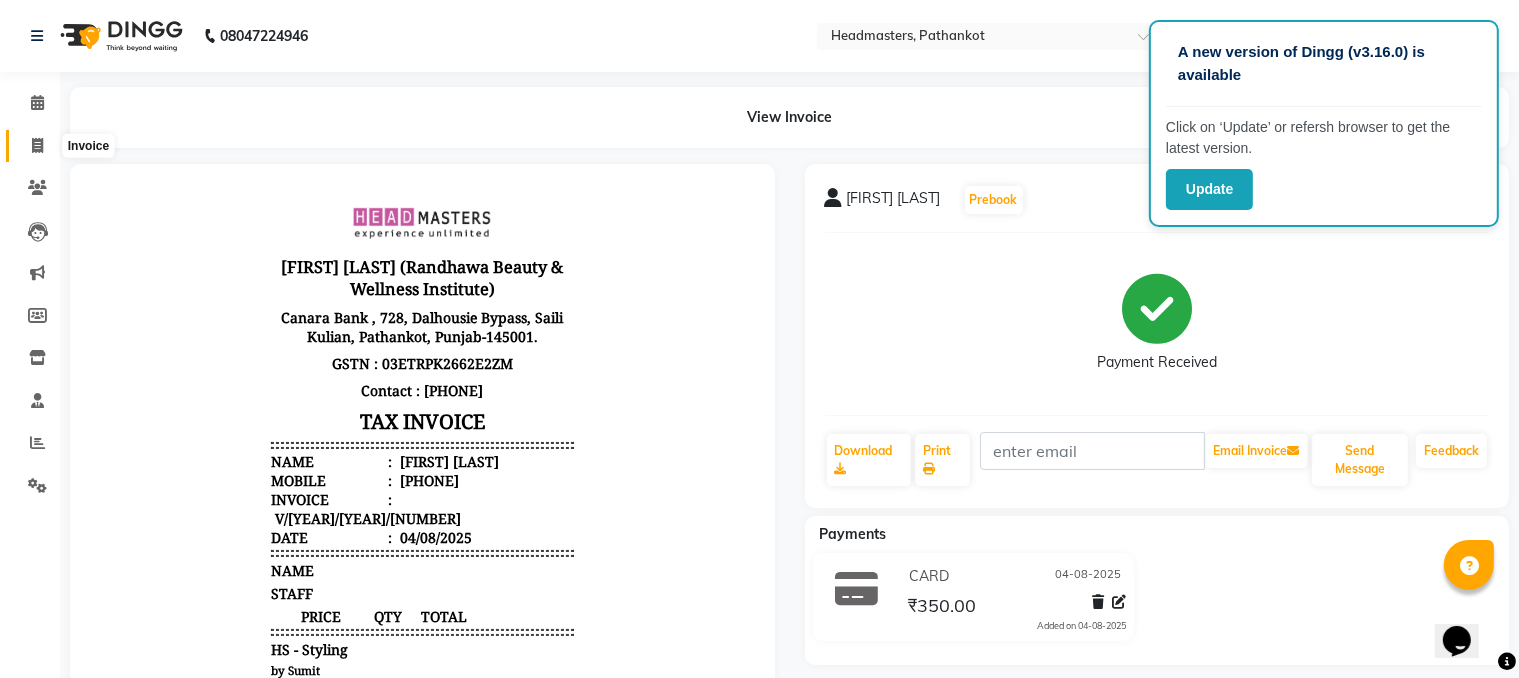 click 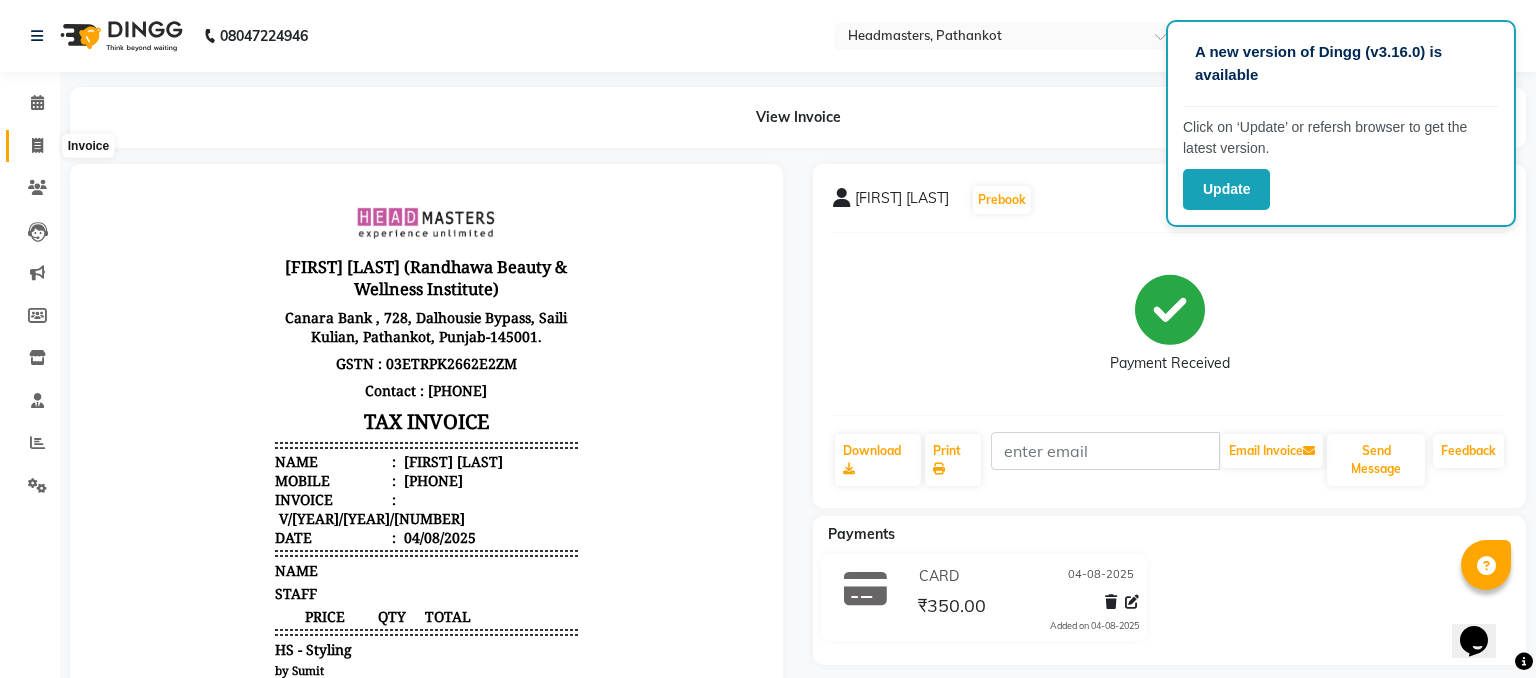 select on "service" 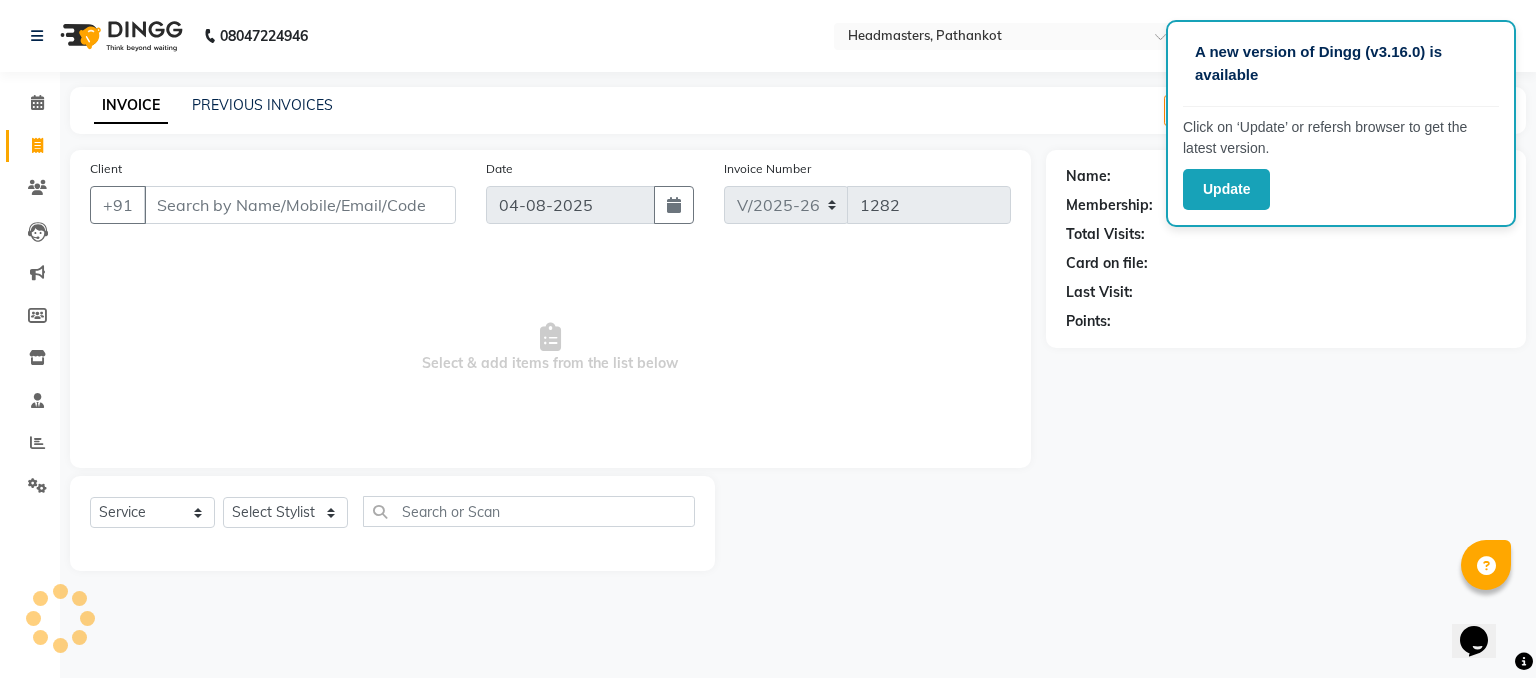 select on "66904" 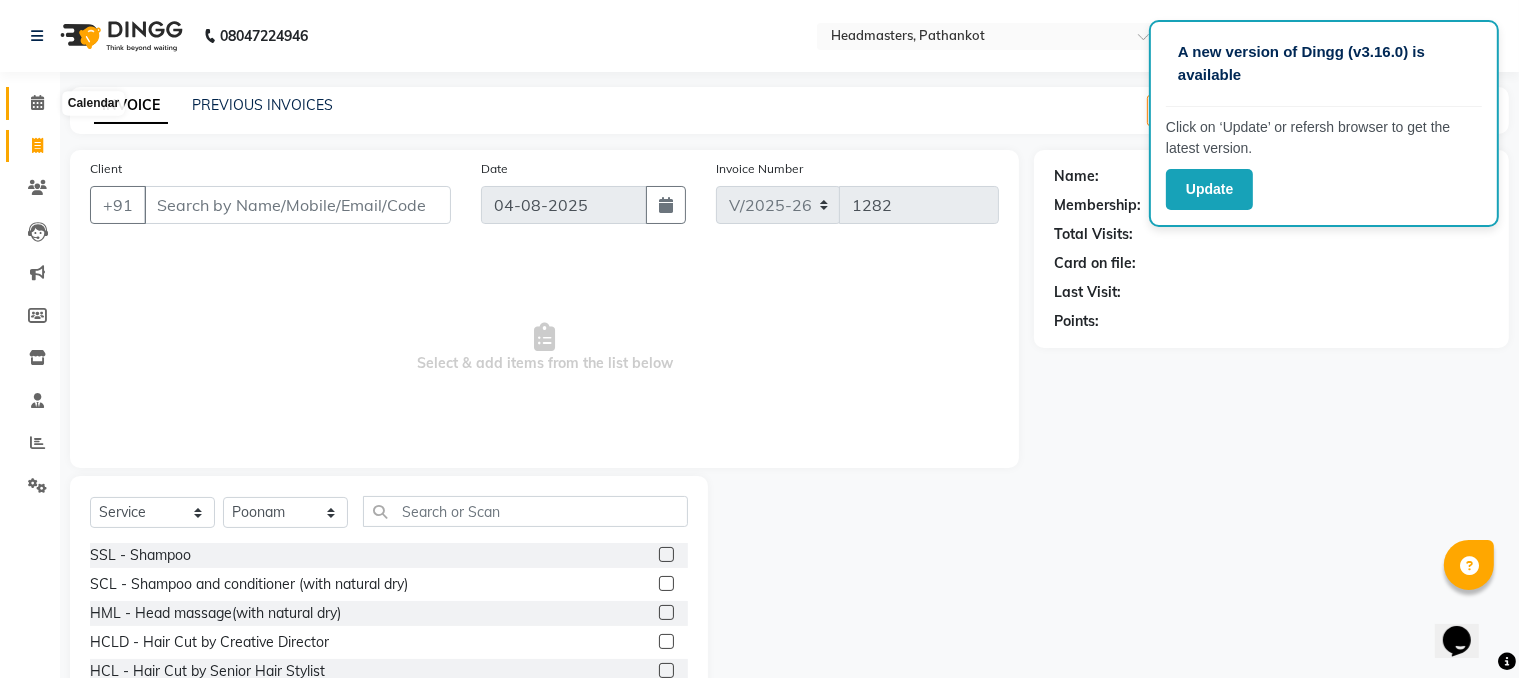 click 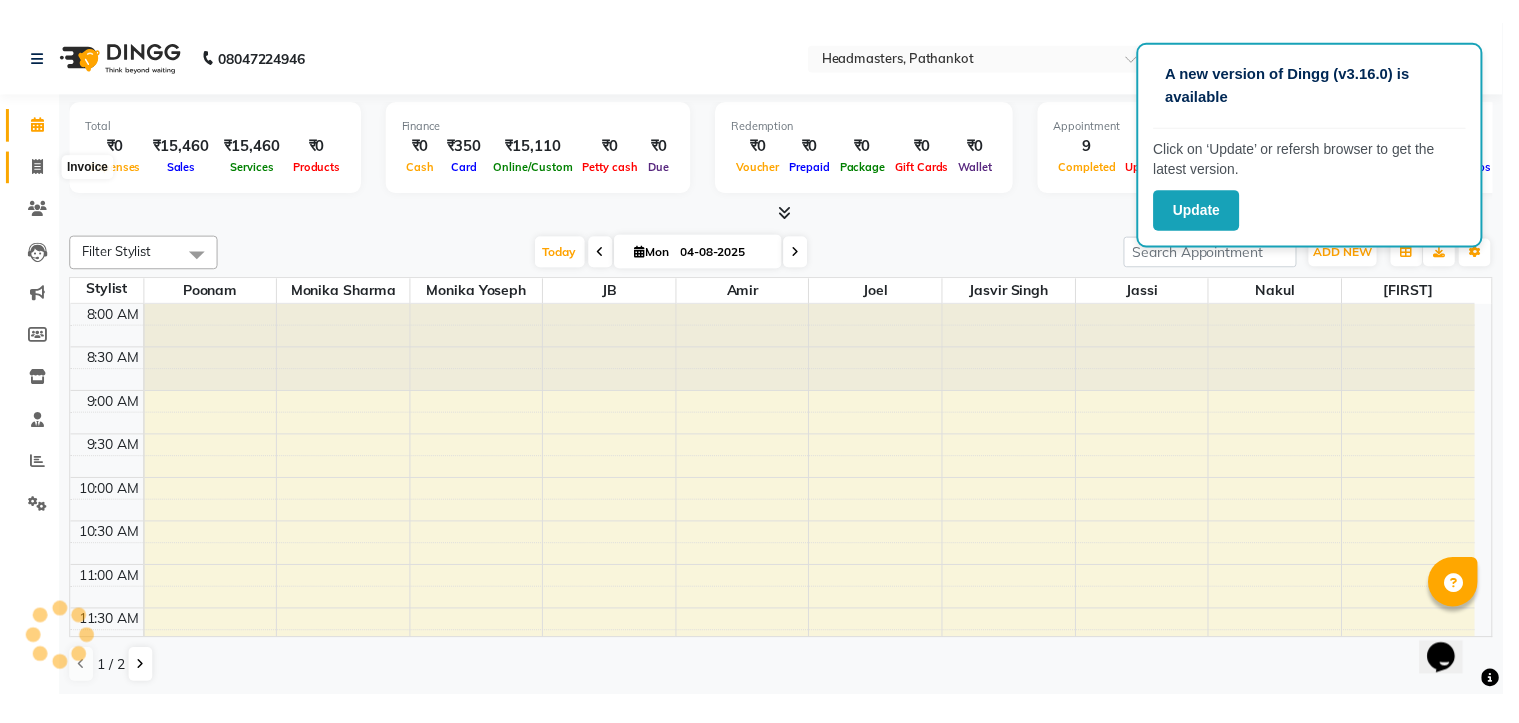 scroll, scrollTop: 0, scrollLeft: 0, axis: both 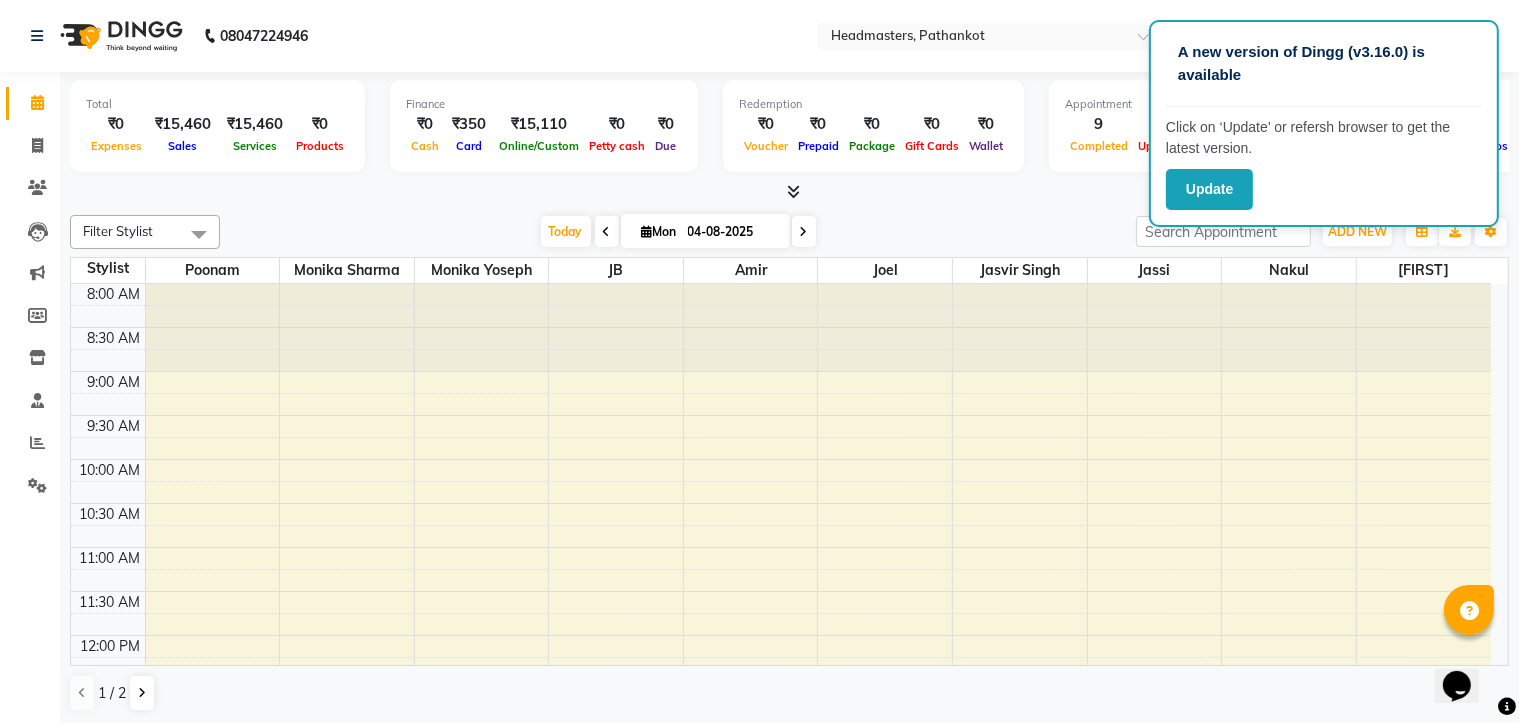 click at bounding box center (789, 192) 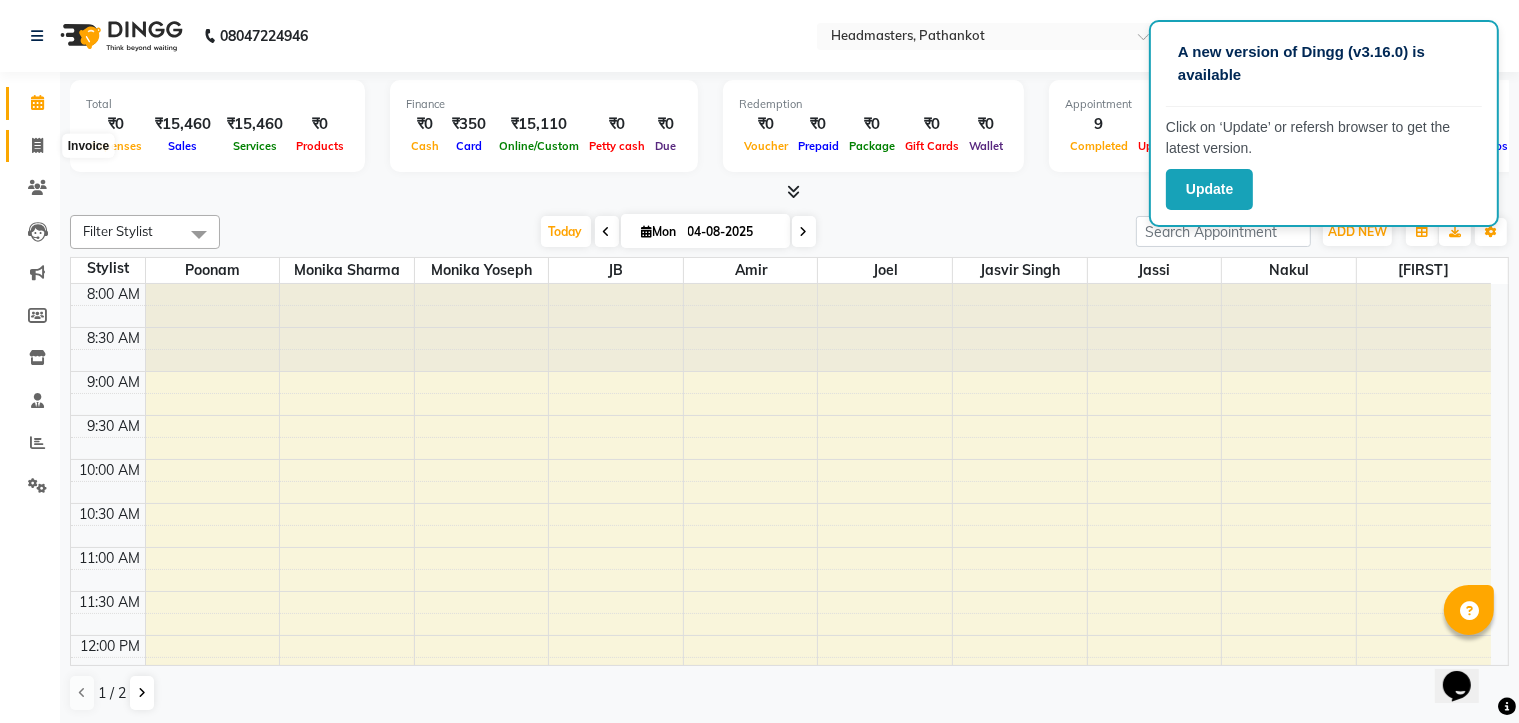 click 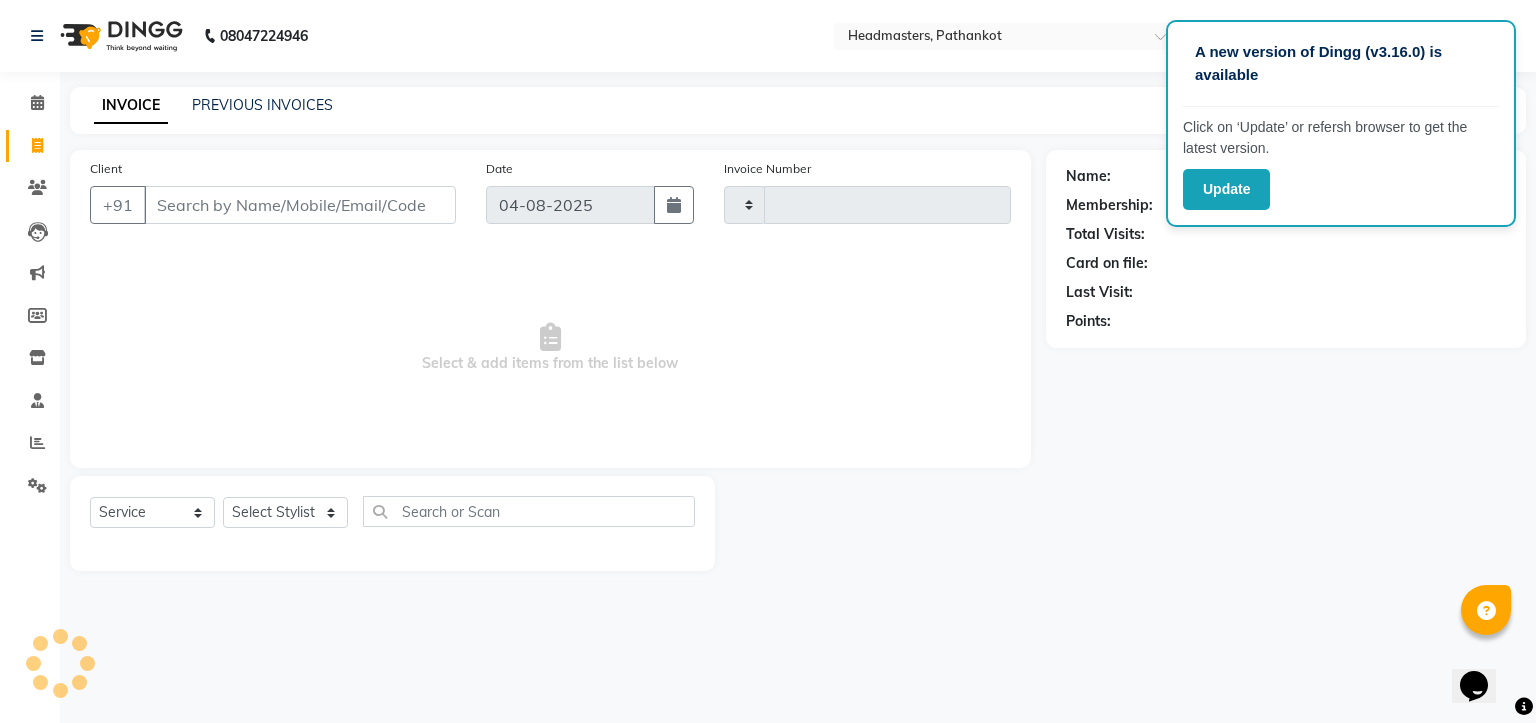 type on "1282" 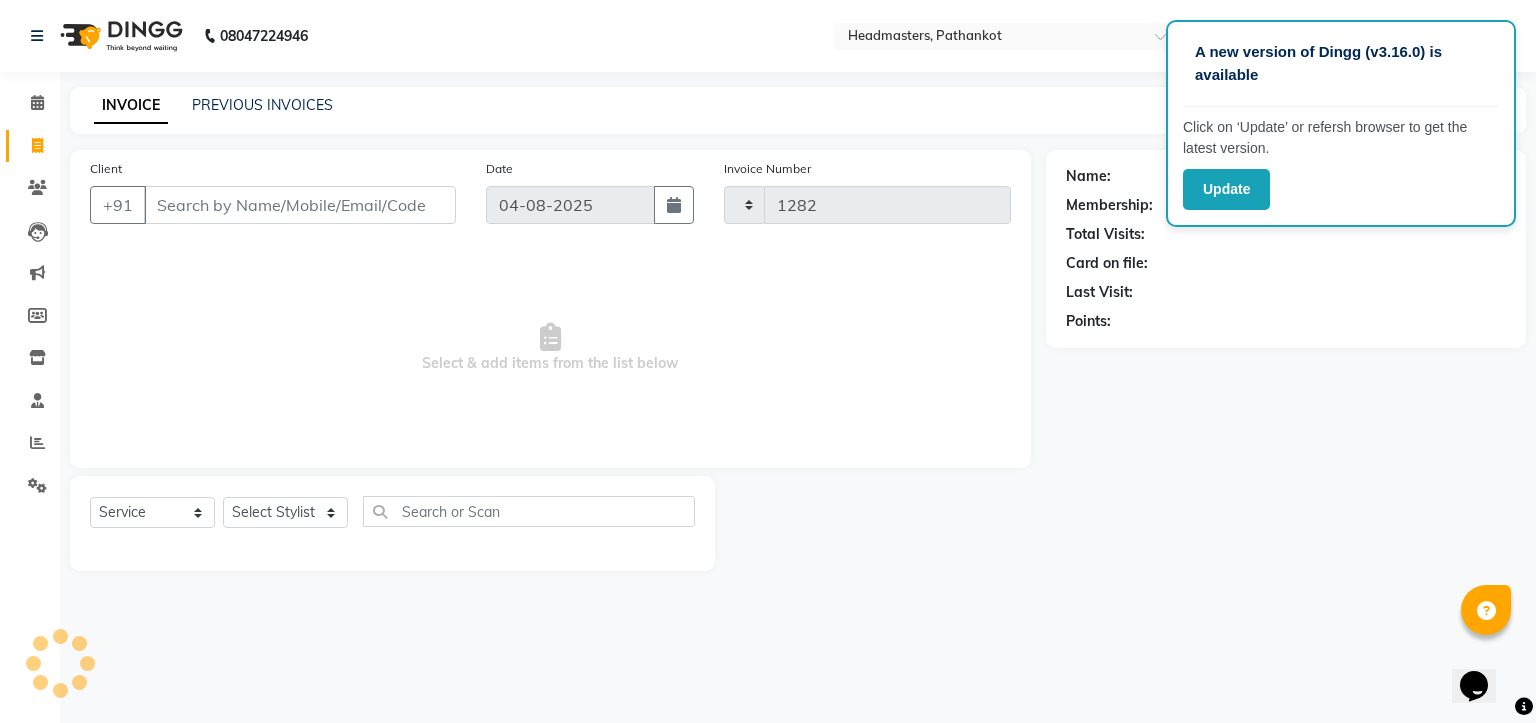 select on "7530" 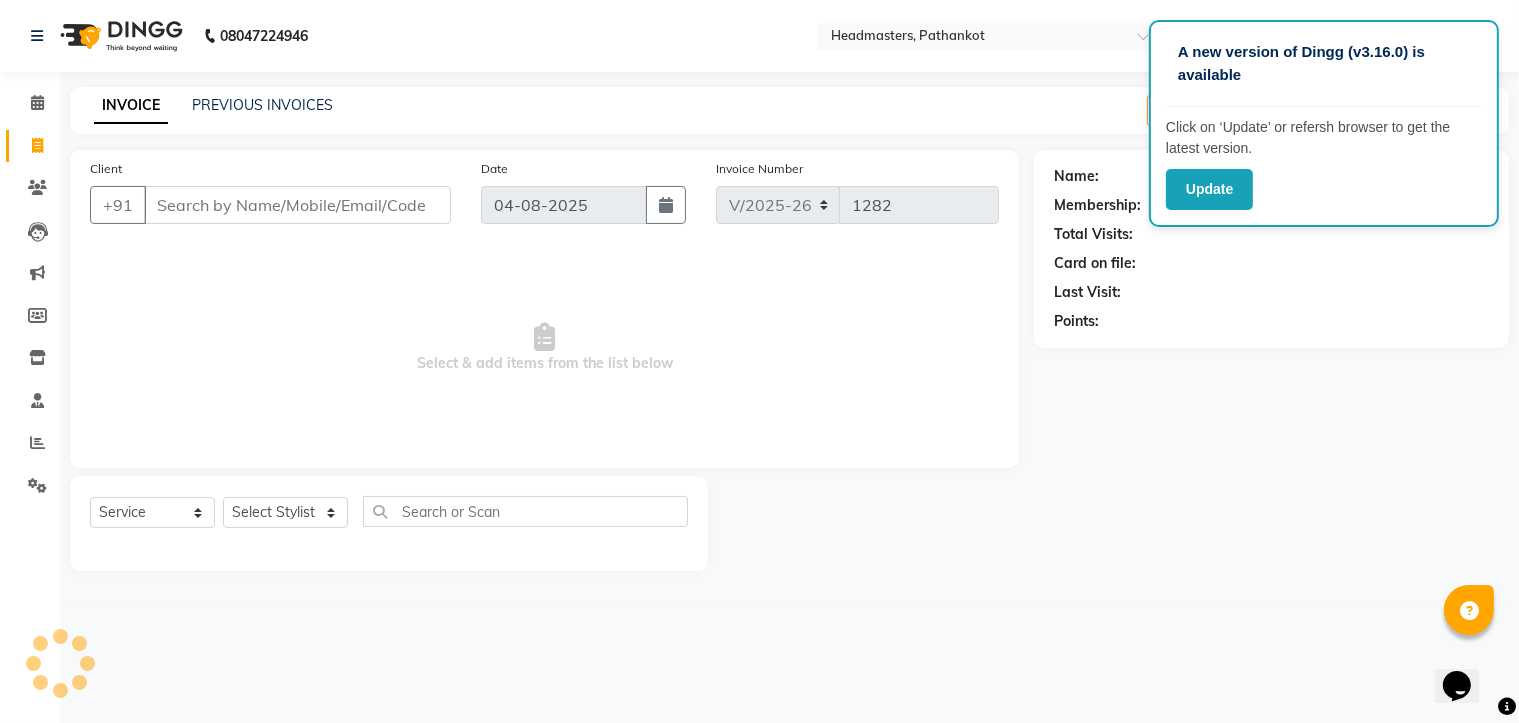 select on "66904" 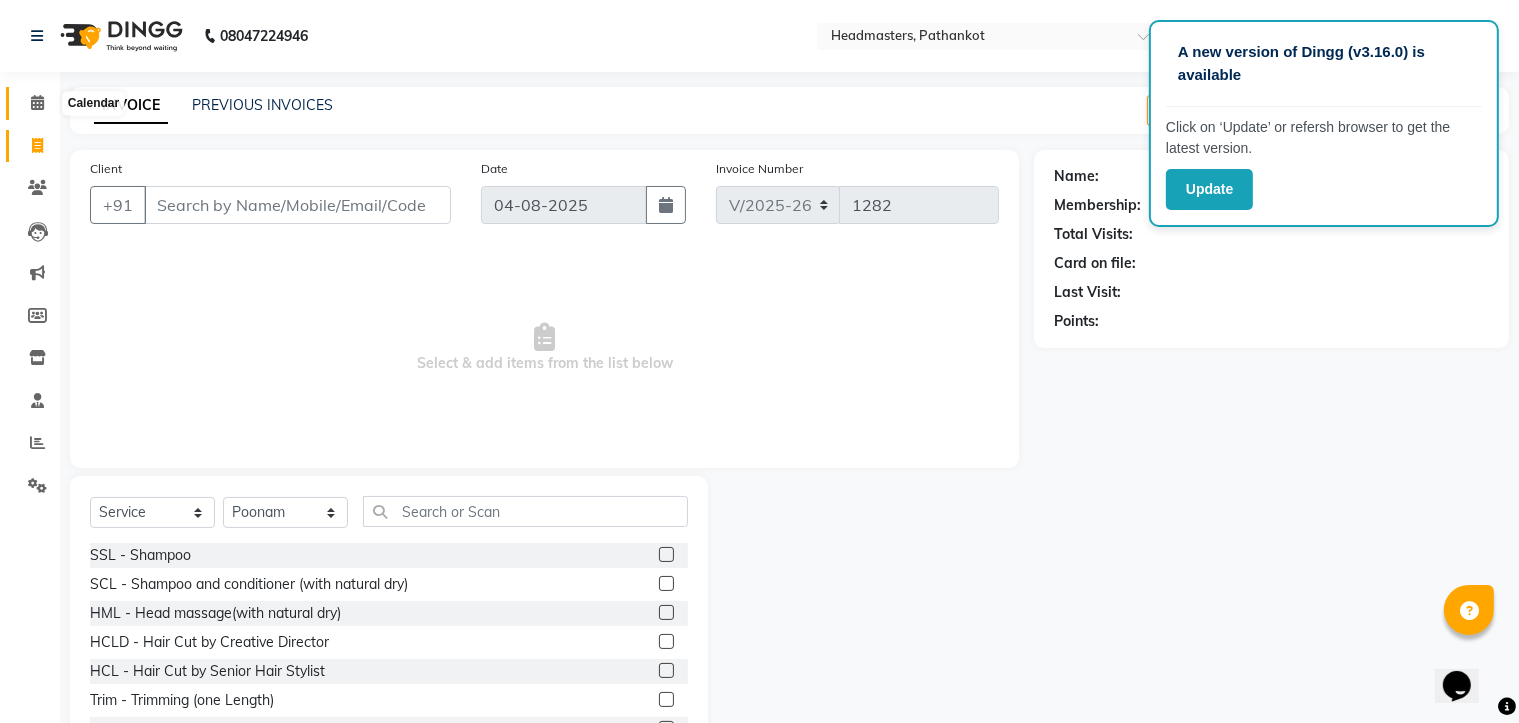 click 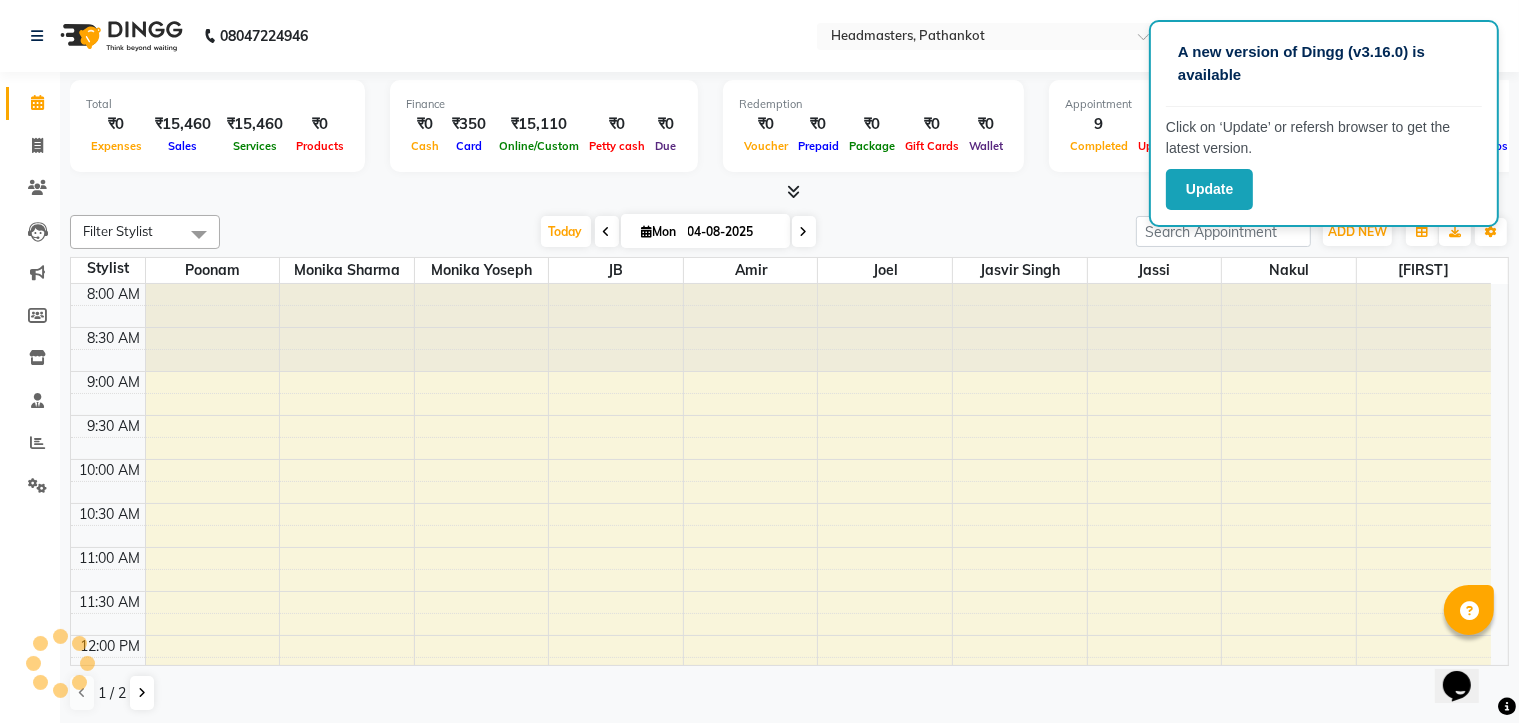 scroll, scrollTop: 0, scrollLeft: 0, axis: both 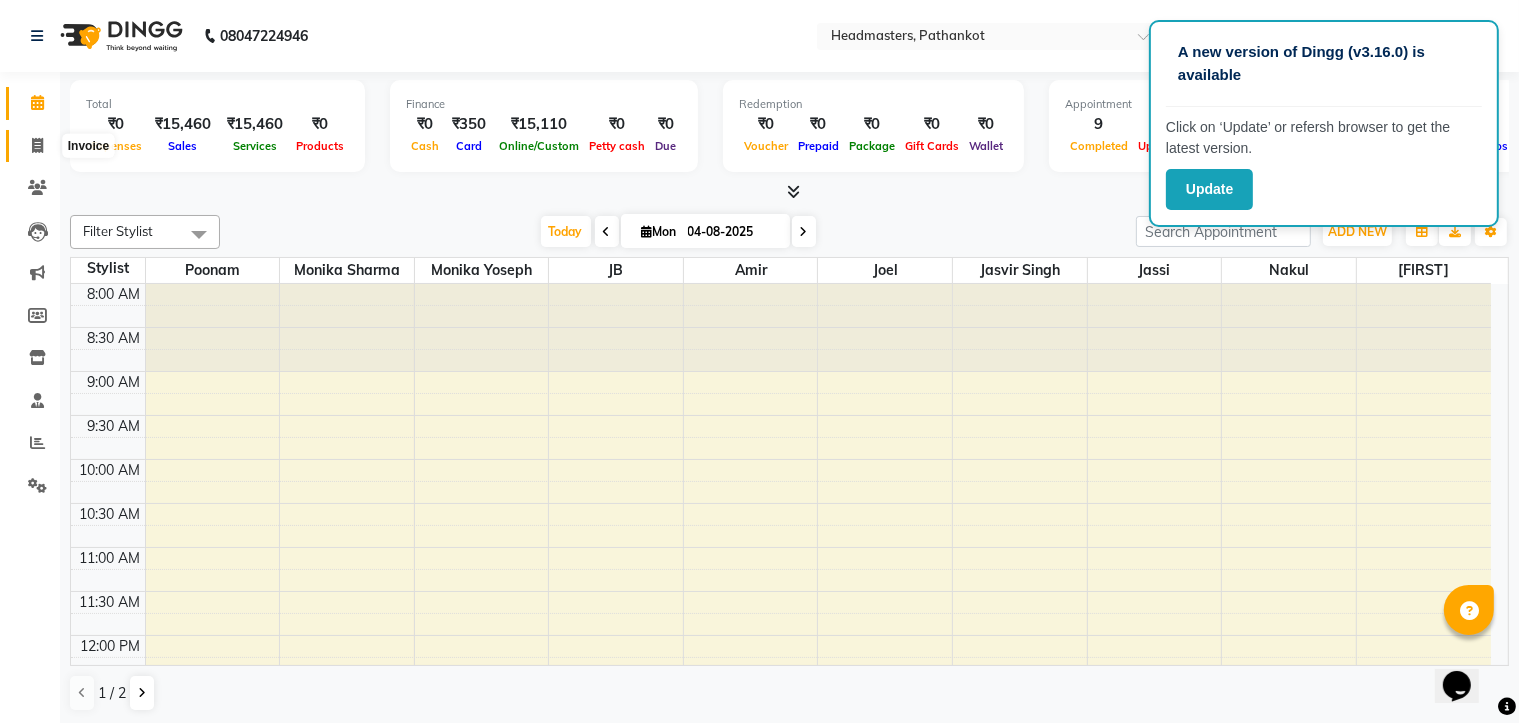 click 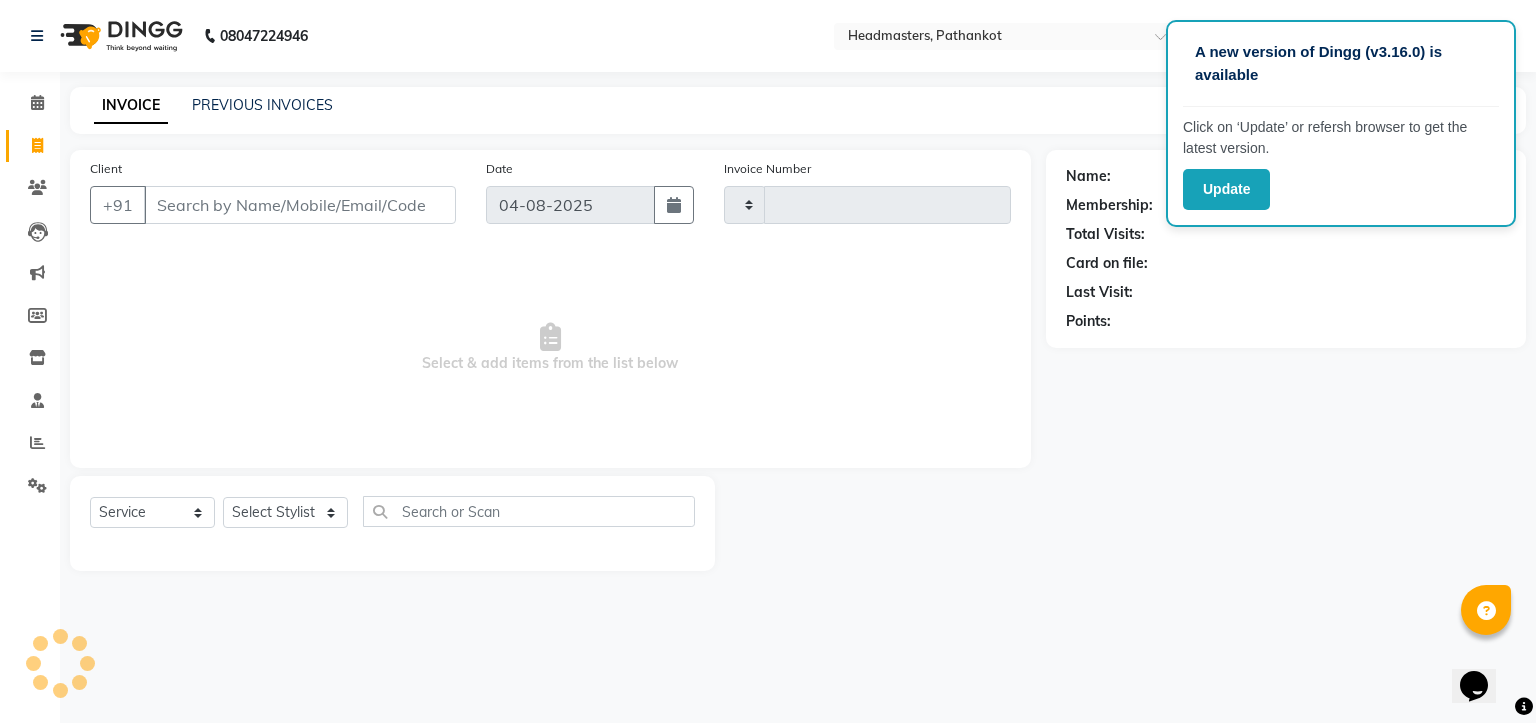 type on "1282" 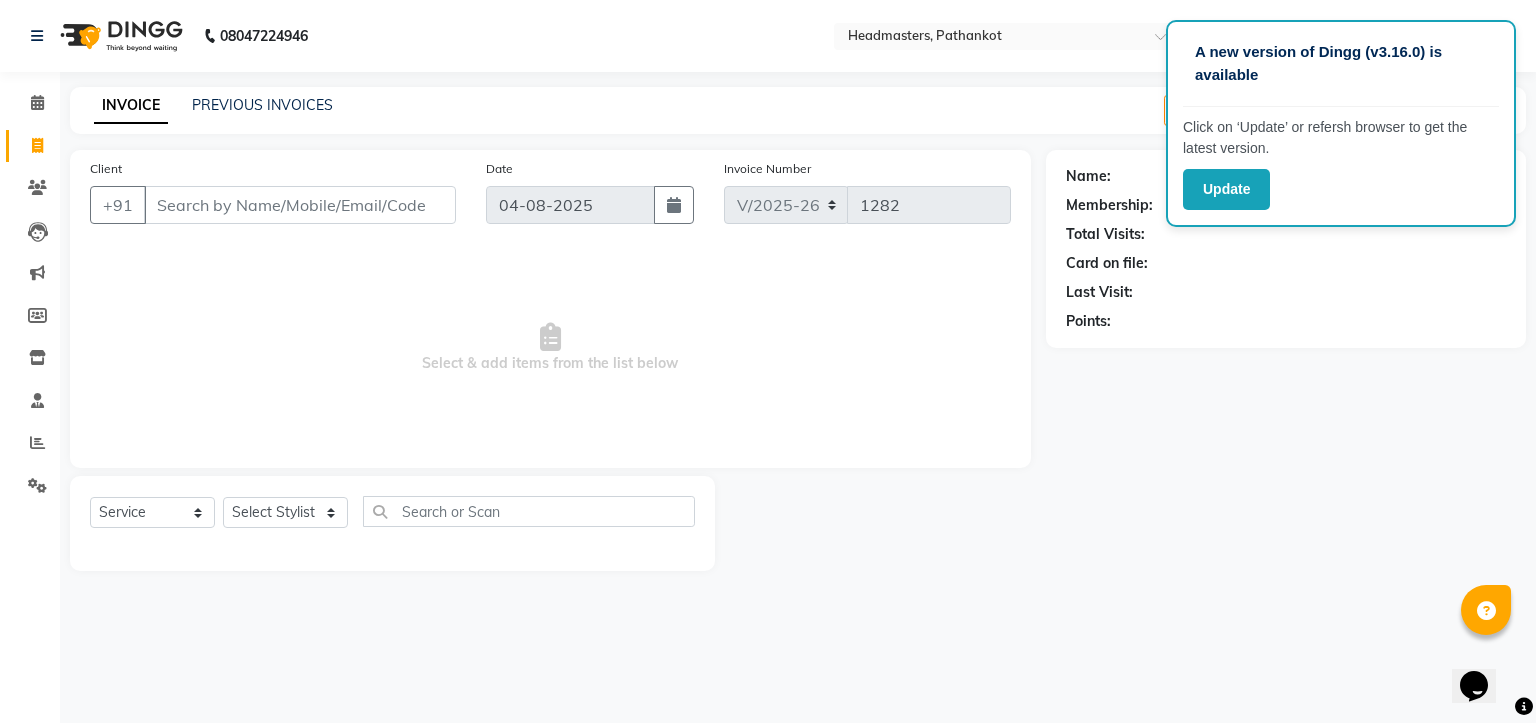 select on "66904" 